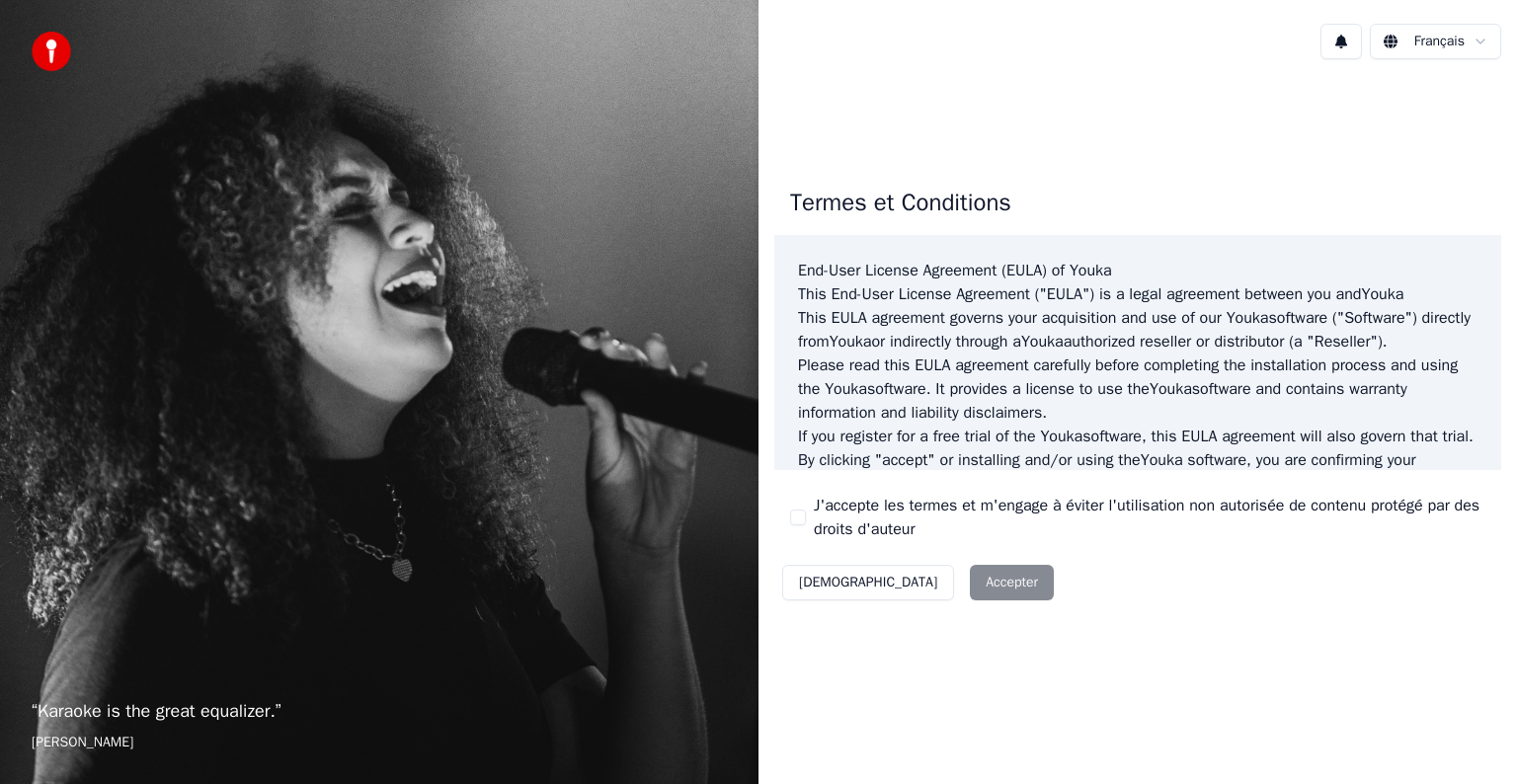scroll, scrollTop: 0, scrollLeft: 0, axis: both 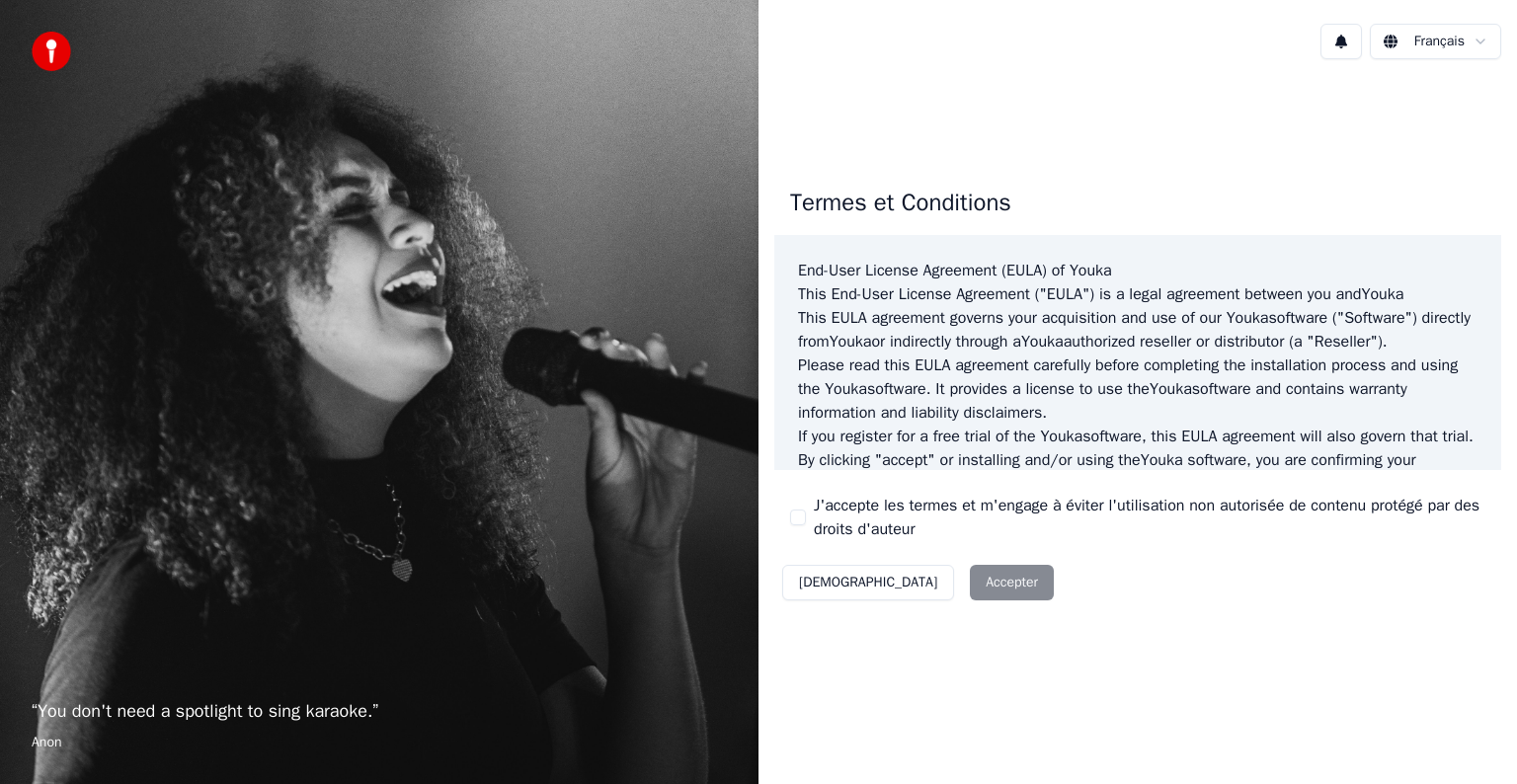 click on "J'accepte les termes et m'engage à éviter l'utilisation non autorisée de contenu protégé par des droits d'auteur" at bounding box center (1138, 517) 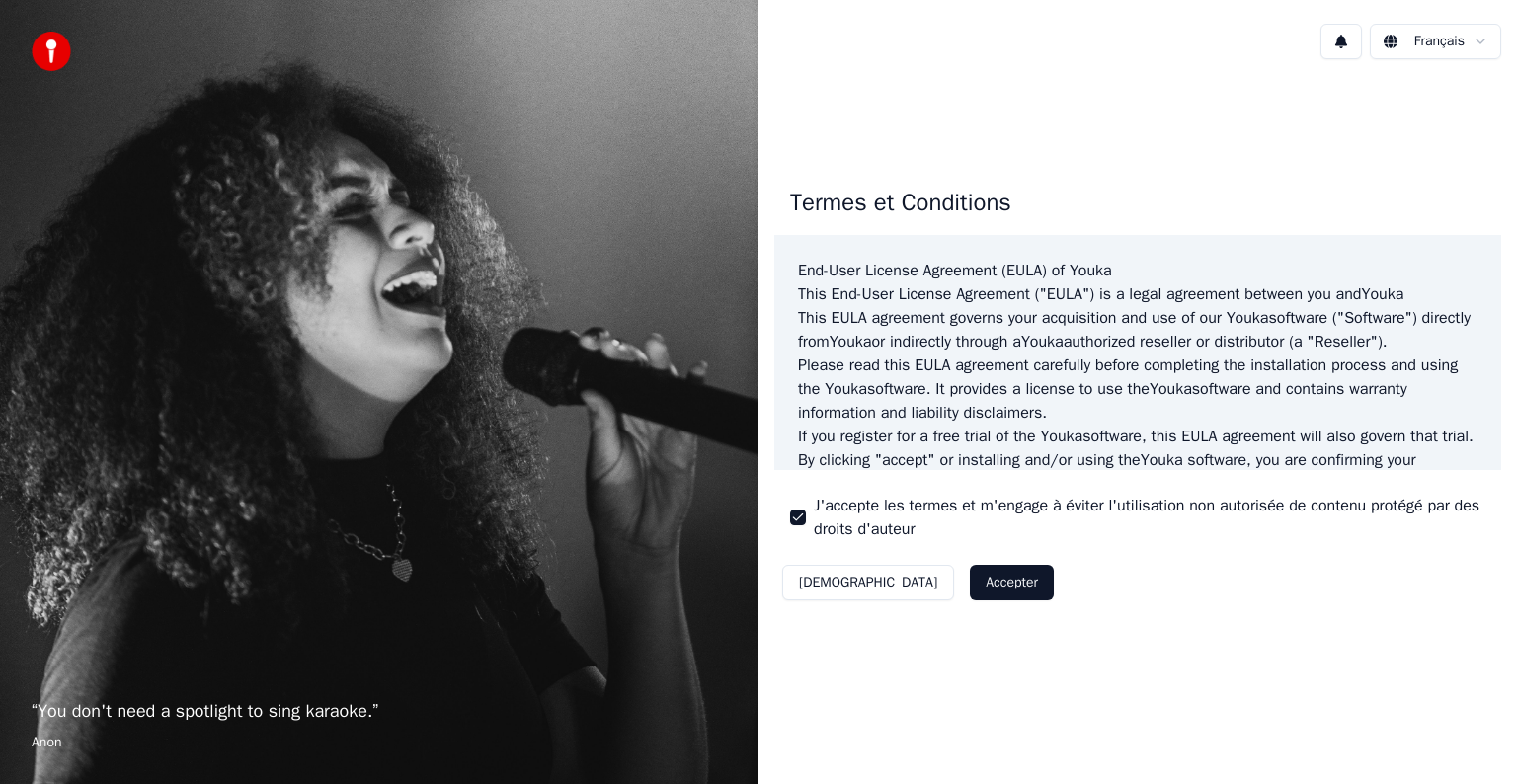 click on "Accepter" at bounding box center [1011, 583] 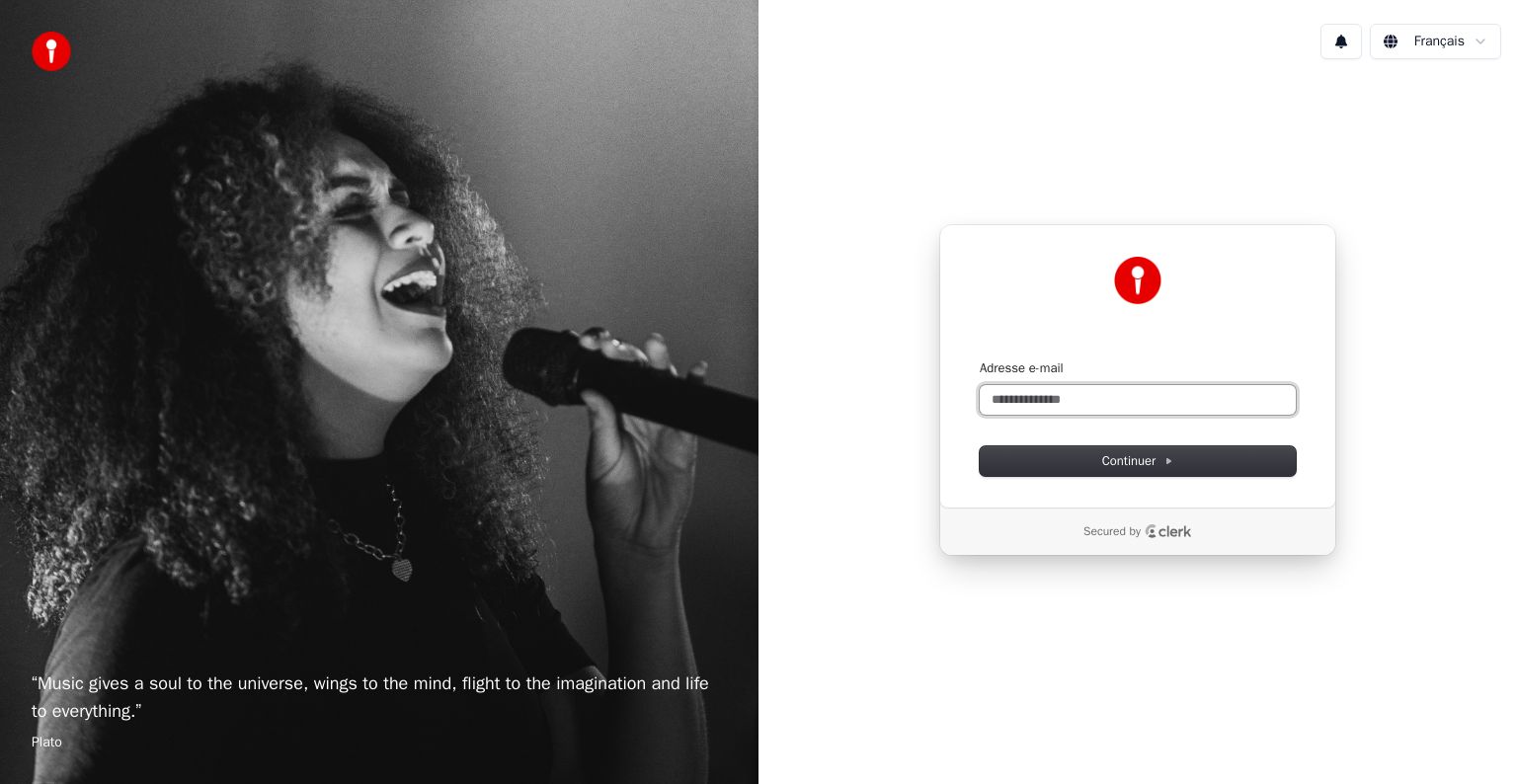 click on "Adresse e-mail" at bounding box center (1138, 400) 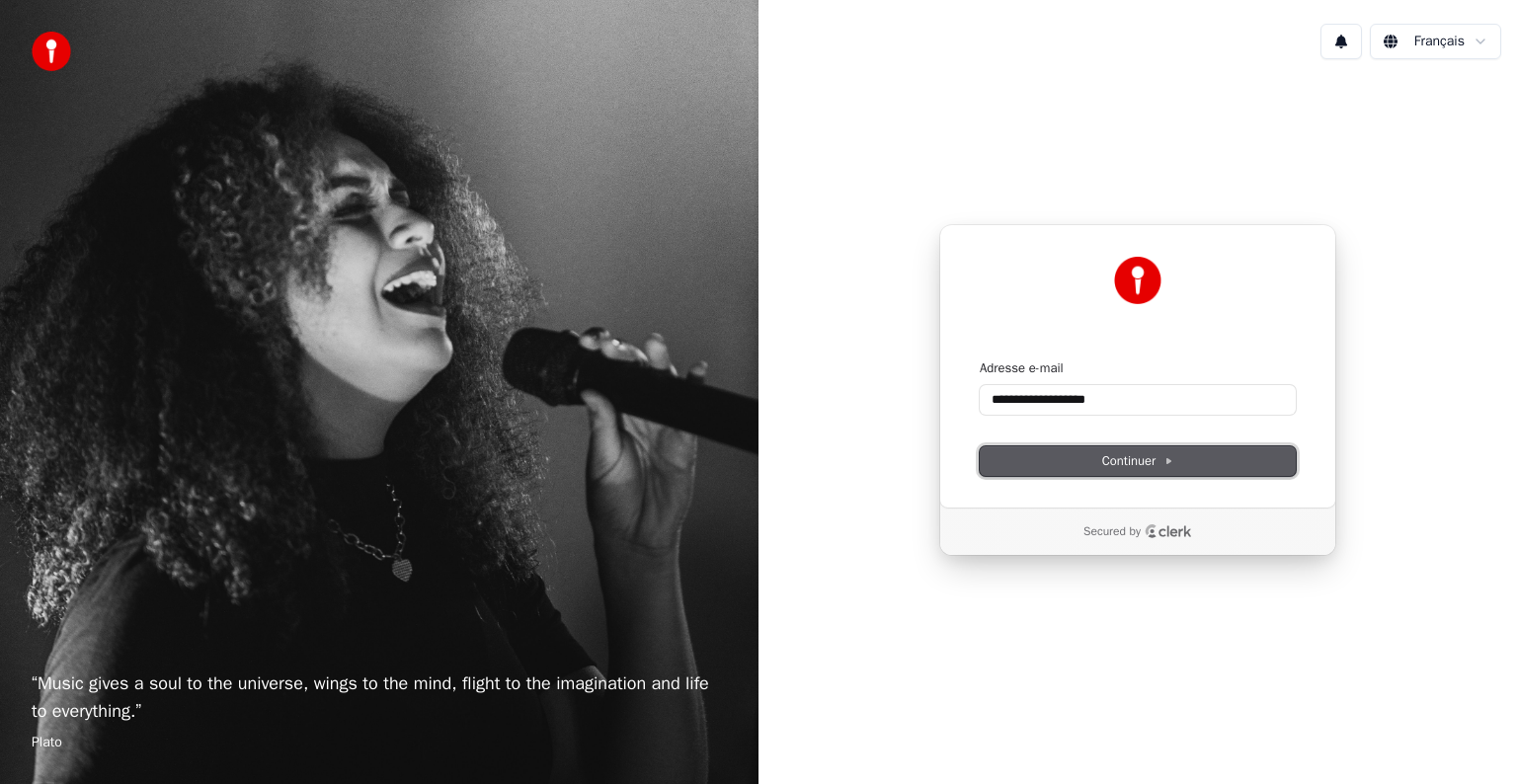 click on "Continuer" at bounding box center [1138, 461] 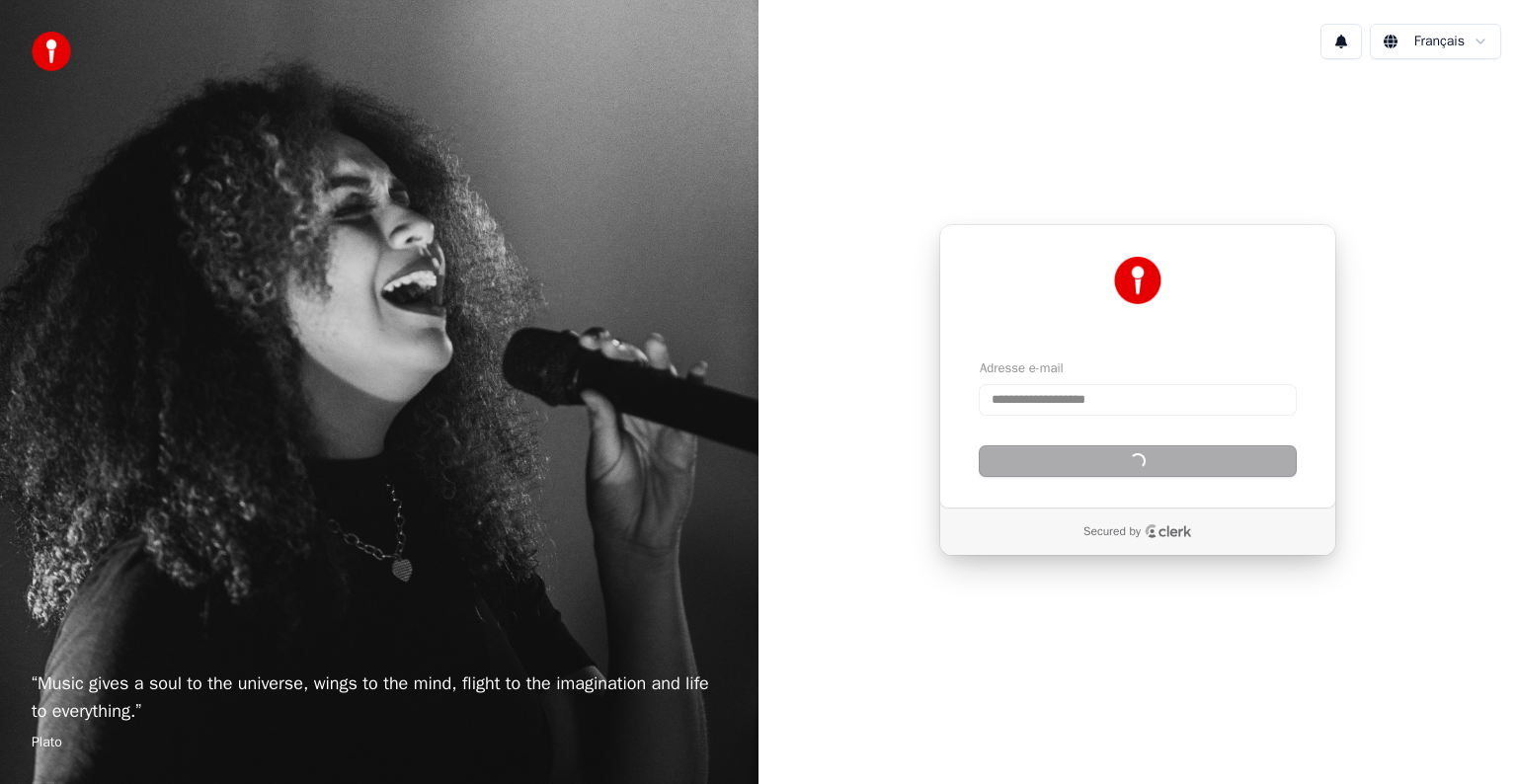 type on "**********" 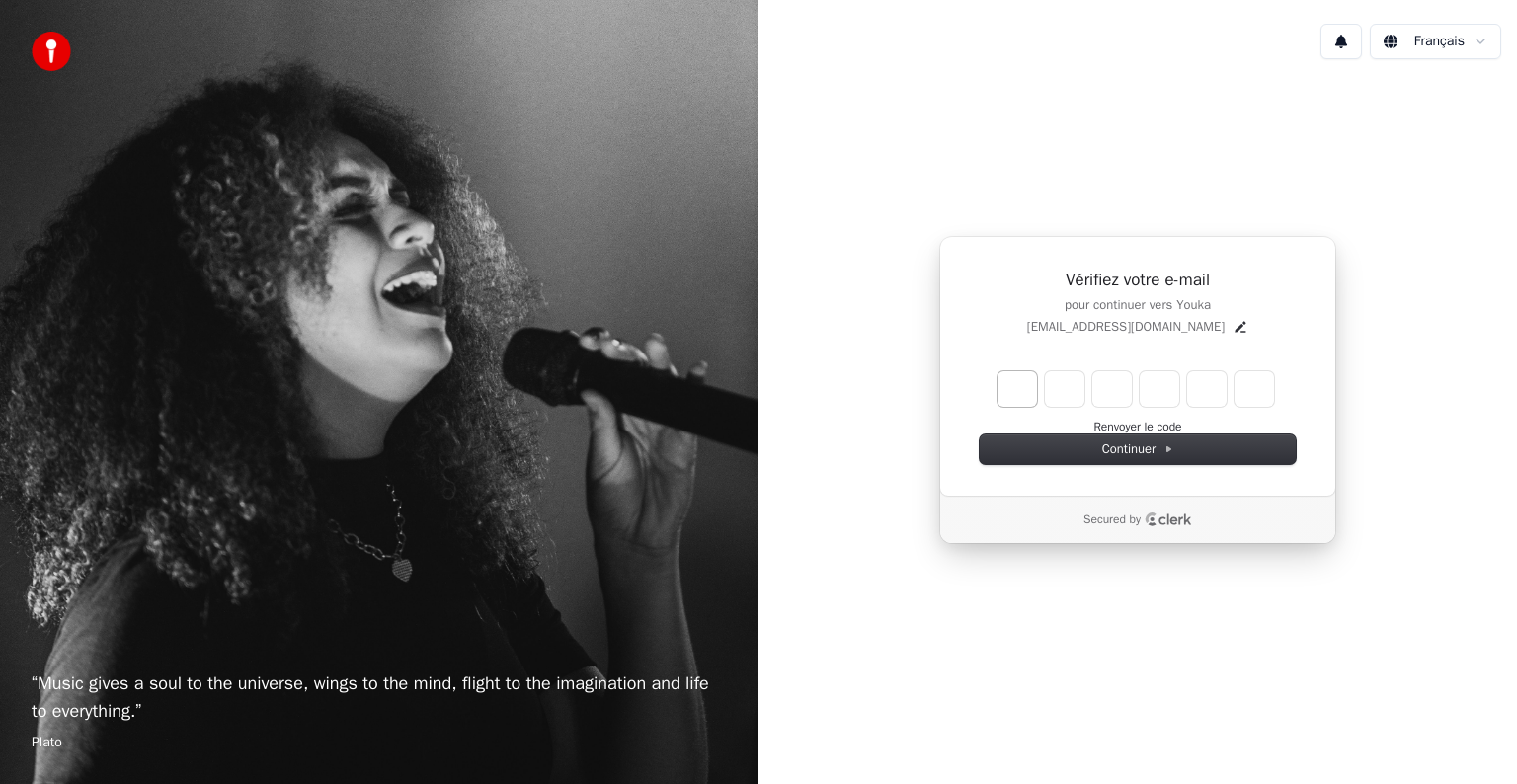 type on "******" 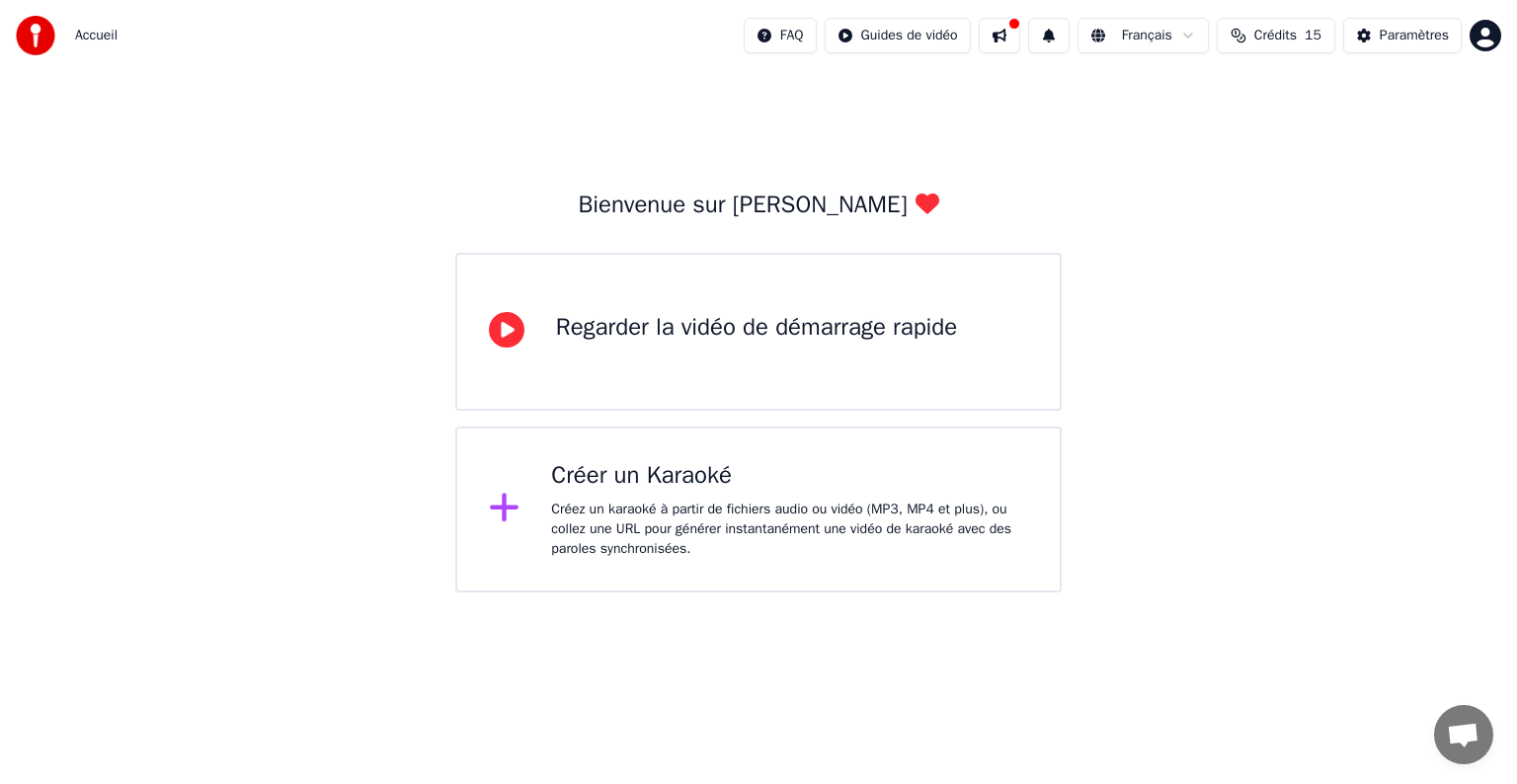 click on "Créez un karaoké à partir de fichiers audio ou vidéo (MP3, MP4 et plus), ou collez une URL pour générer instantanément une vidéo de karaoké avec des paroles synchronisées." at bounding box center (789, 529) 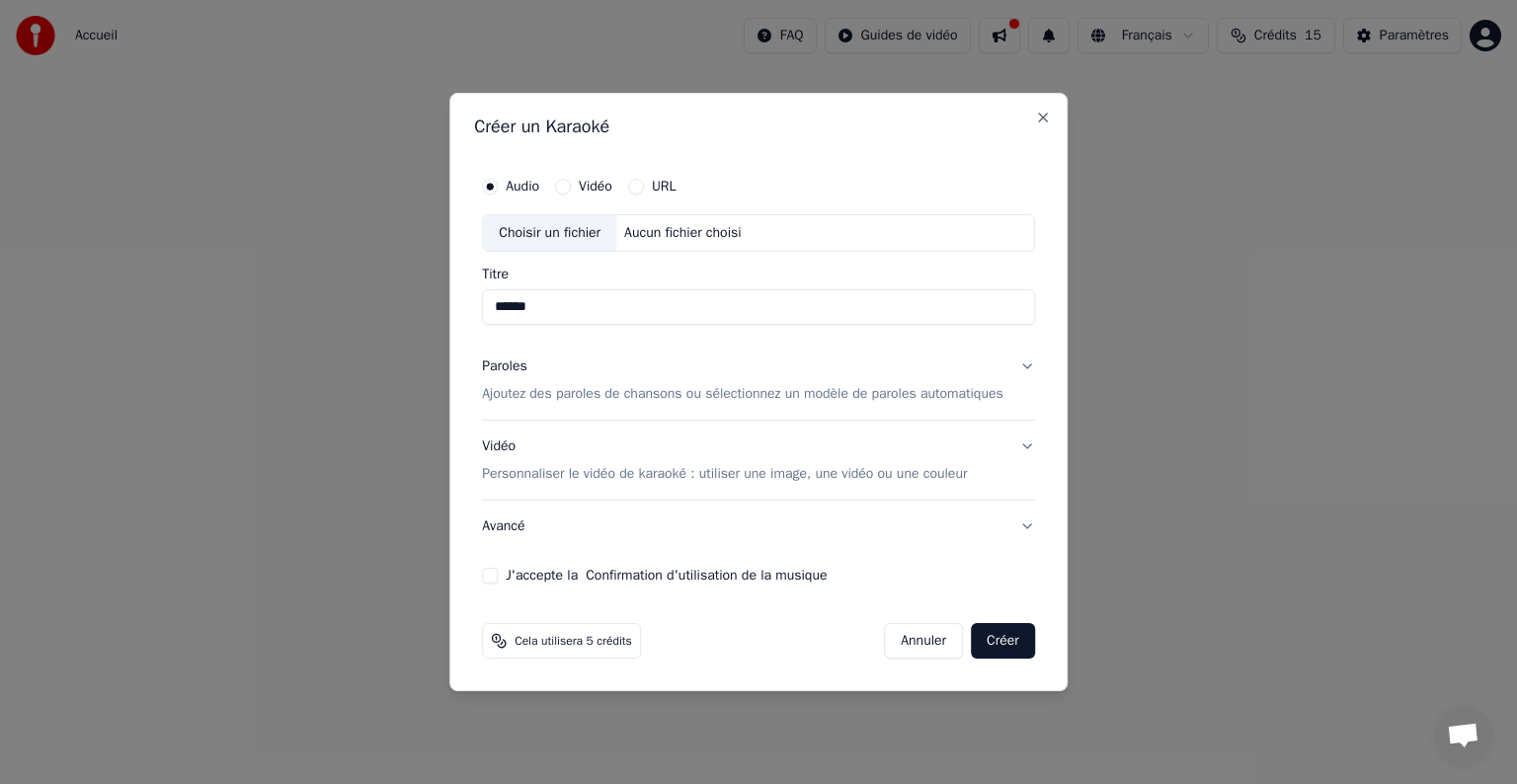 type on "******" 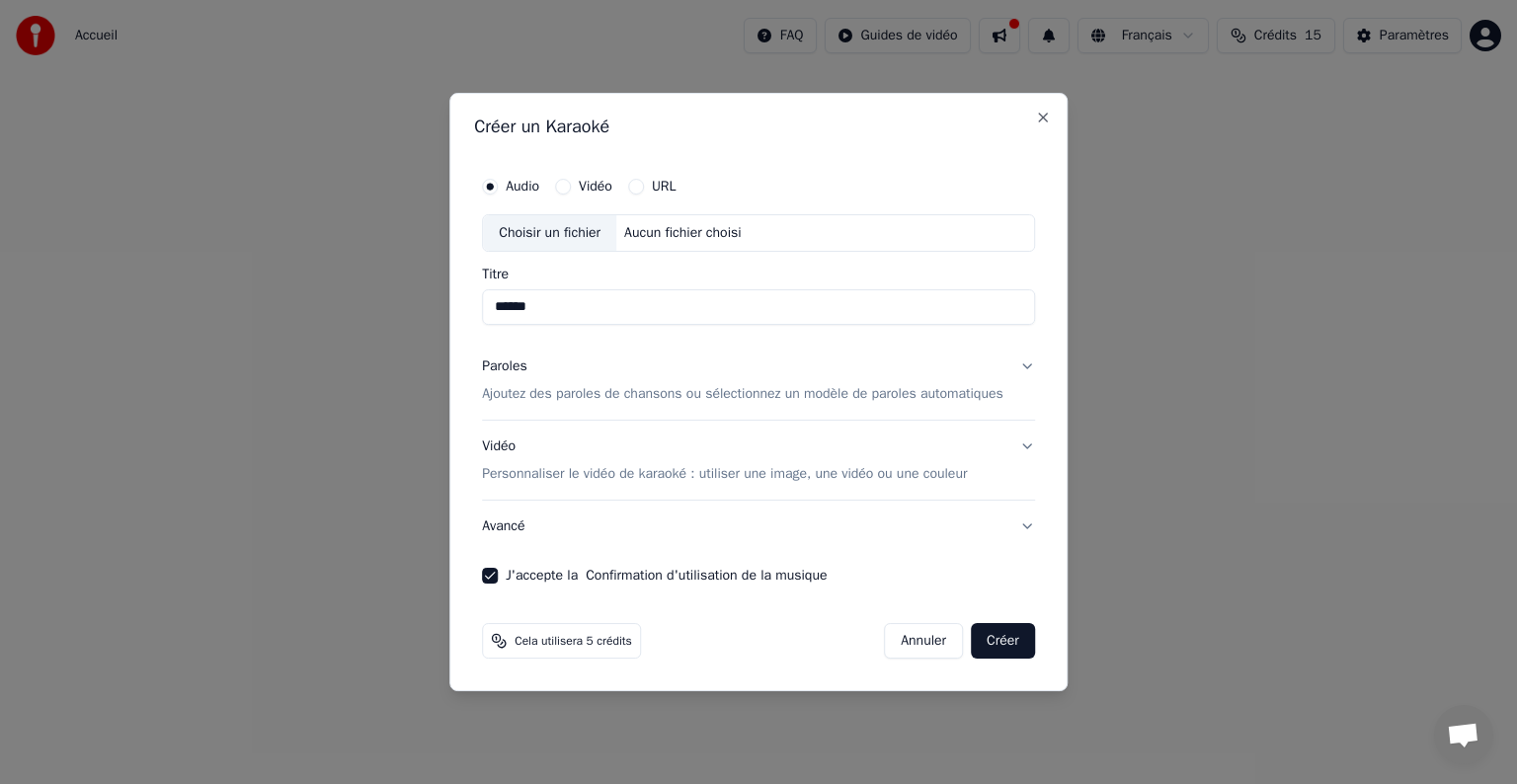 click on "Créer" at bounding box center (1002, 641) 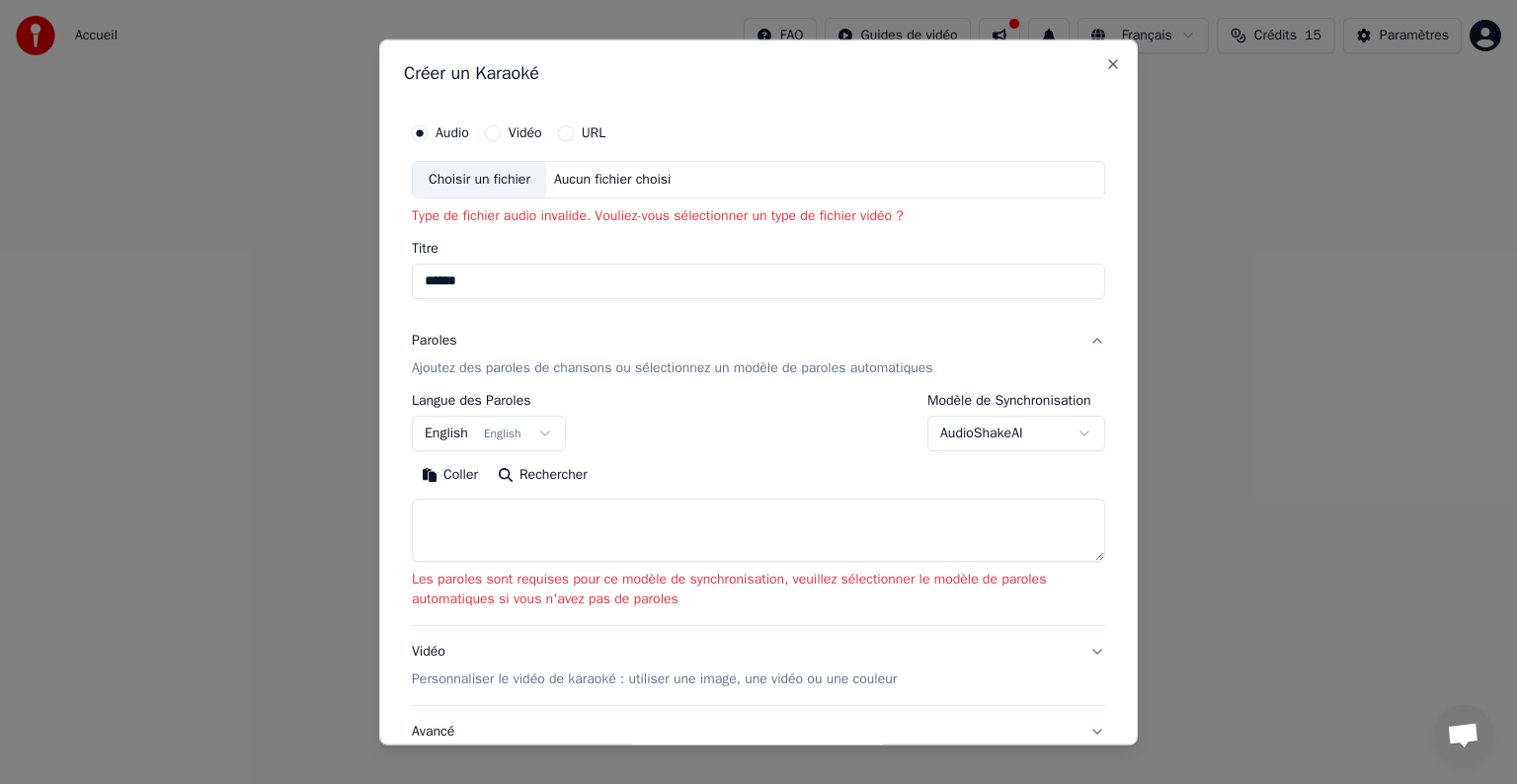 click on "Vidéo" at bounding box center (525, 133) 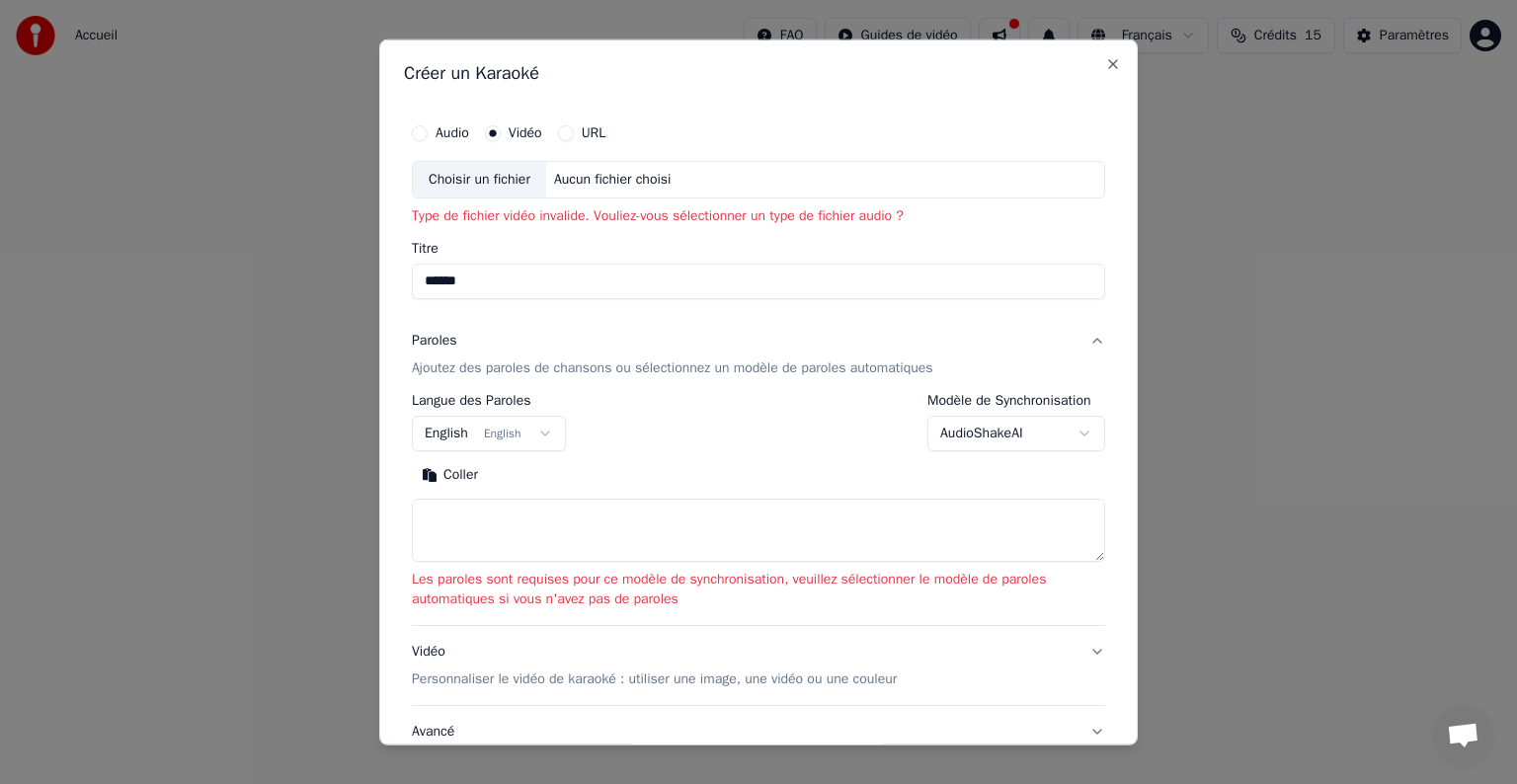 type 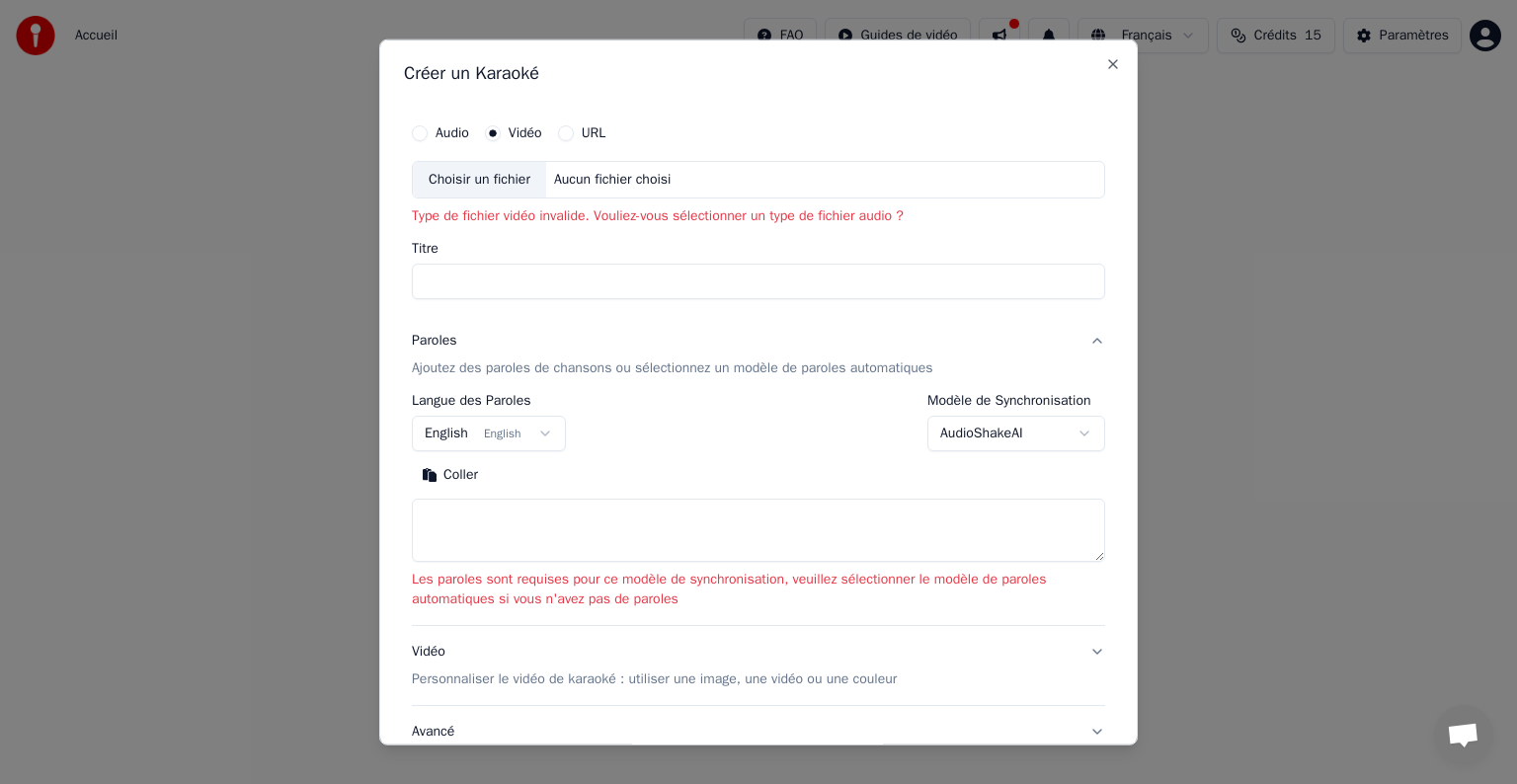 click on "Audio" at bounding box center (452, 133) 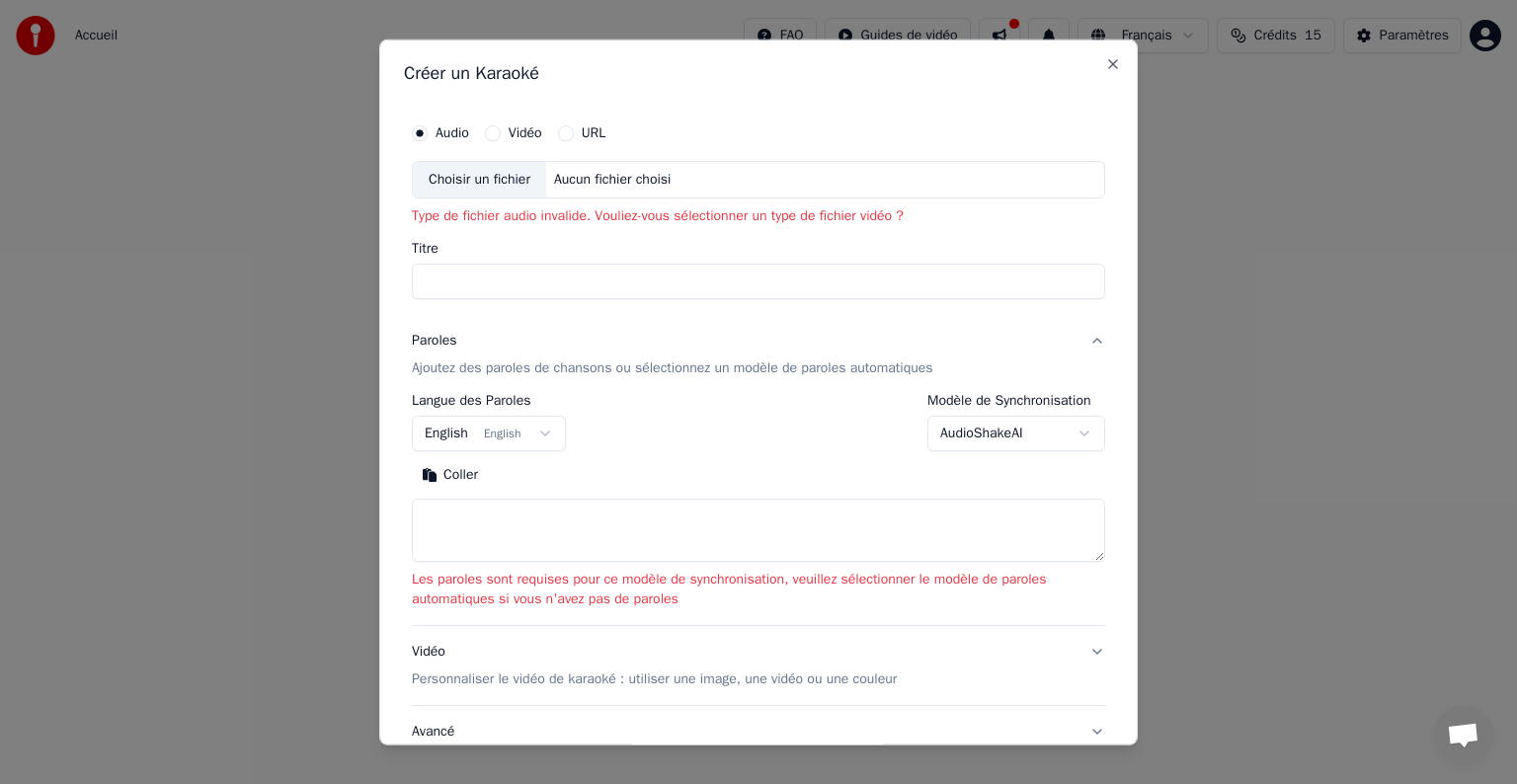 click on "URL" at bounding box center [594, 133] 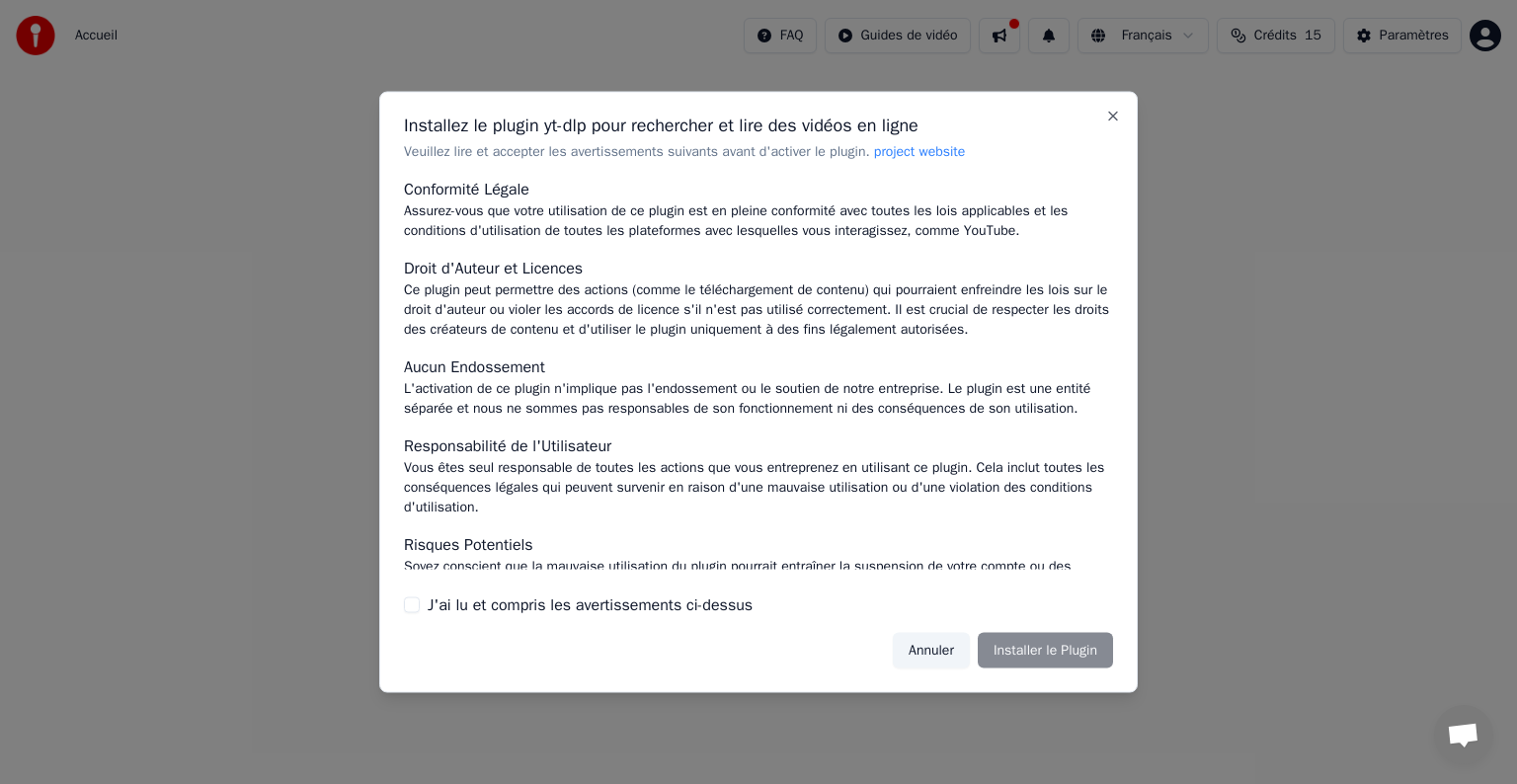 click on "Annuler" at bounding box center [931, 650] 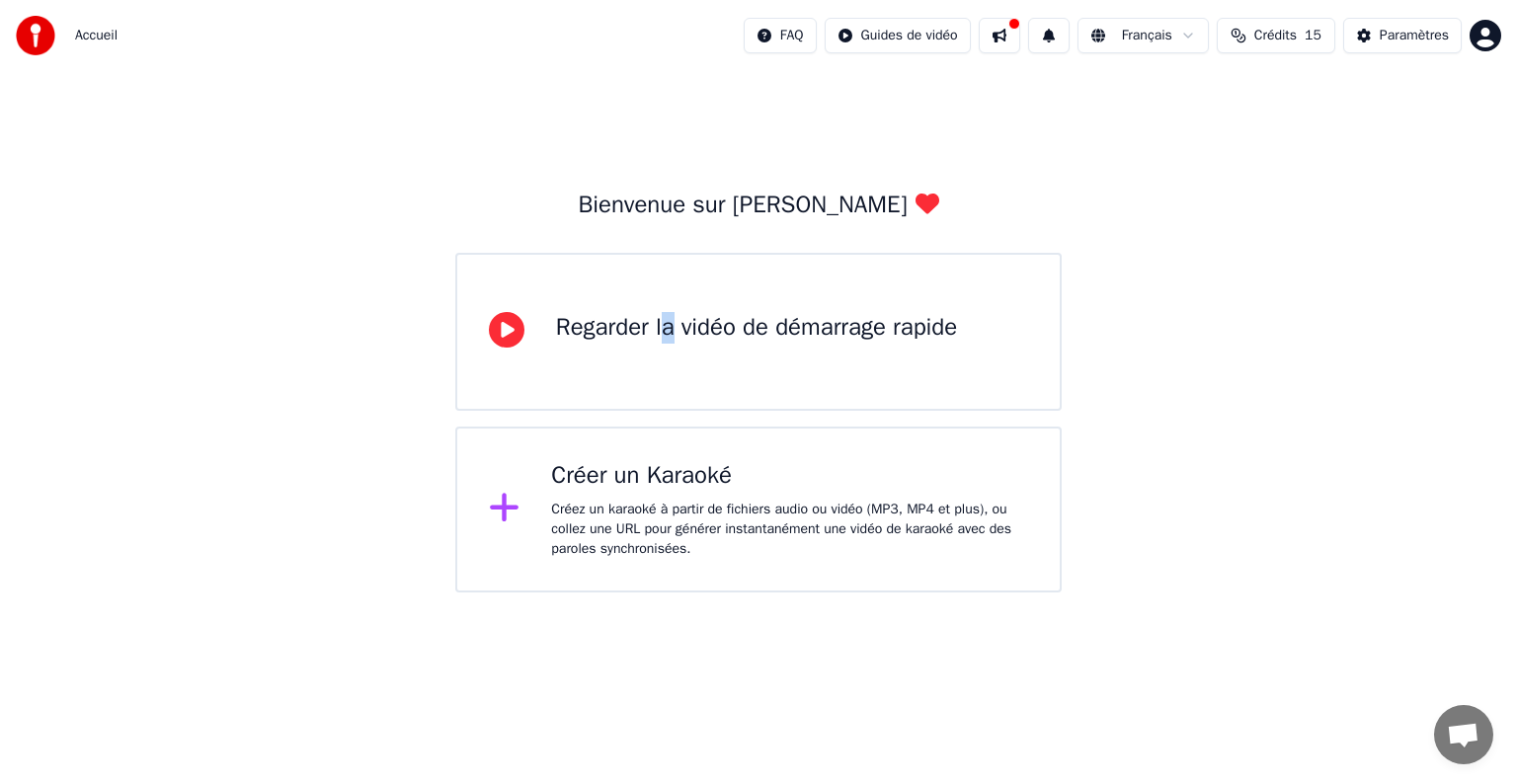 click on "Regarder la vidéo de démarrage rapide" at bounding box center [758, 332] 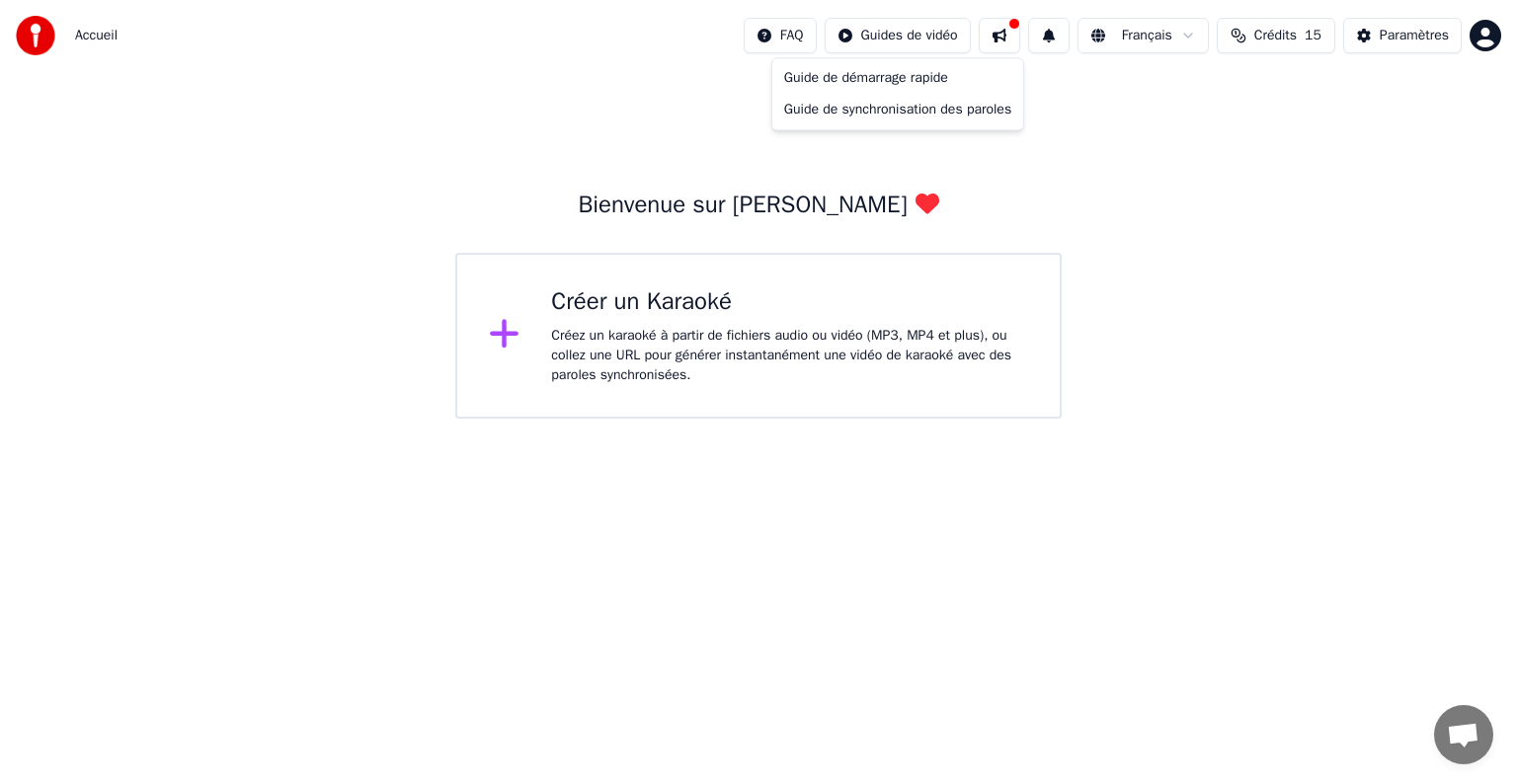 click on "Accueil FAQ Guides de vidéo Français Crédits 15 Paramètres Bienvenue sur Youka Créer un Karaoké Créez un karaoké à partir de fichiers audio ou vidéo (MP3, MP4 et plus), ou collez une URL pour générer instantanément une vidéo de karaoké avec des paroles synchronisées.
Guide de démarrage rapide Guide de synchronisation des paroles" at bounding box center (758, 209) 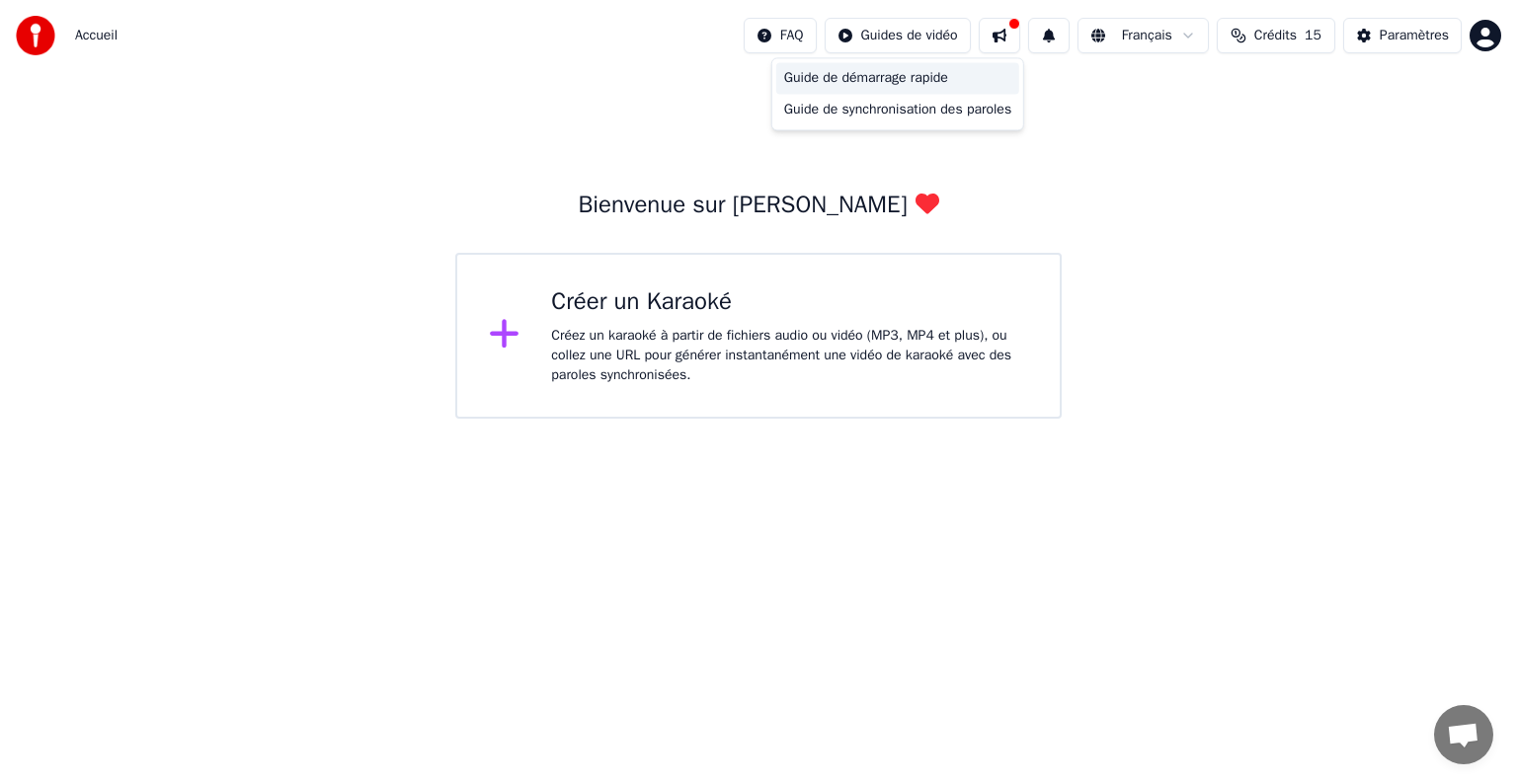 click on "Guide de démarrage rapide" at bounding box center (898, 78) 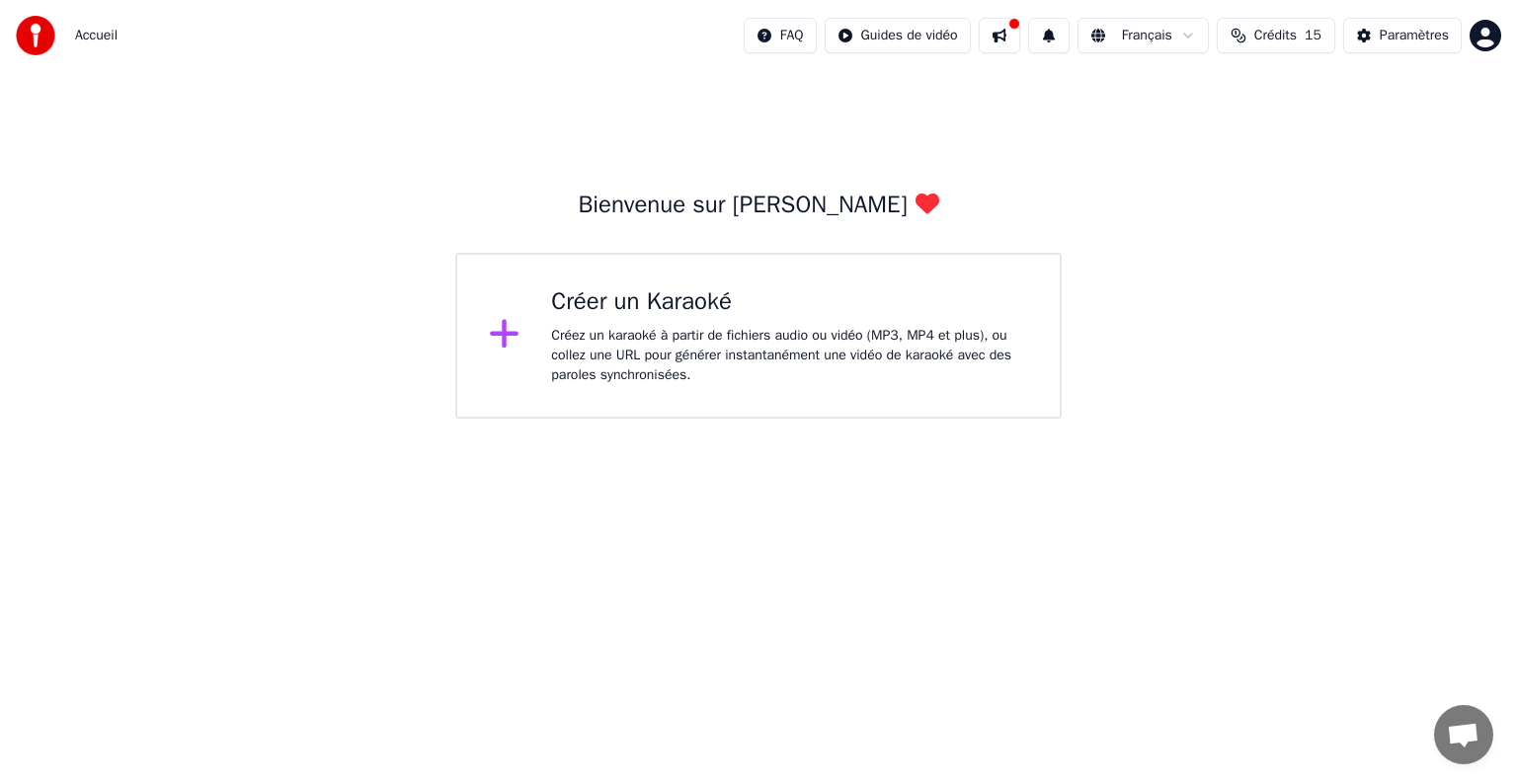 click on "Créer un Karaoké Créez un karaoké à partir de fichiers audio ou vidéo (MP3, MP4 et plus), ou collez une URL pour générer instantanément une vidéo de karaoké avec des paroles synchronisées." at bounding box center [789, 336] 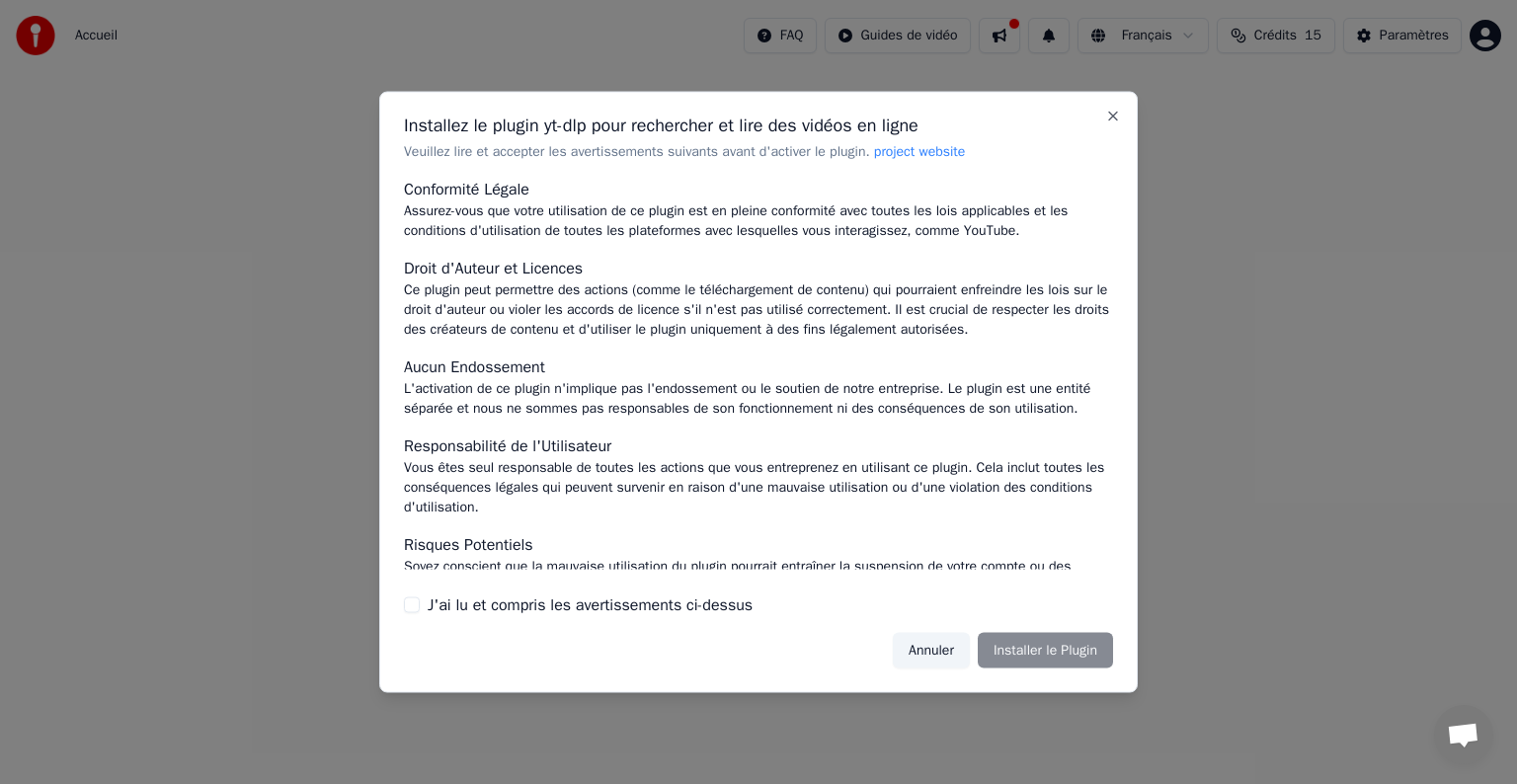 click on "Annuler Installer le Plugin" at bounding box center (1002, 650) 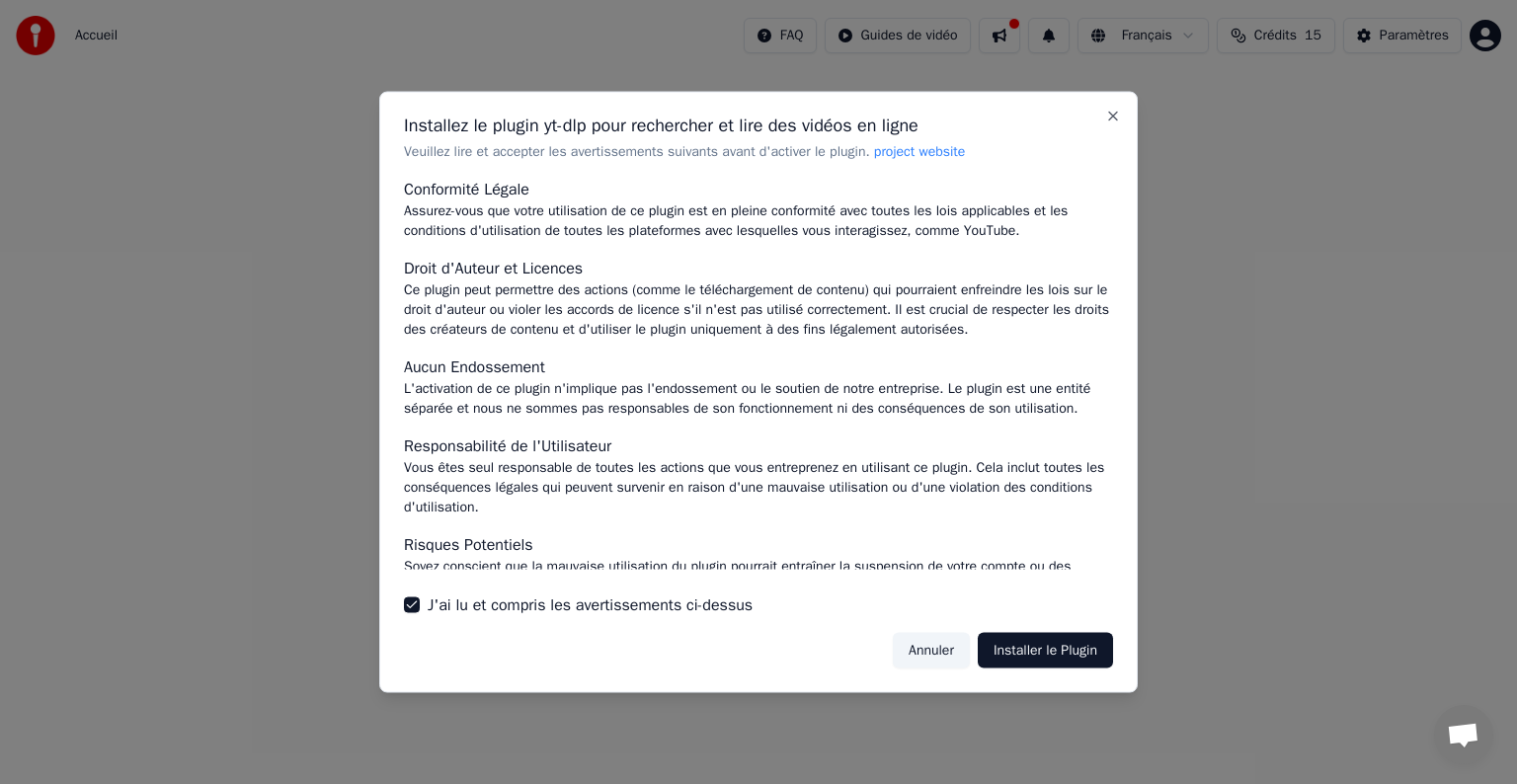 click on "Installer le Plugin" at bounding box center [1045, 650] 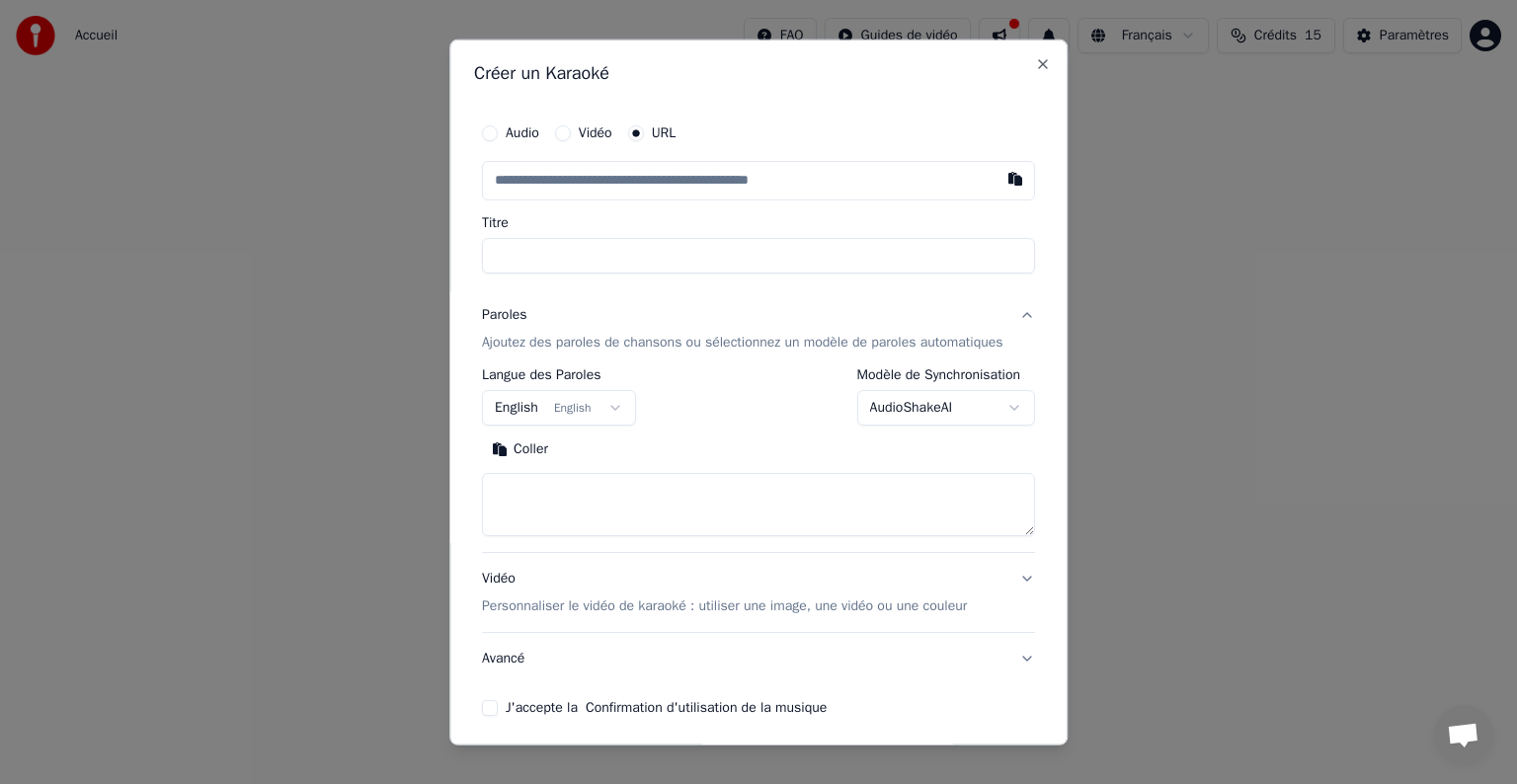 click on "Vidéo" at bounding box center (584, 133) 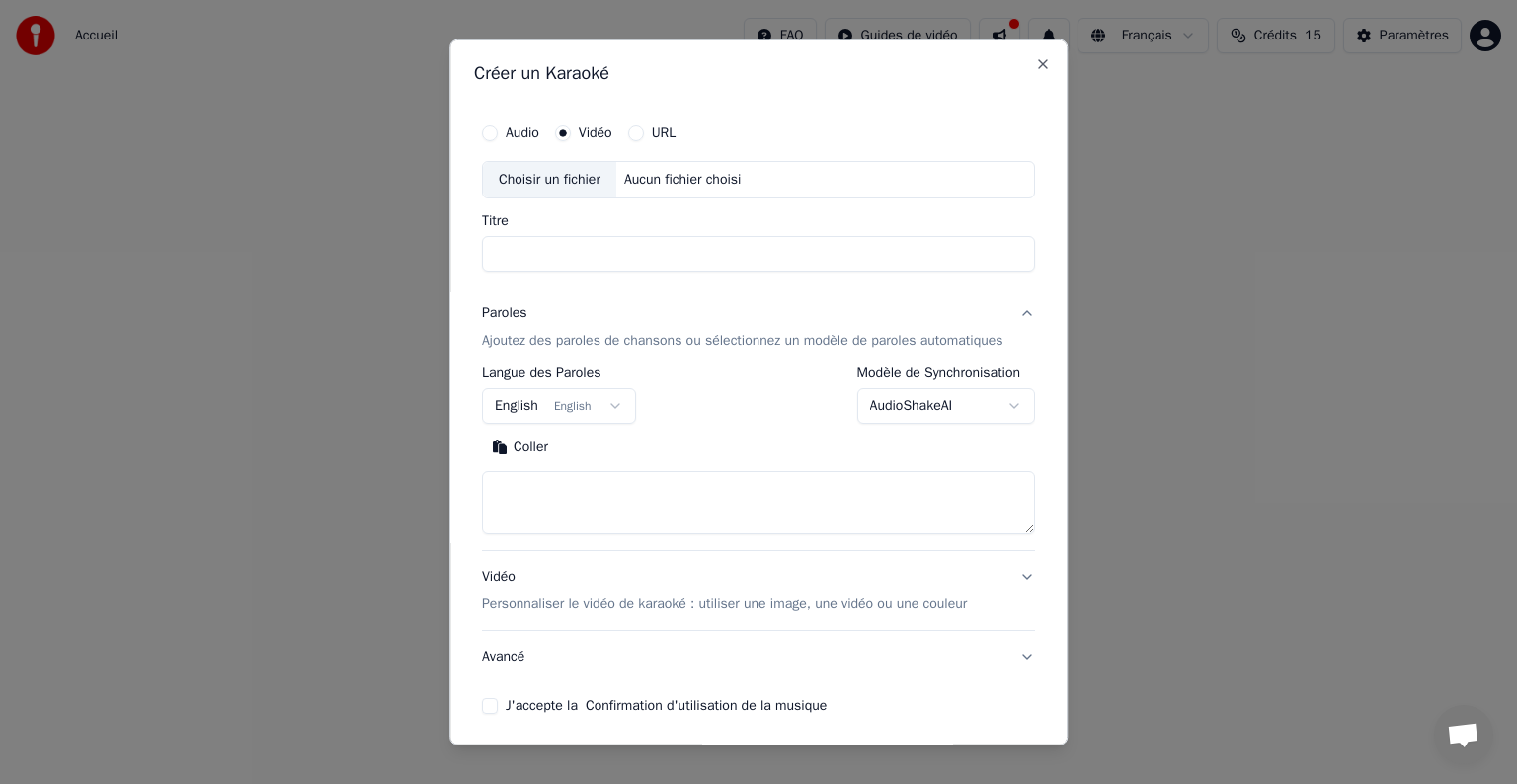 click on "Aucun fichier choisi" at bounding box center (682, 180) 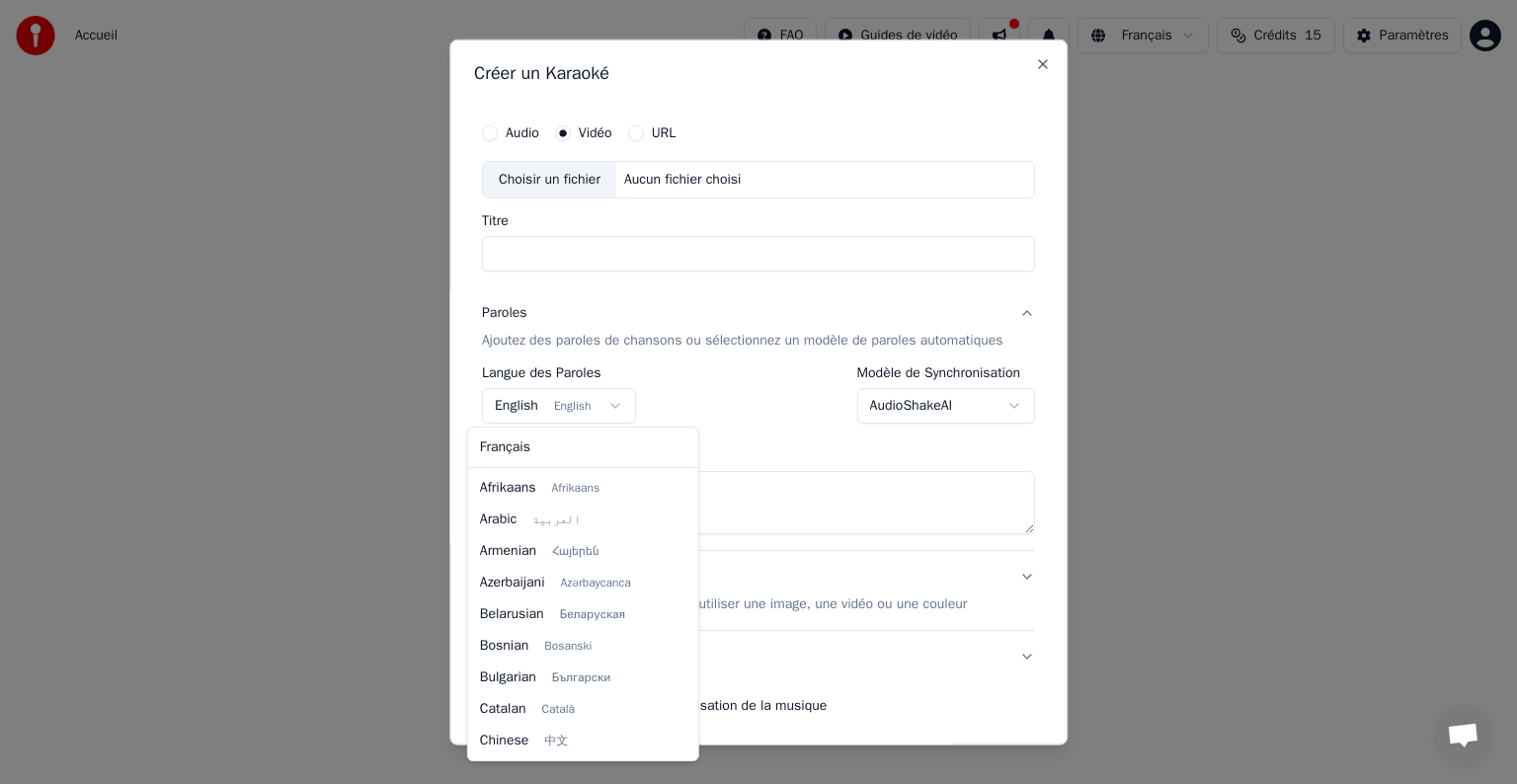 scroll, scrollTop: 158, scrollLeft: 0, axis: vertical 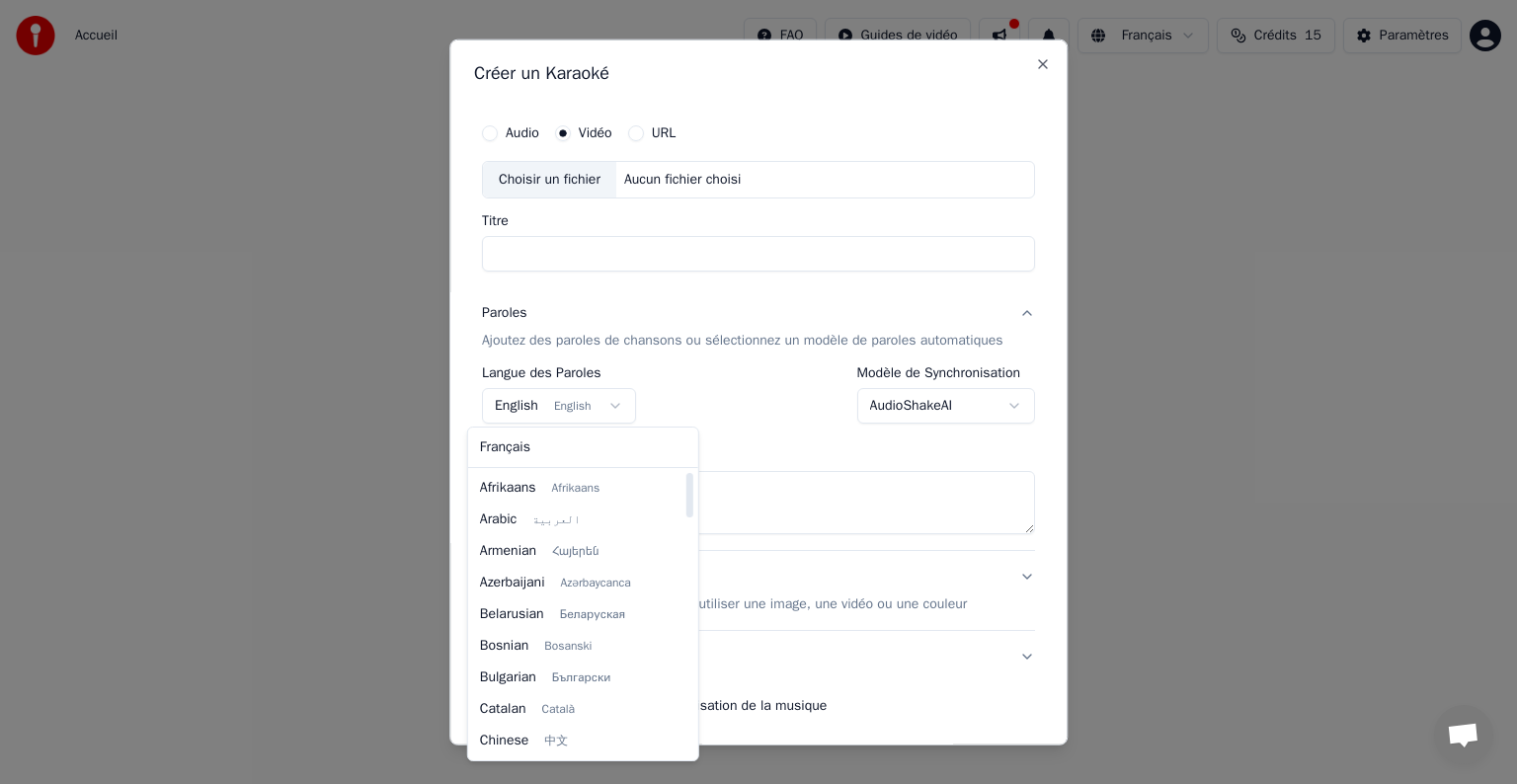 click on "**********" at bounding box center (758, 209) 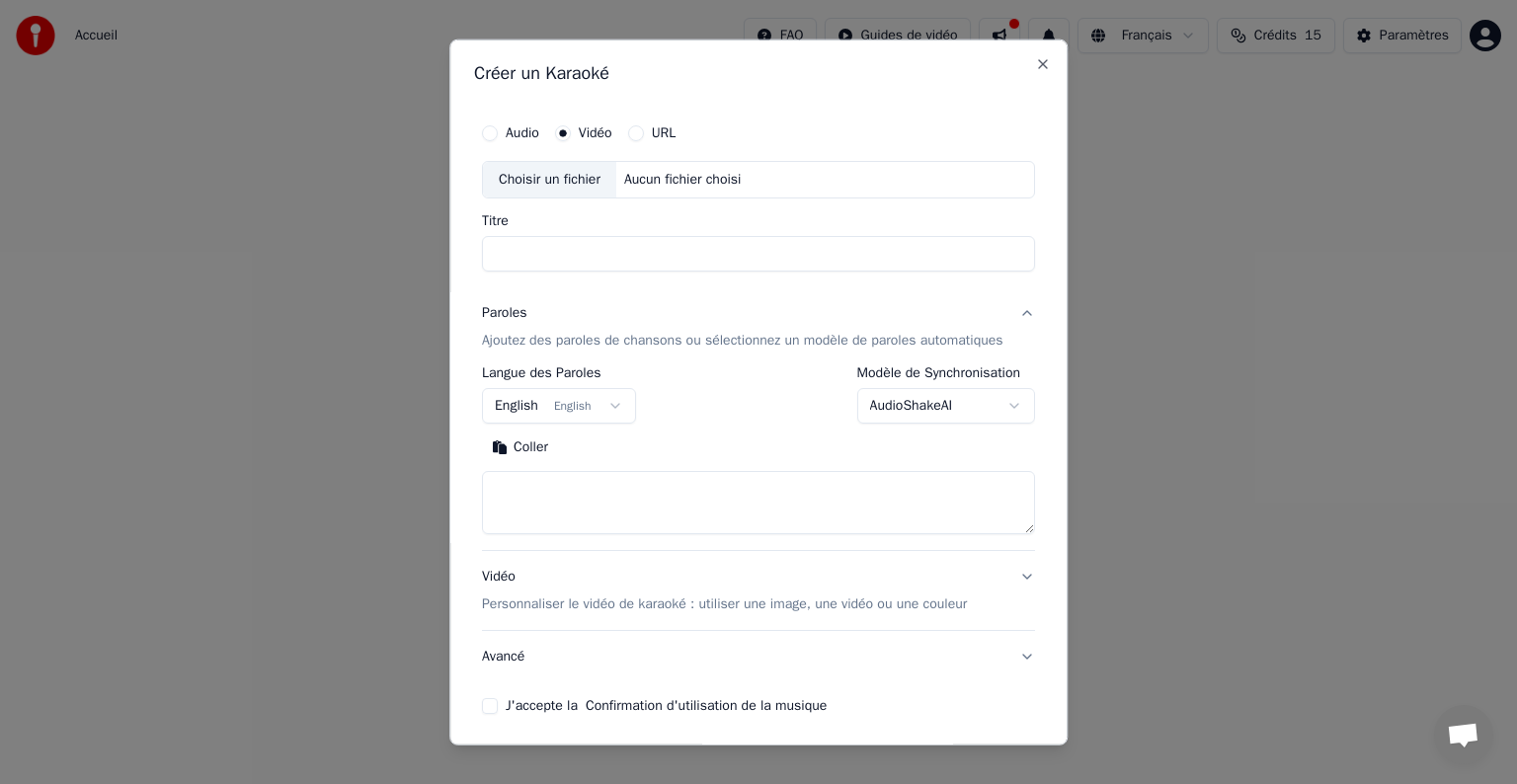 click on "**********" at bounding box center [758, 209] 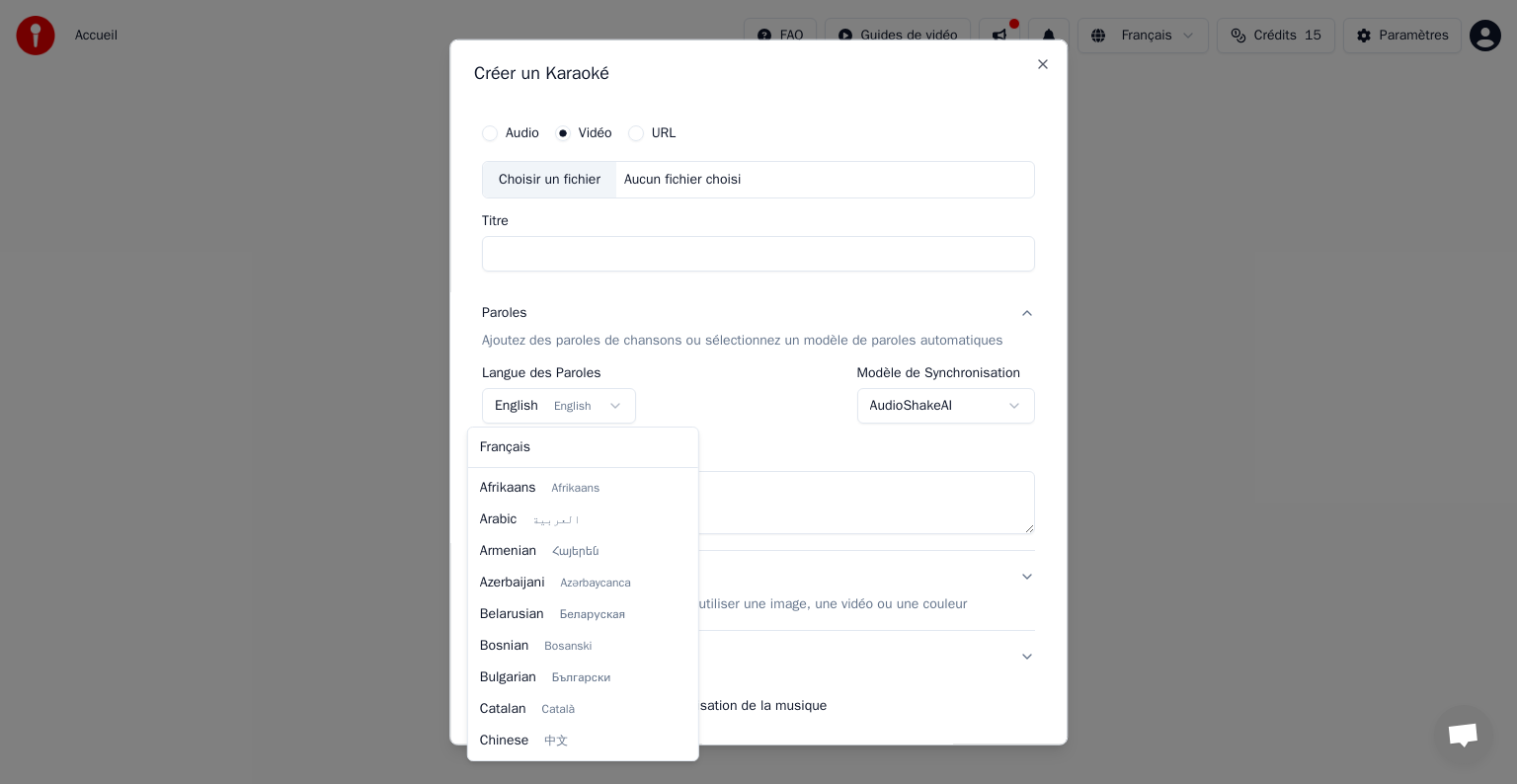 scroll, scrollTop: 158, scrollLeft: 0, axis: vertical 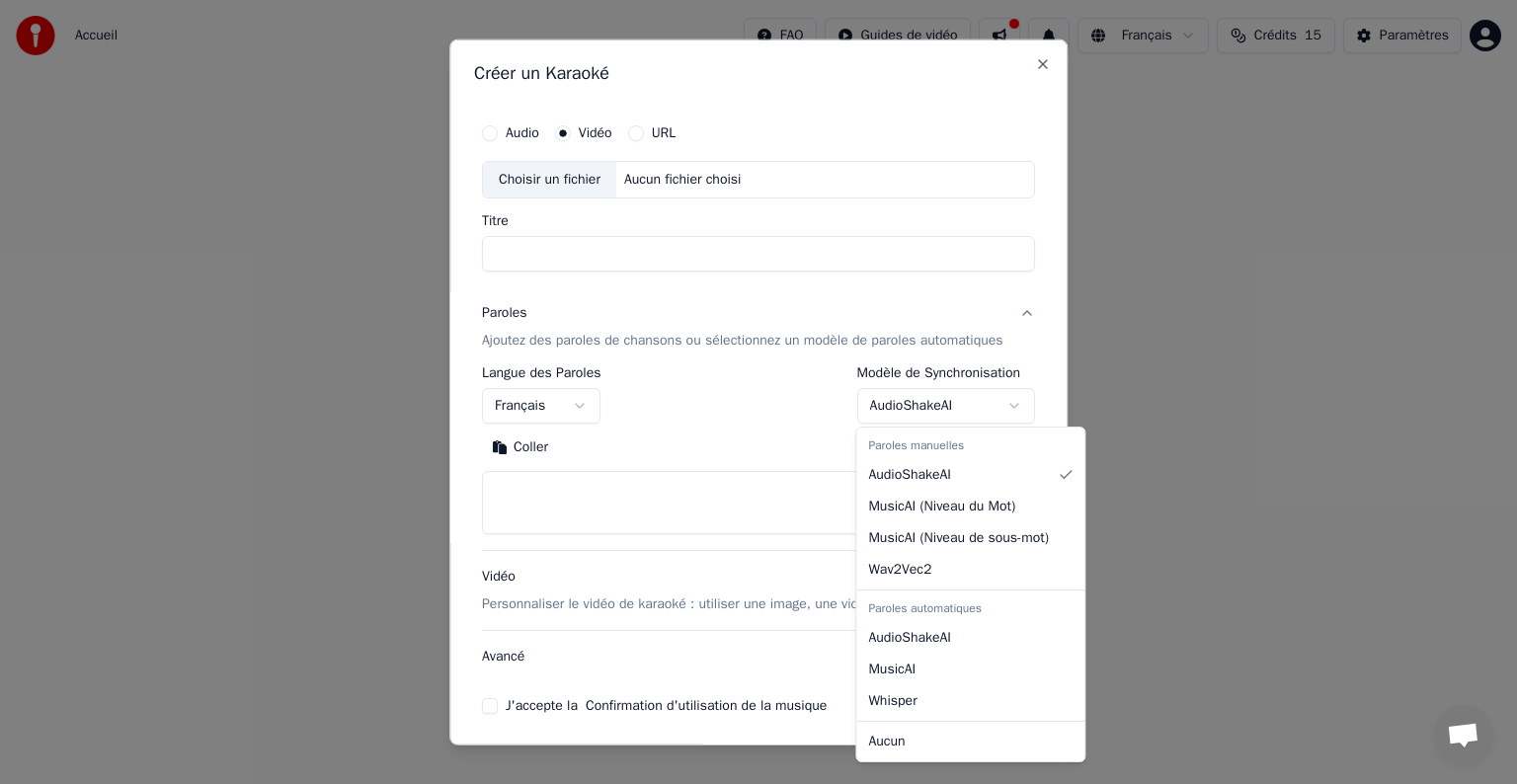 click on "**********" at bounding box center (758, 209) 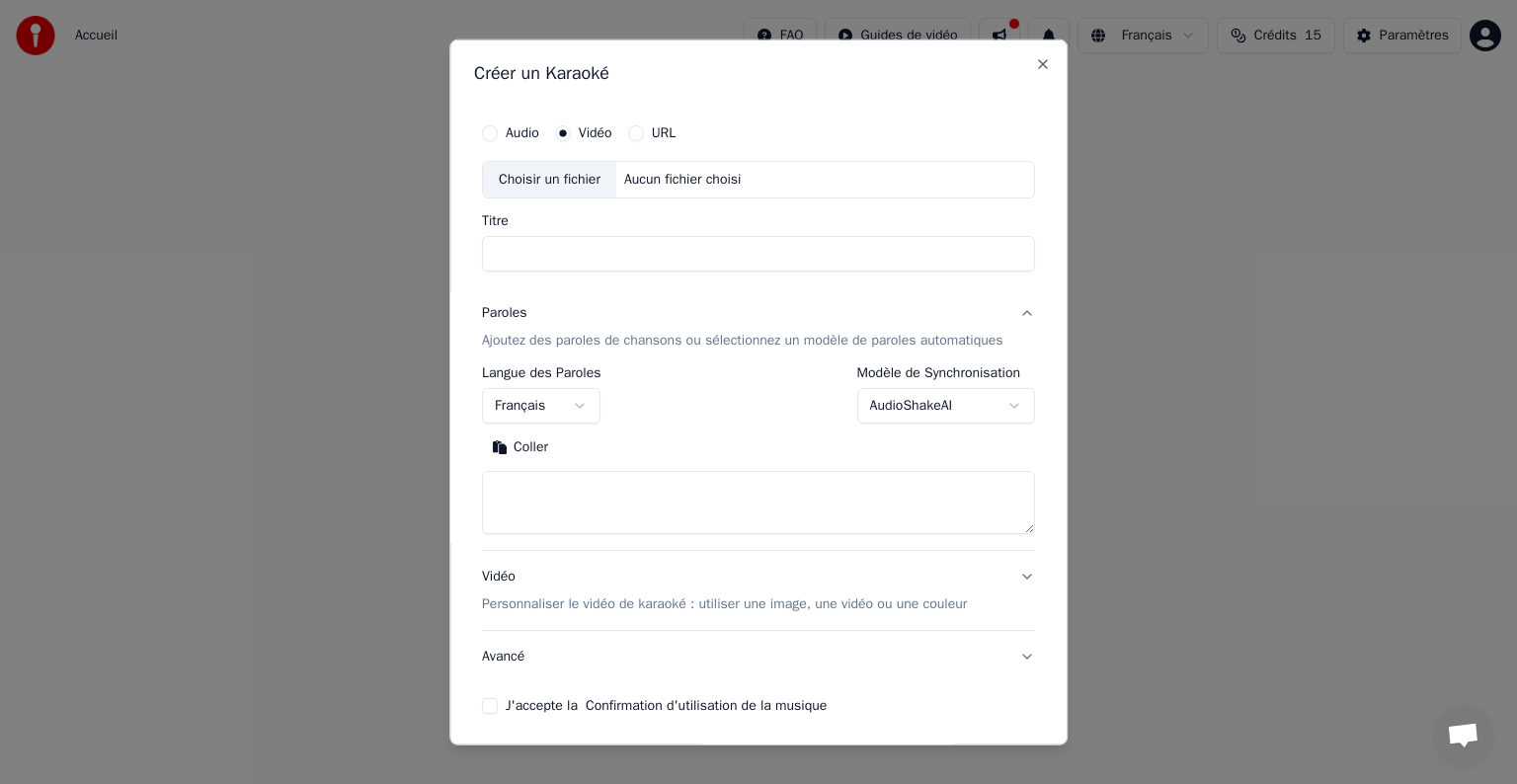 click on "**********" at bounding box center [758, 209] 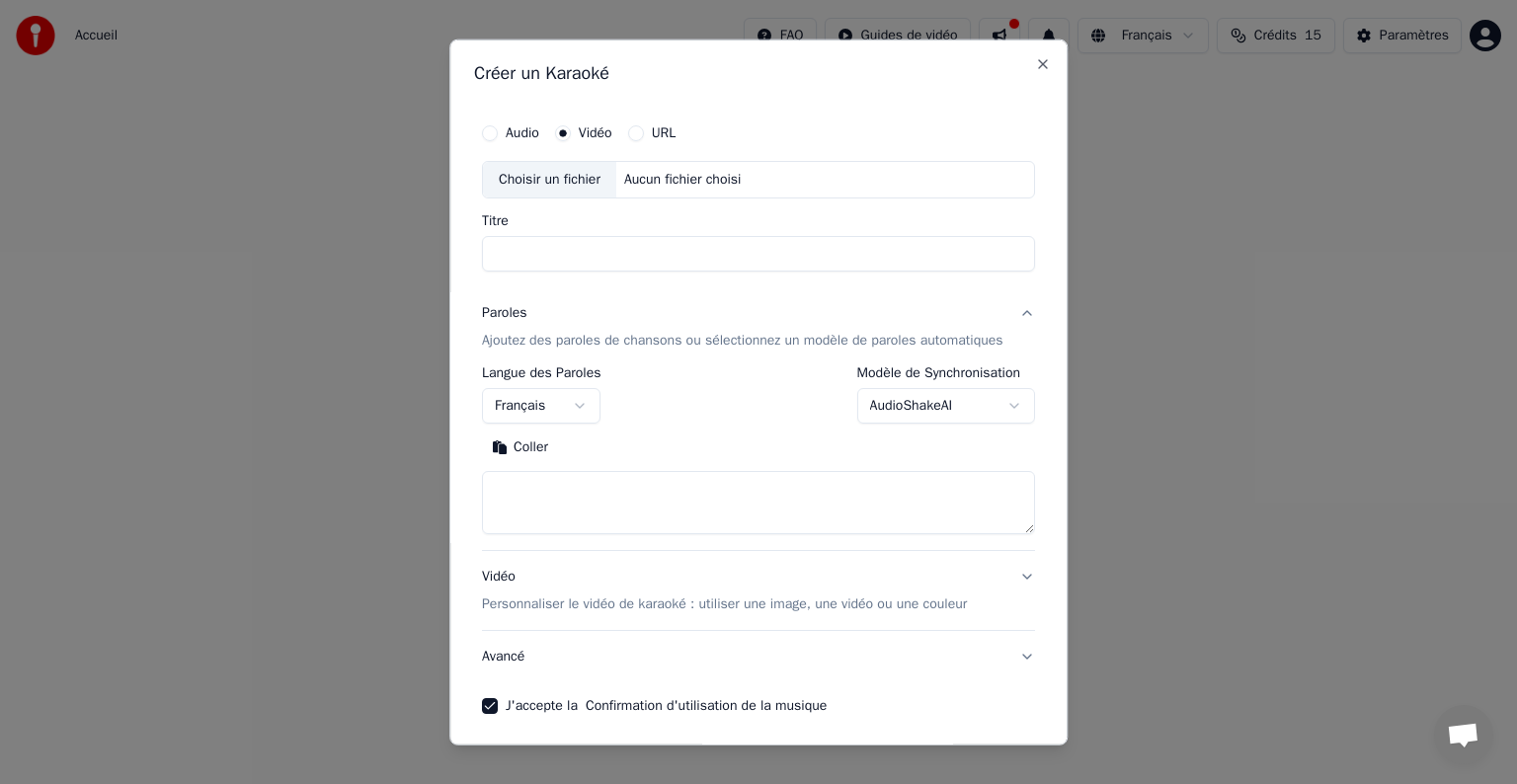 click on "Choisir un fichier" at bounding box center [549, 180] 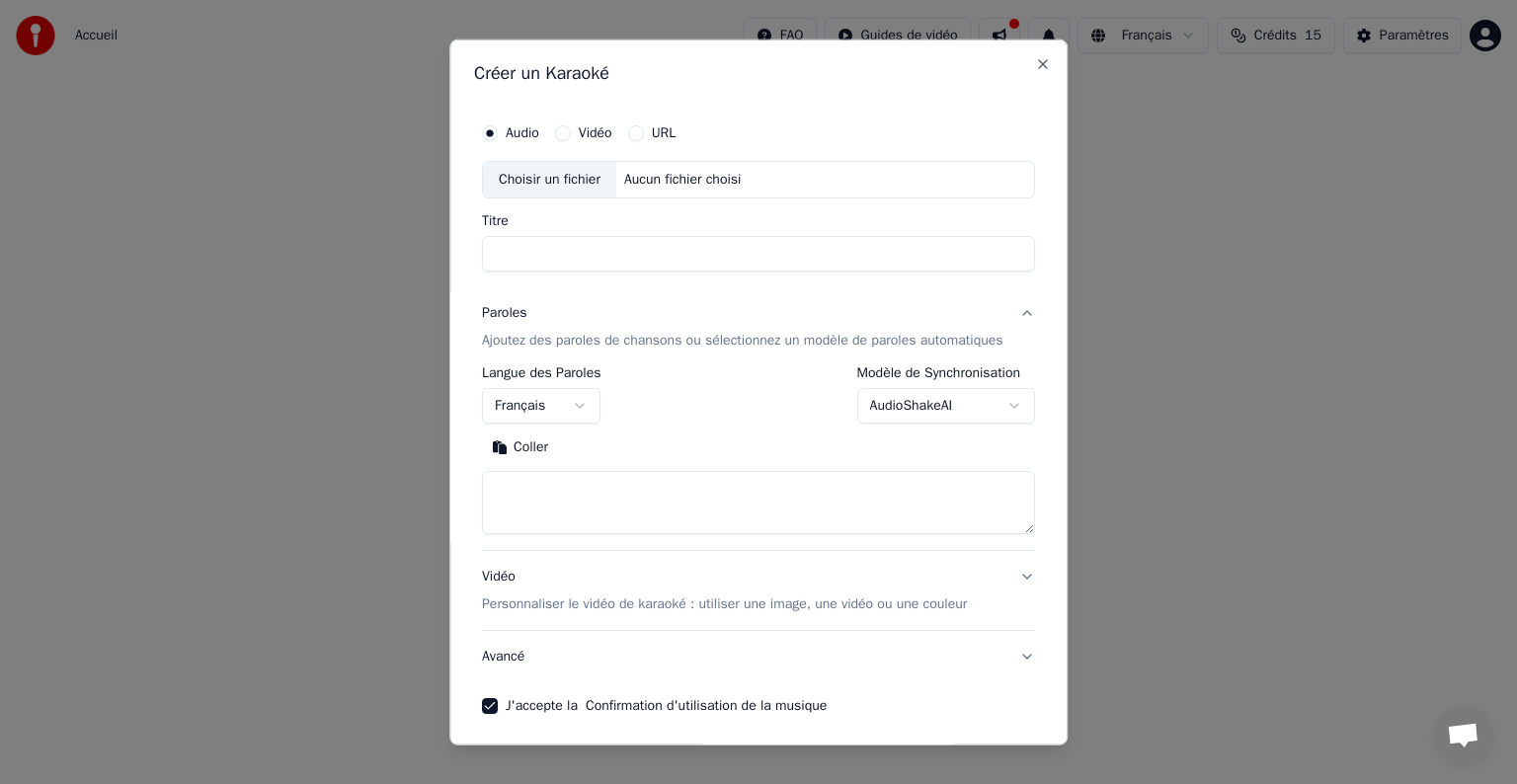 click on "Vidéo" at bounding box center [596, 133] 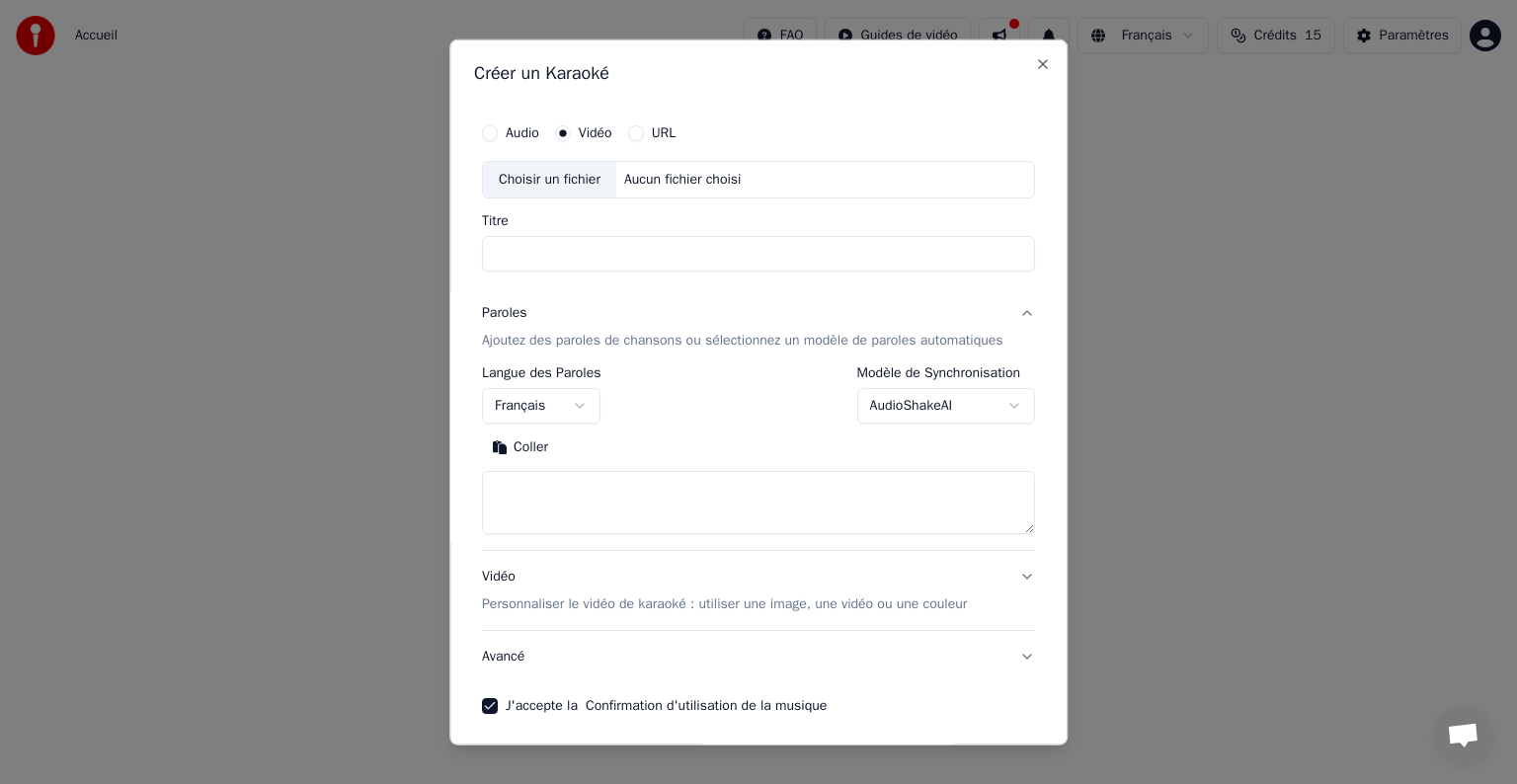 scroll, scrollTop: 75, scrollLeft: 0, axis: vertical 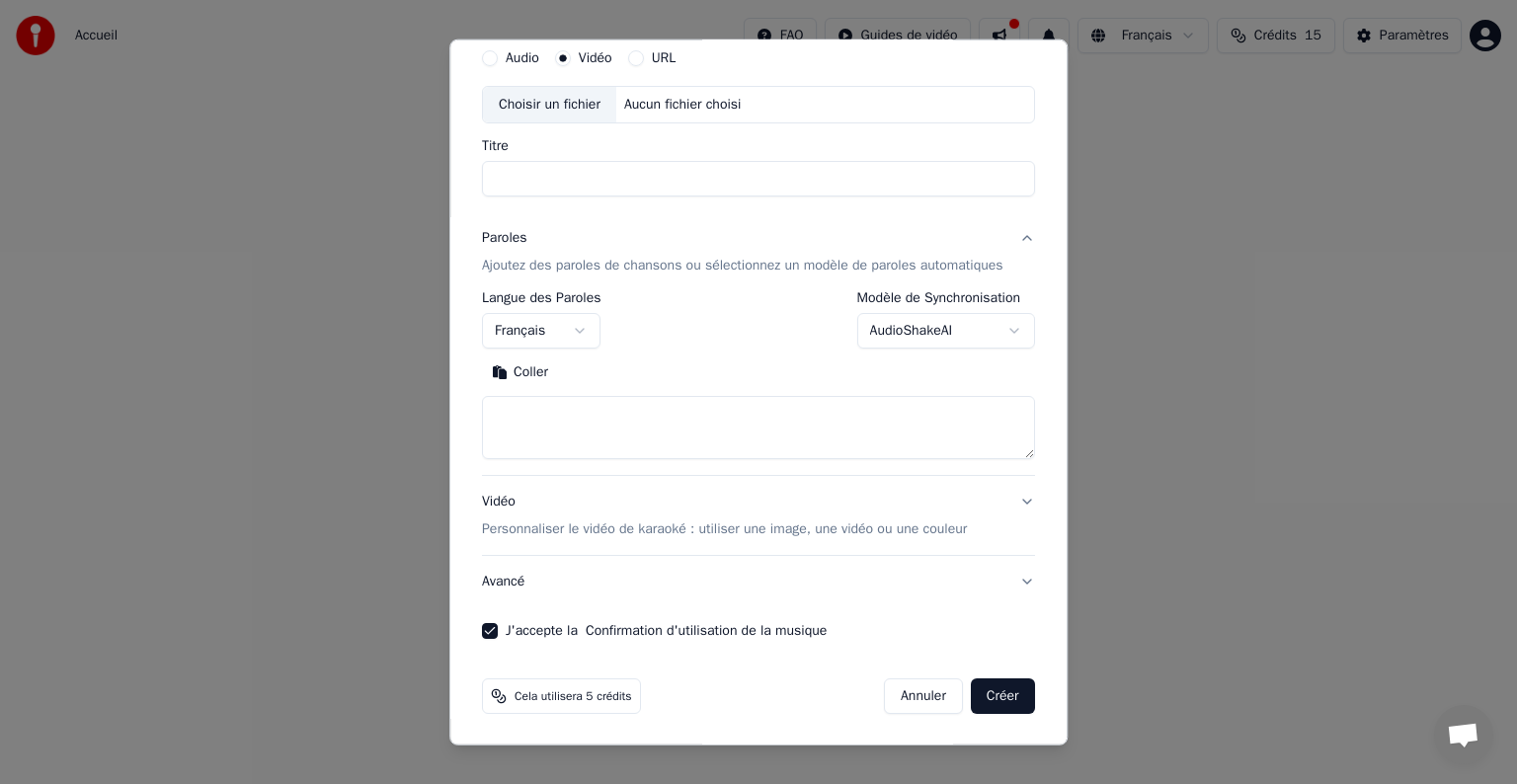 click on "Créer" at bounding box center (1002, 696) 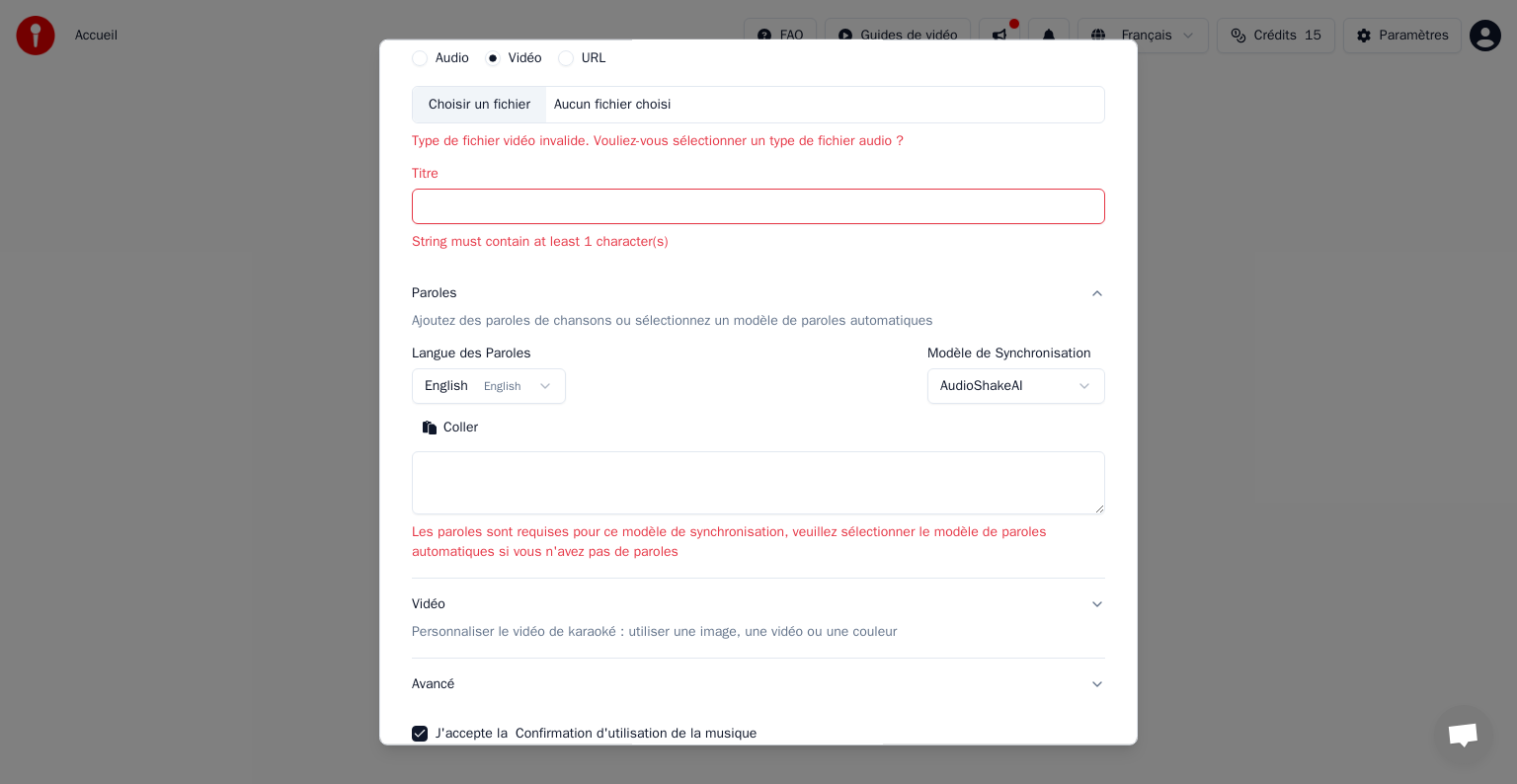 click on "Titre" at bounding box center (758, 206) 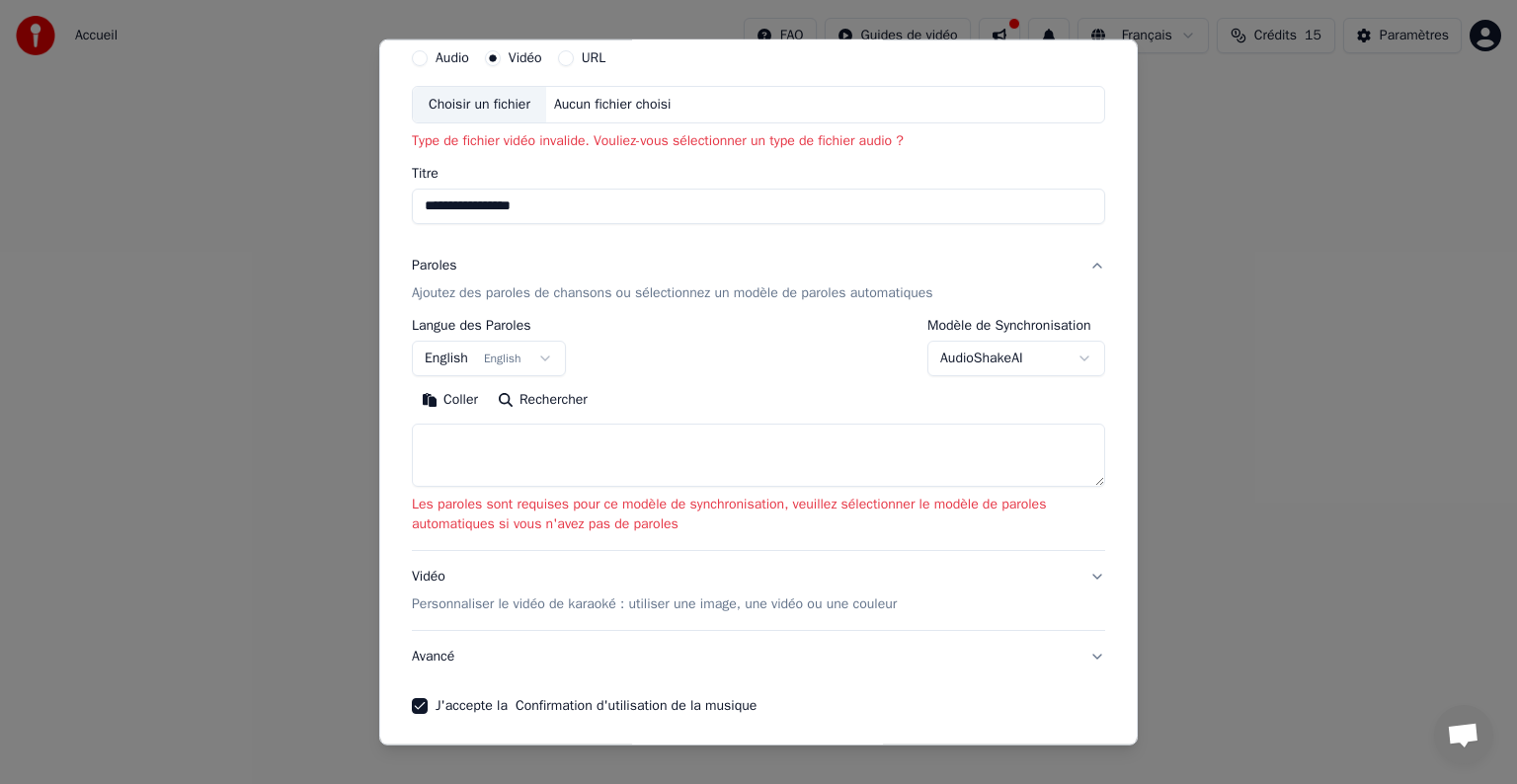 type on "**********" 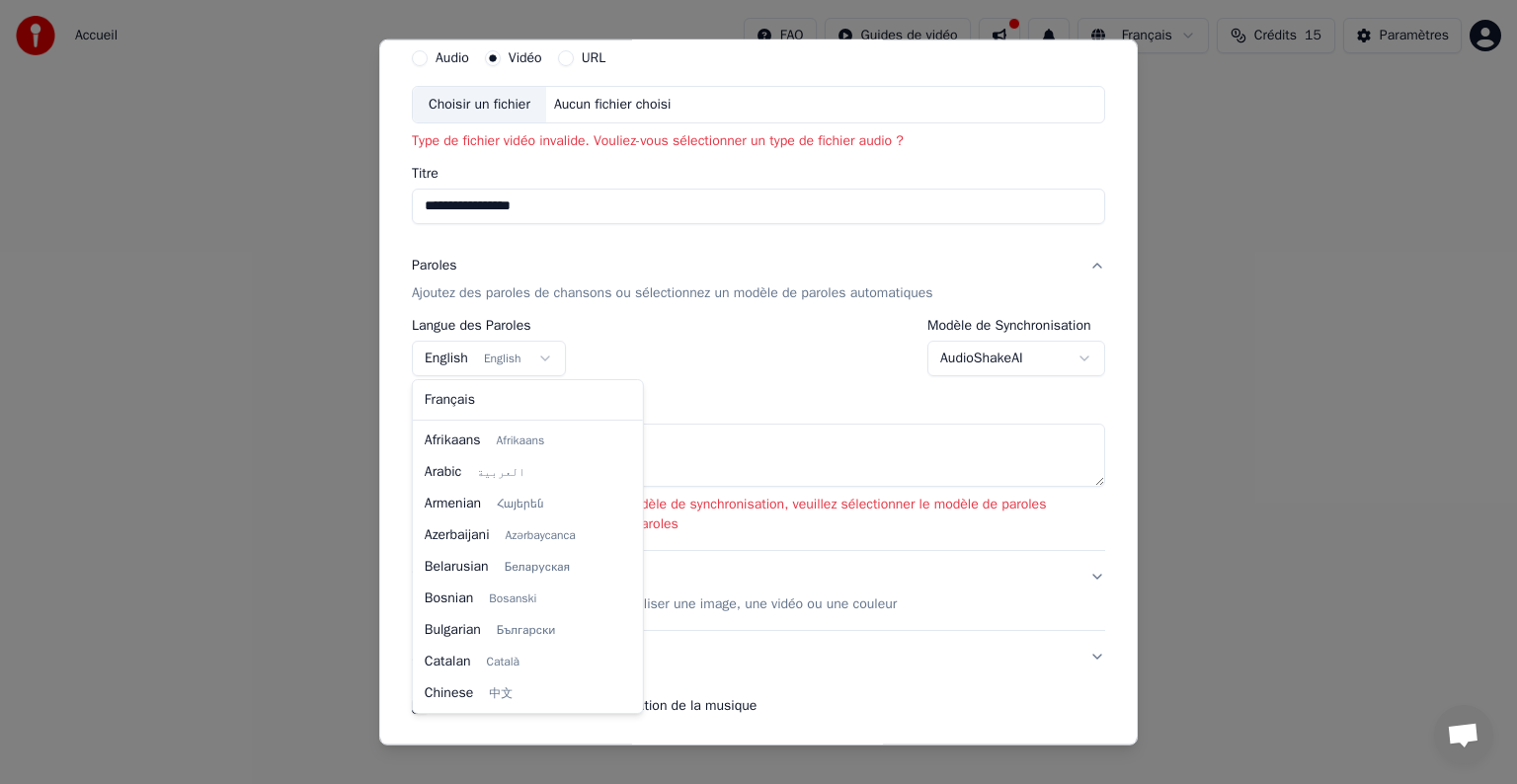 click on "**********" at bounding box center [758, 209] 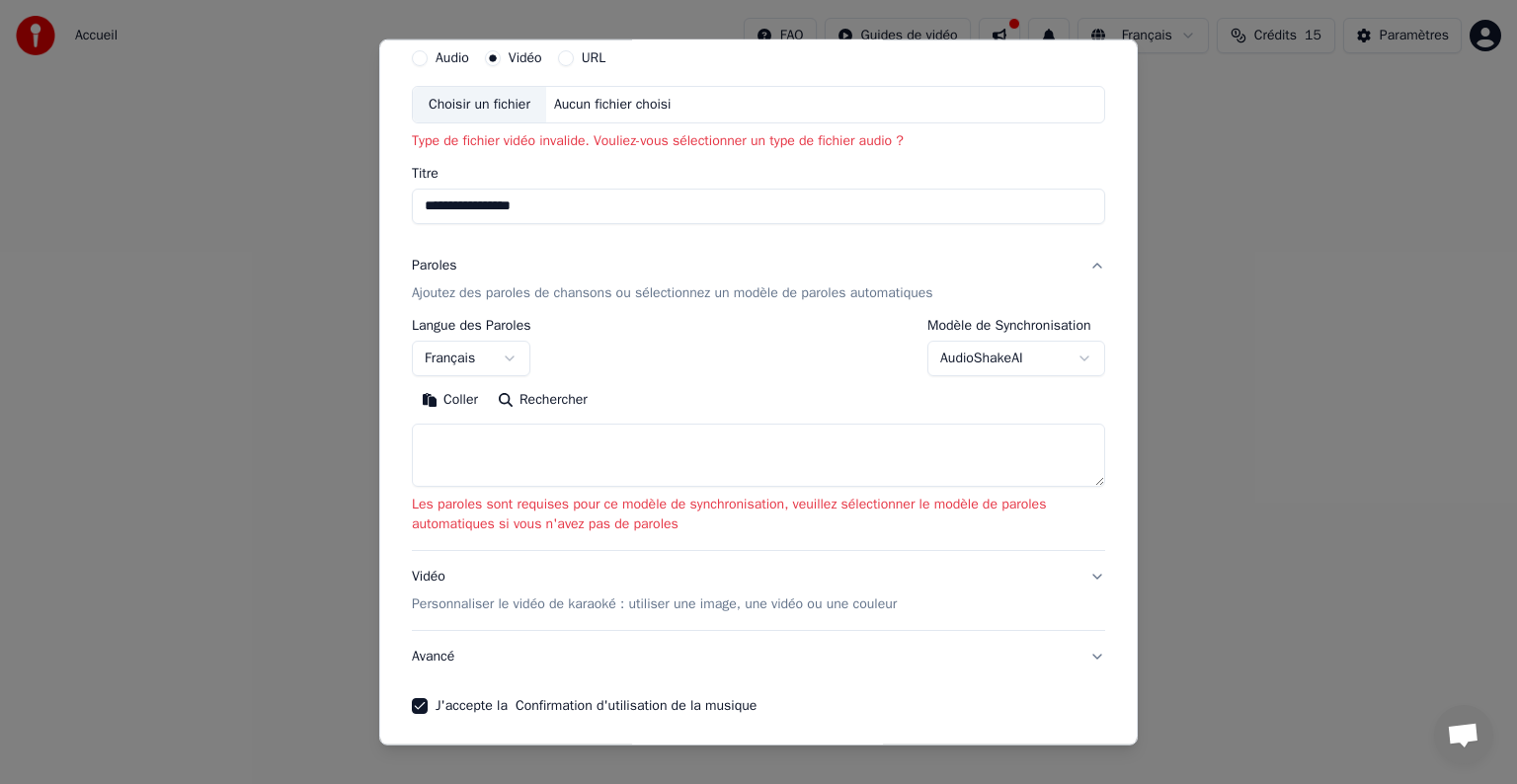 click on "**********" at bounding box center (758, 206) 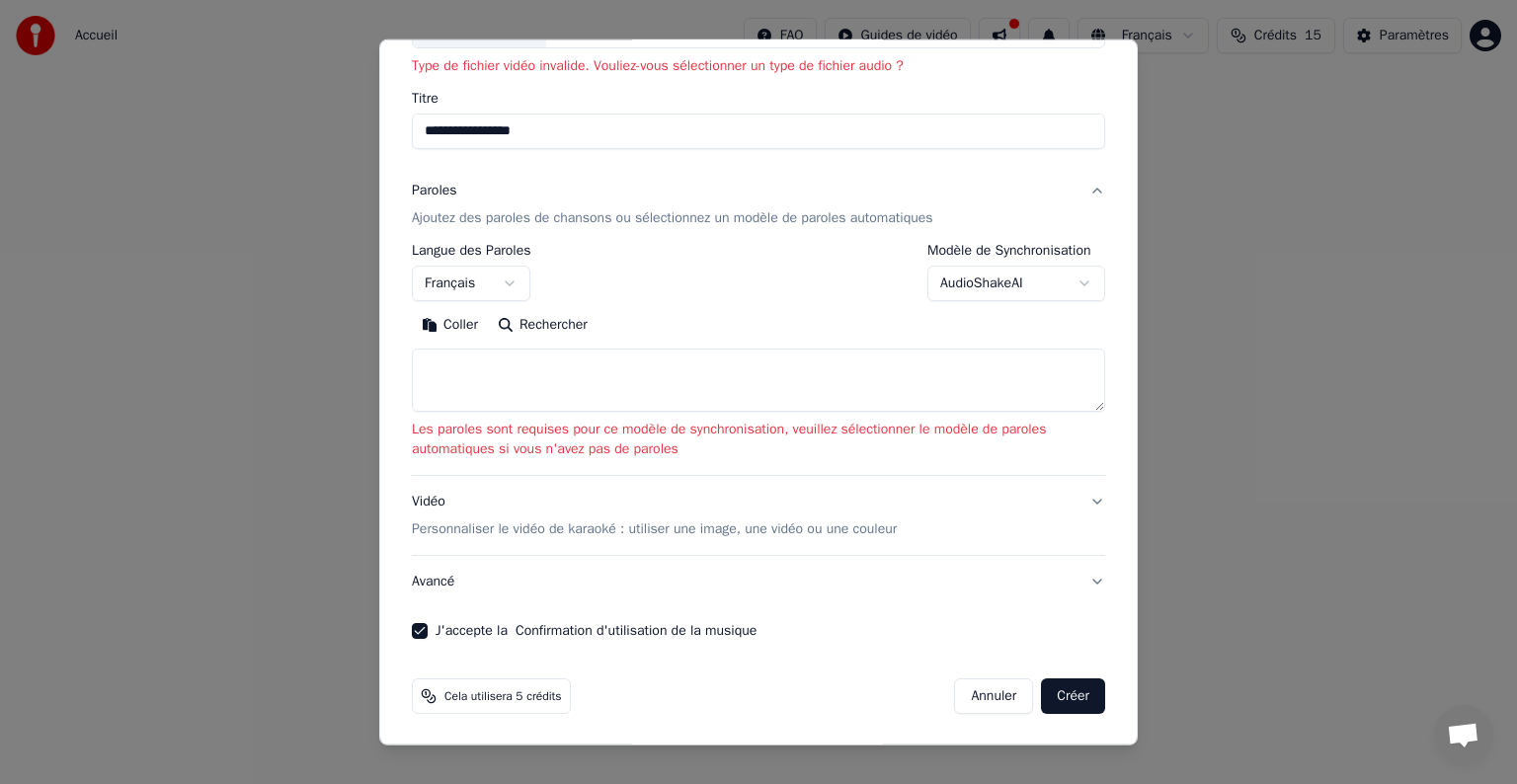 click on "Créer" at bounding box center (1073, 696) 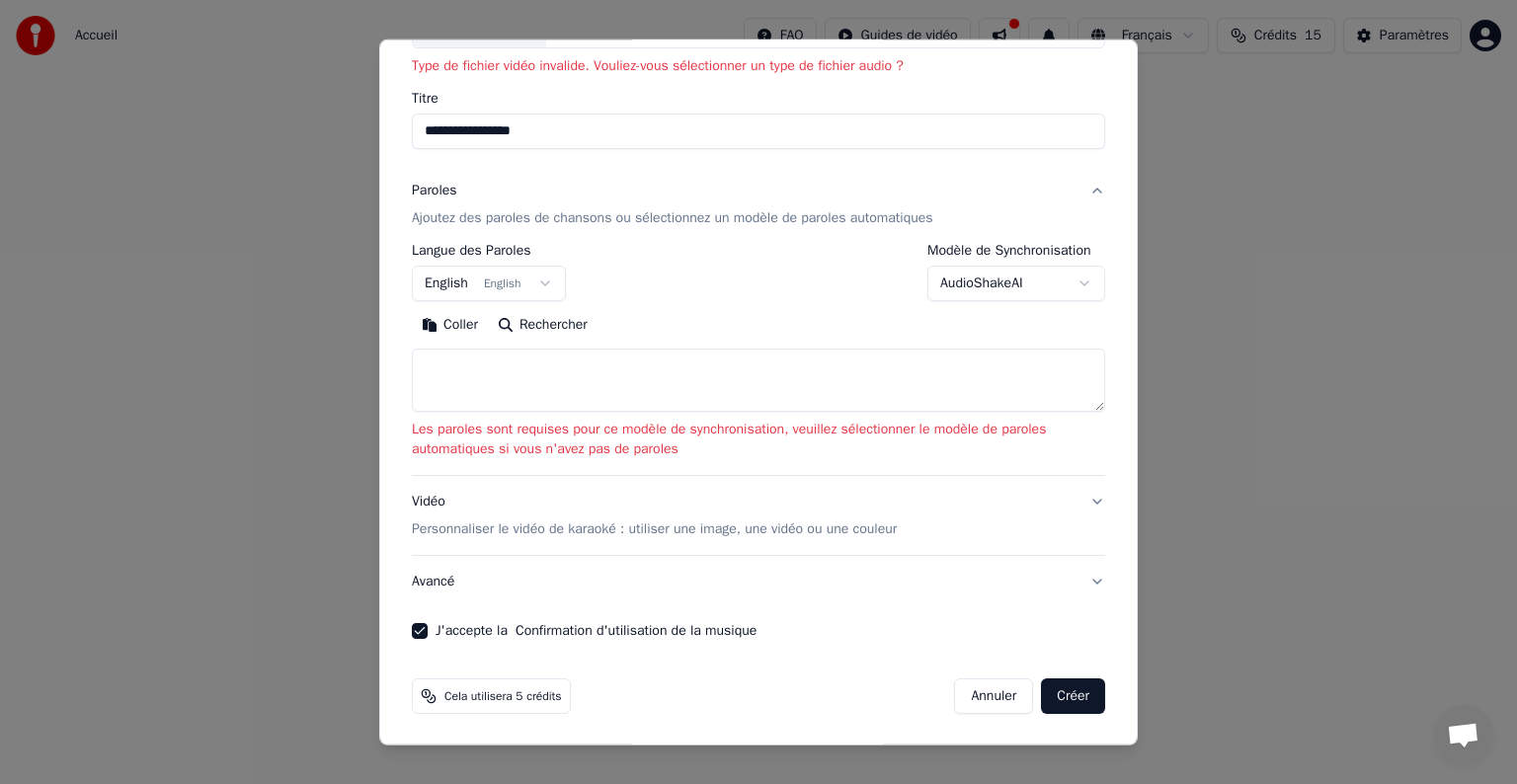 click on "Créer" at bounding box center (1073, 696) 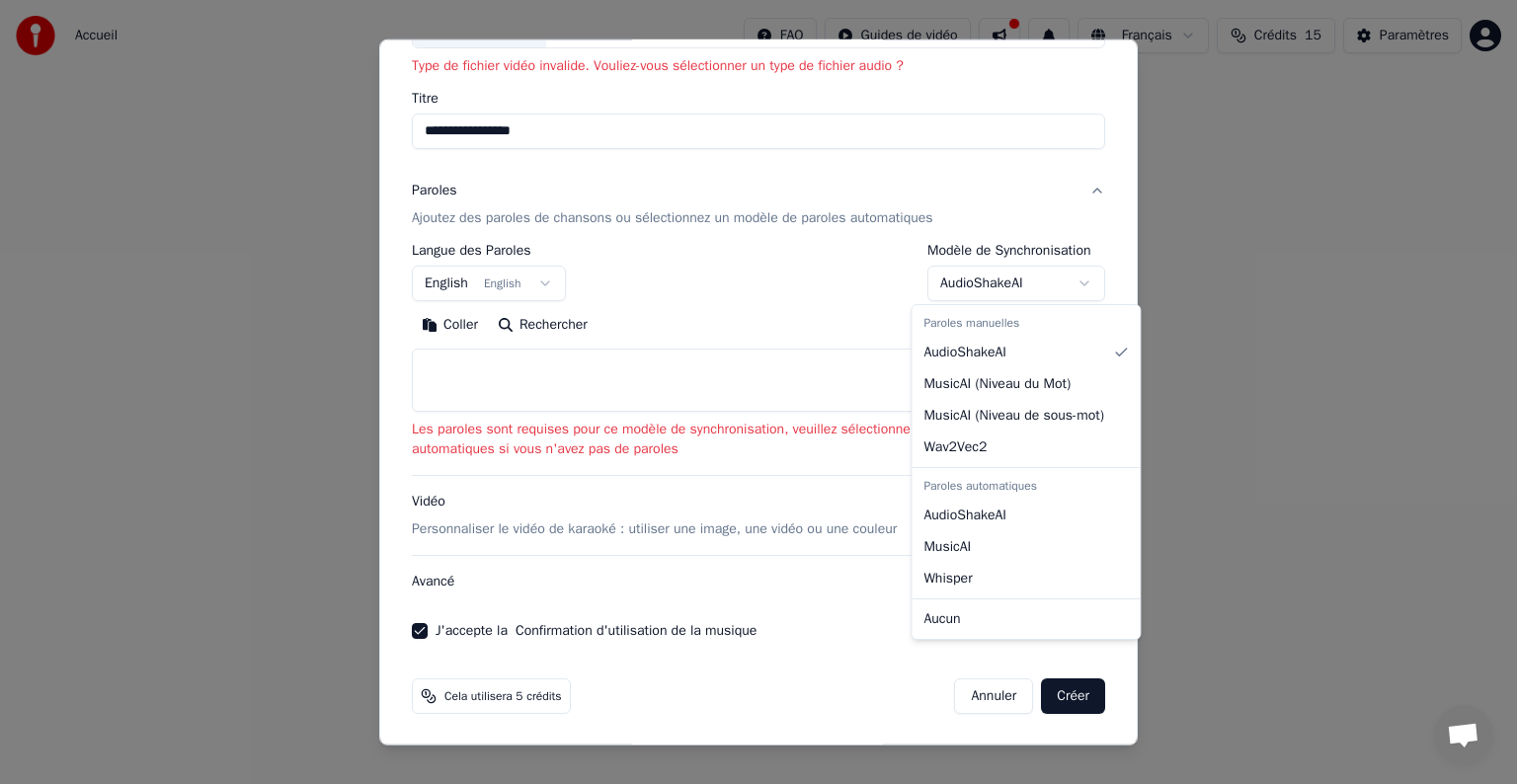 click on "**********" at bounding box center [758, 209] 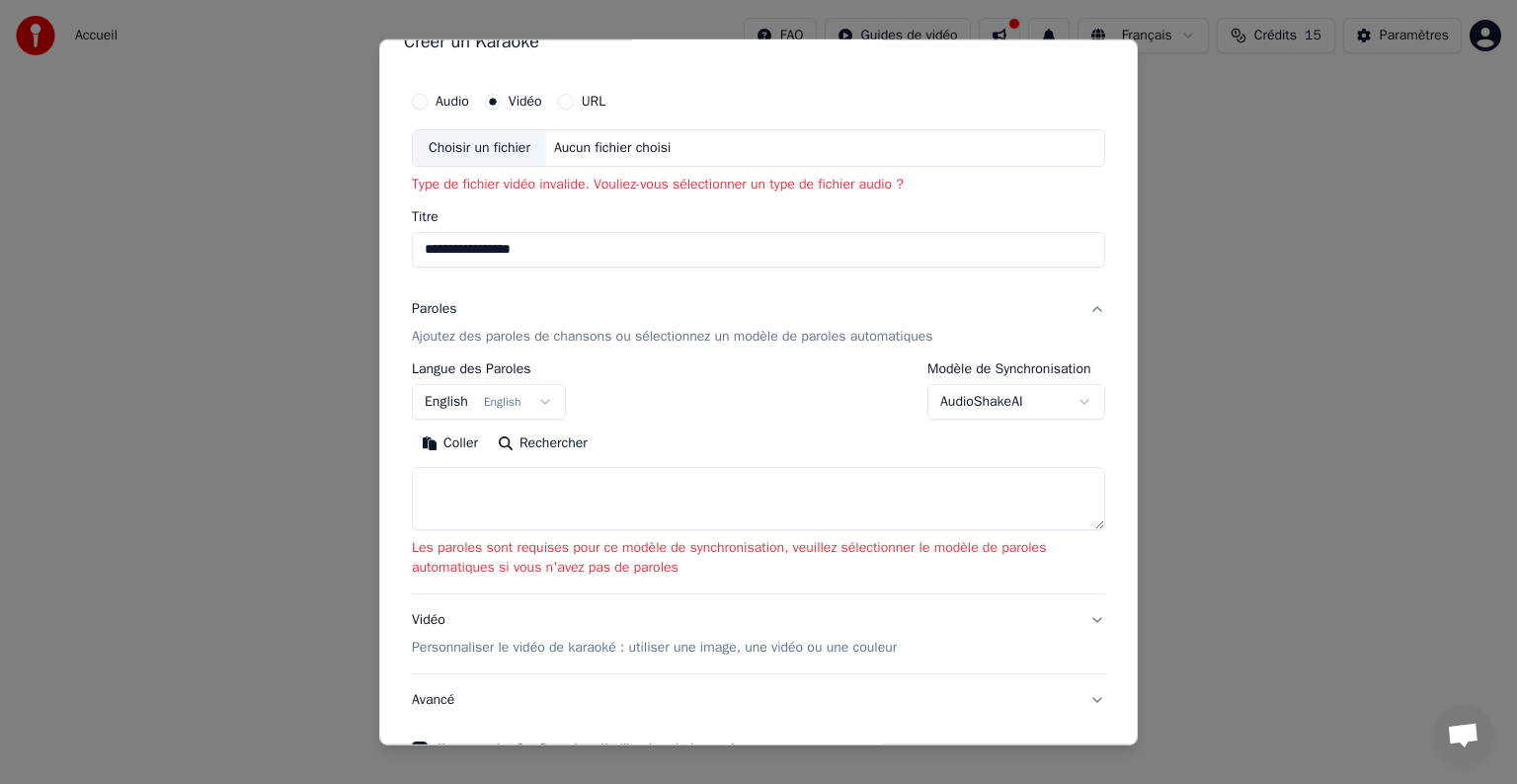 scroll, scrollTop: 0, scrollLeft: 0, axis: both 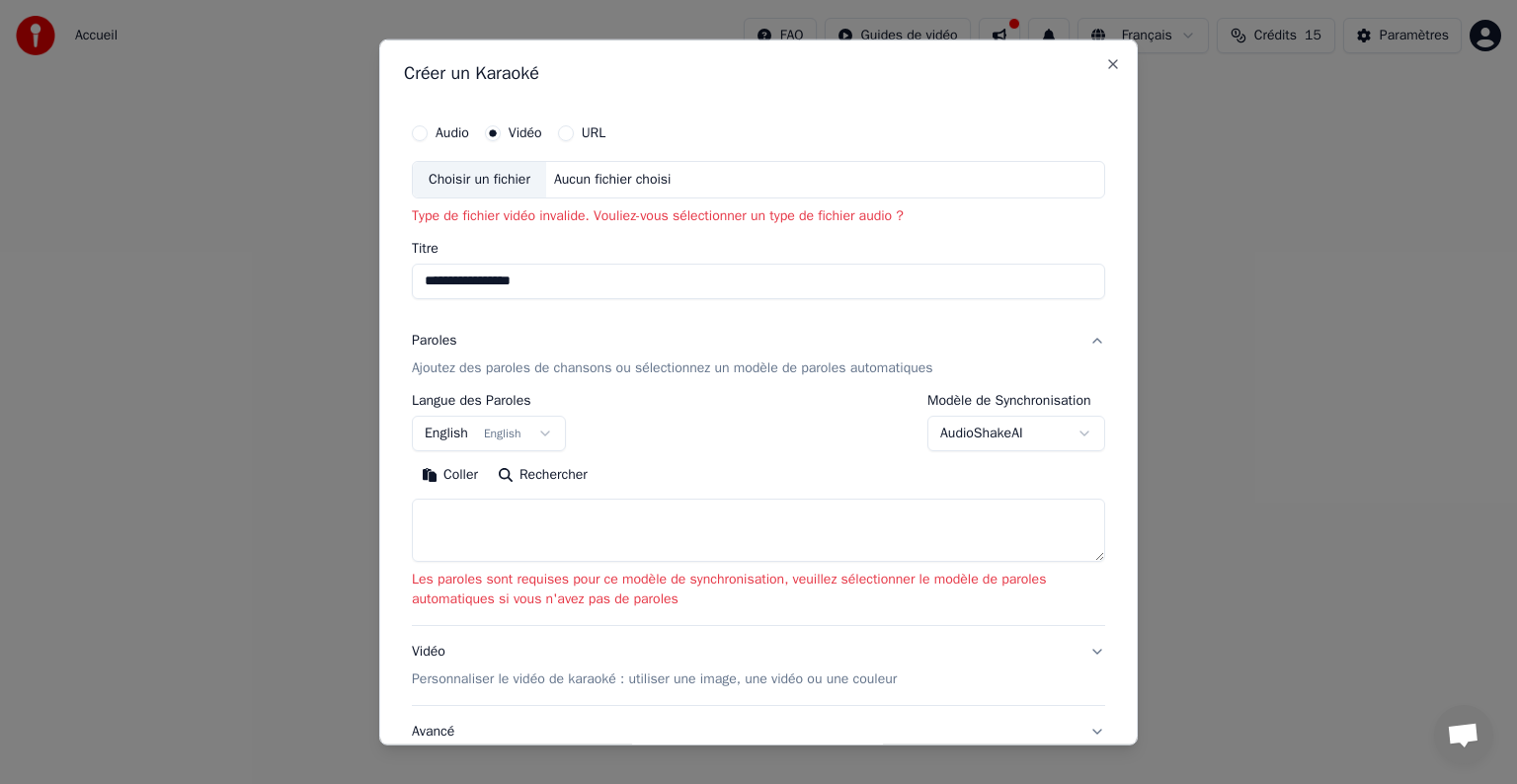 click on "Audio" at bounding box center [452, 133] 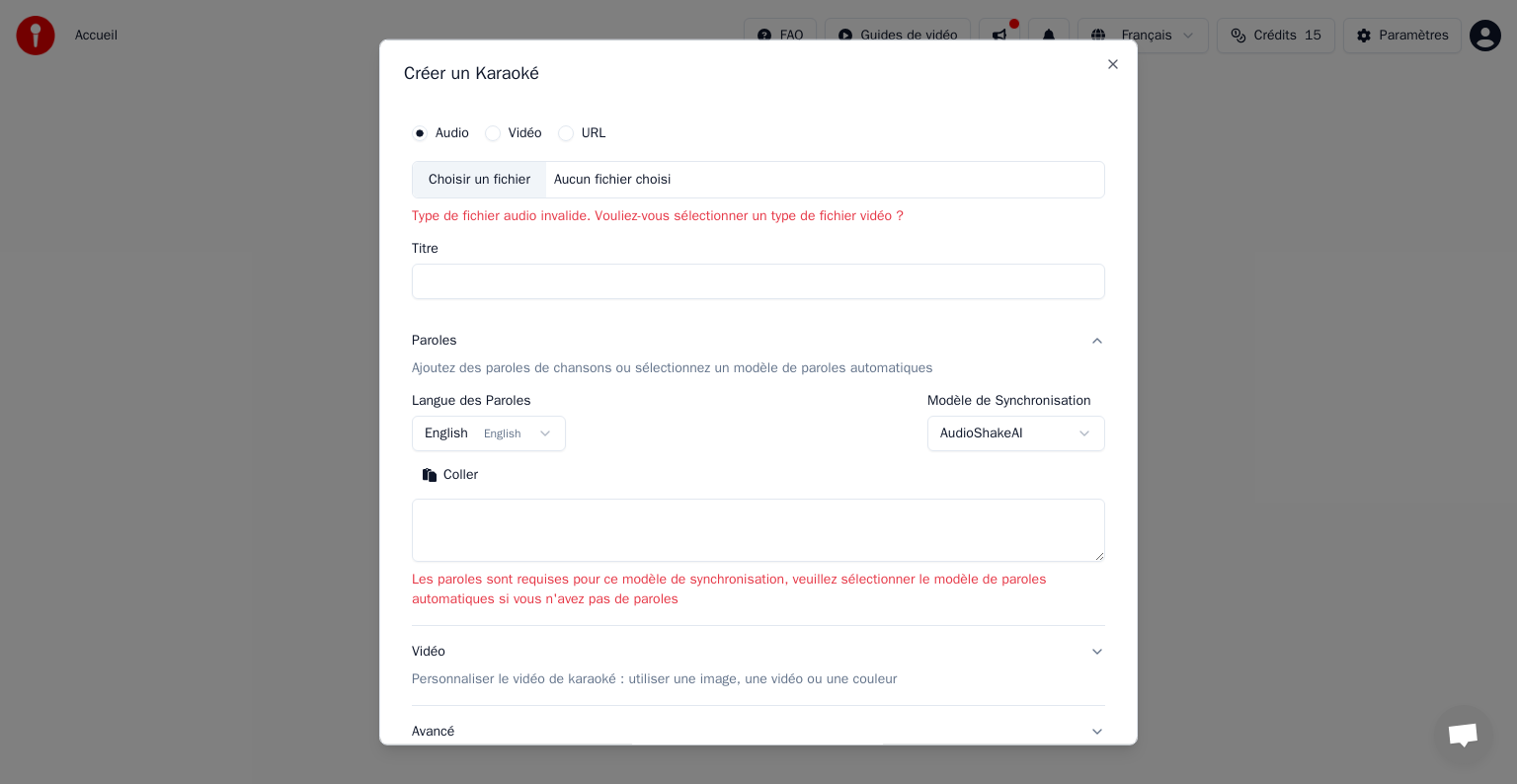 click on "Vidéo" at bounding box center (525, 133) 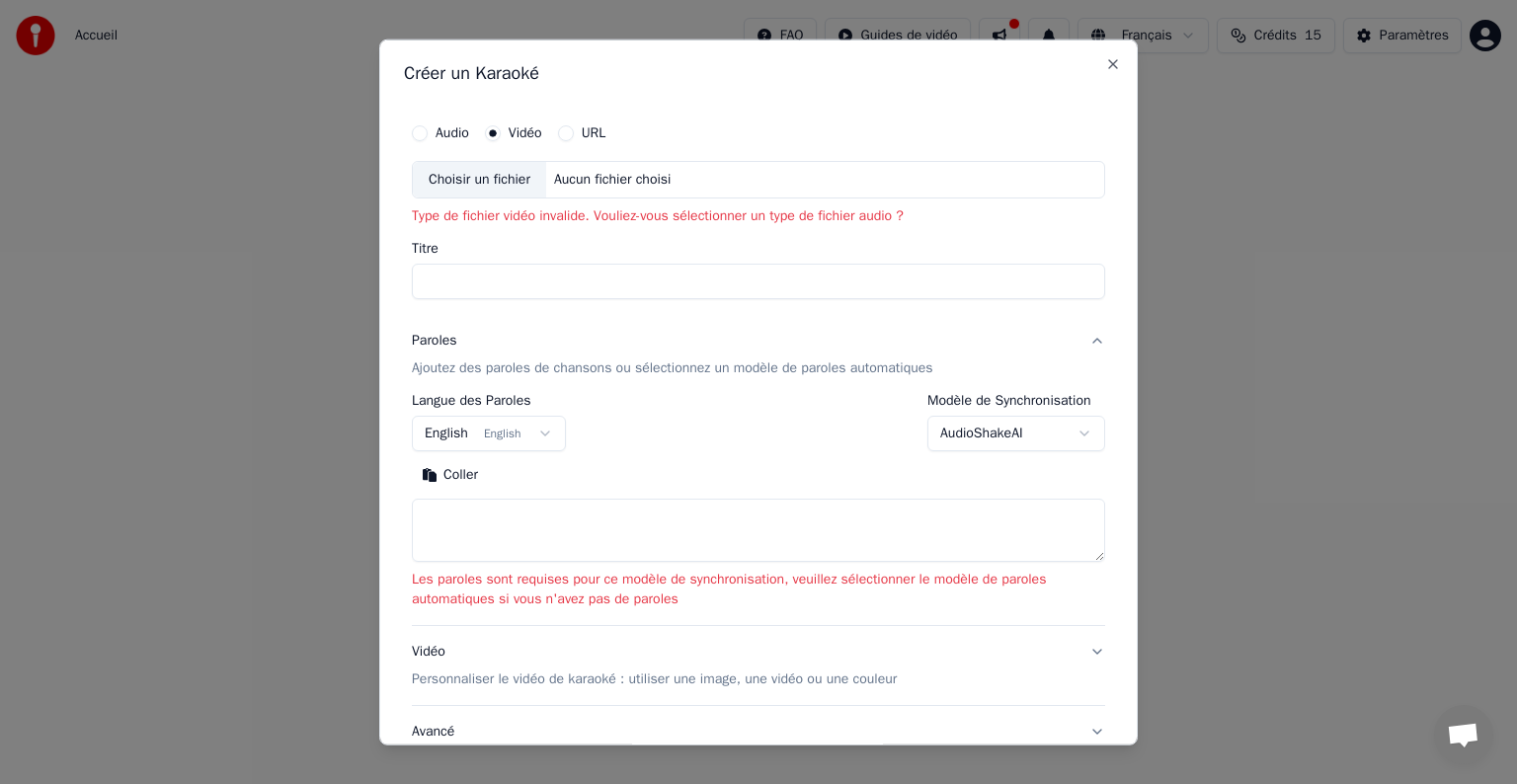 select 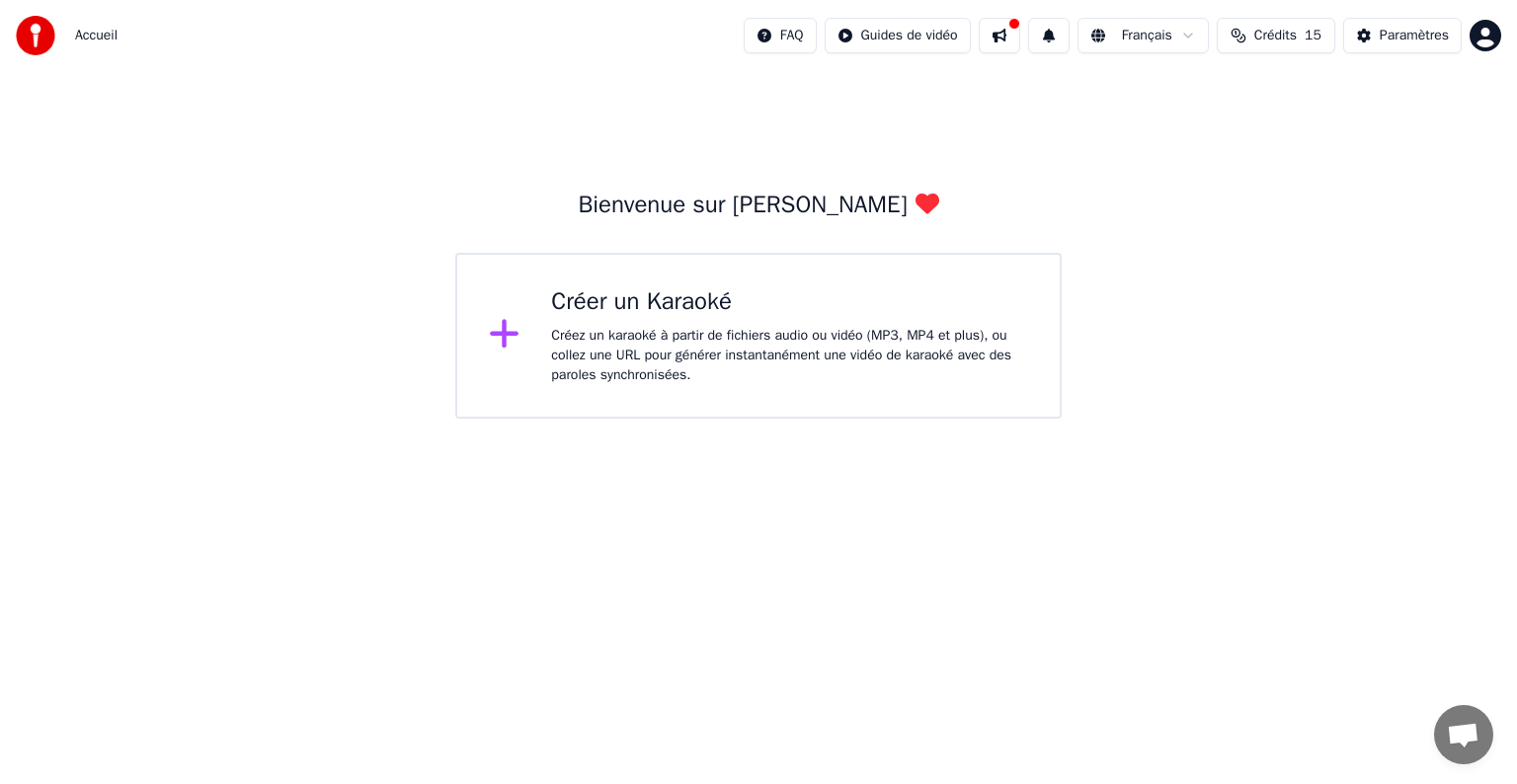 click on "Créer un Karaoké" at bounding box center (789, 302) 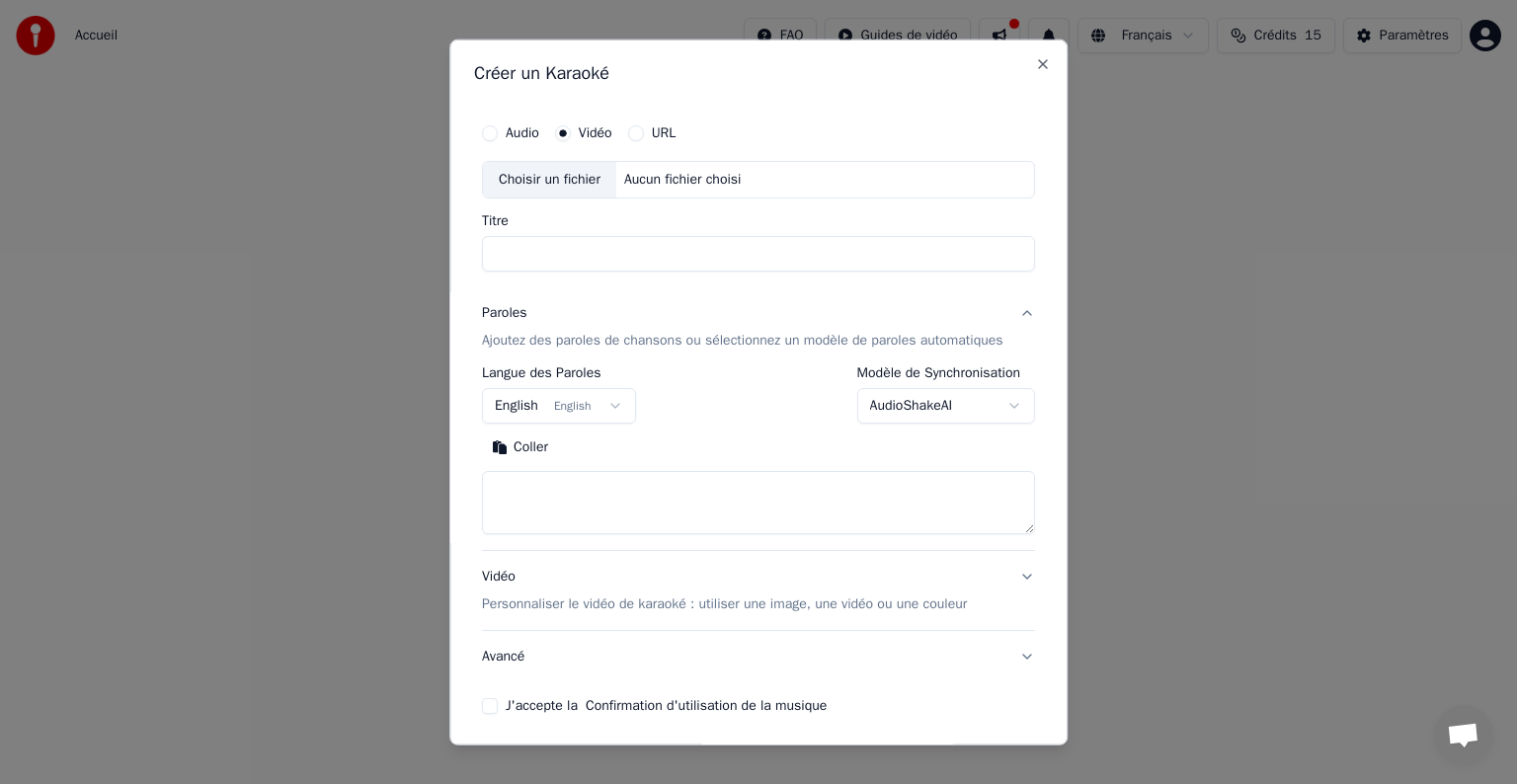 click on "Choisir un fichier" at bounding box center (549, 180) 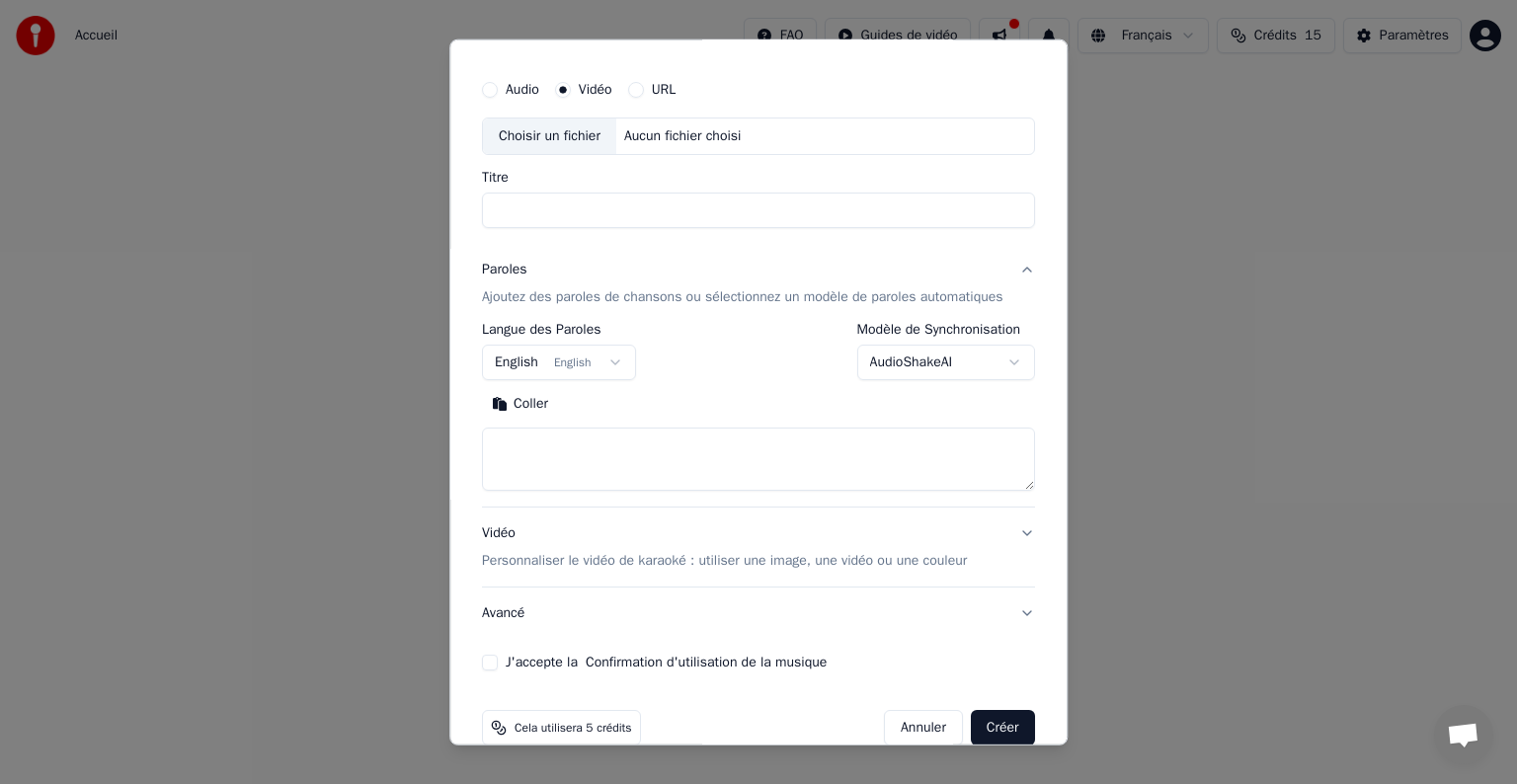 scroll, scrollTop: 75, scrollLeft: 0, axis: vertical 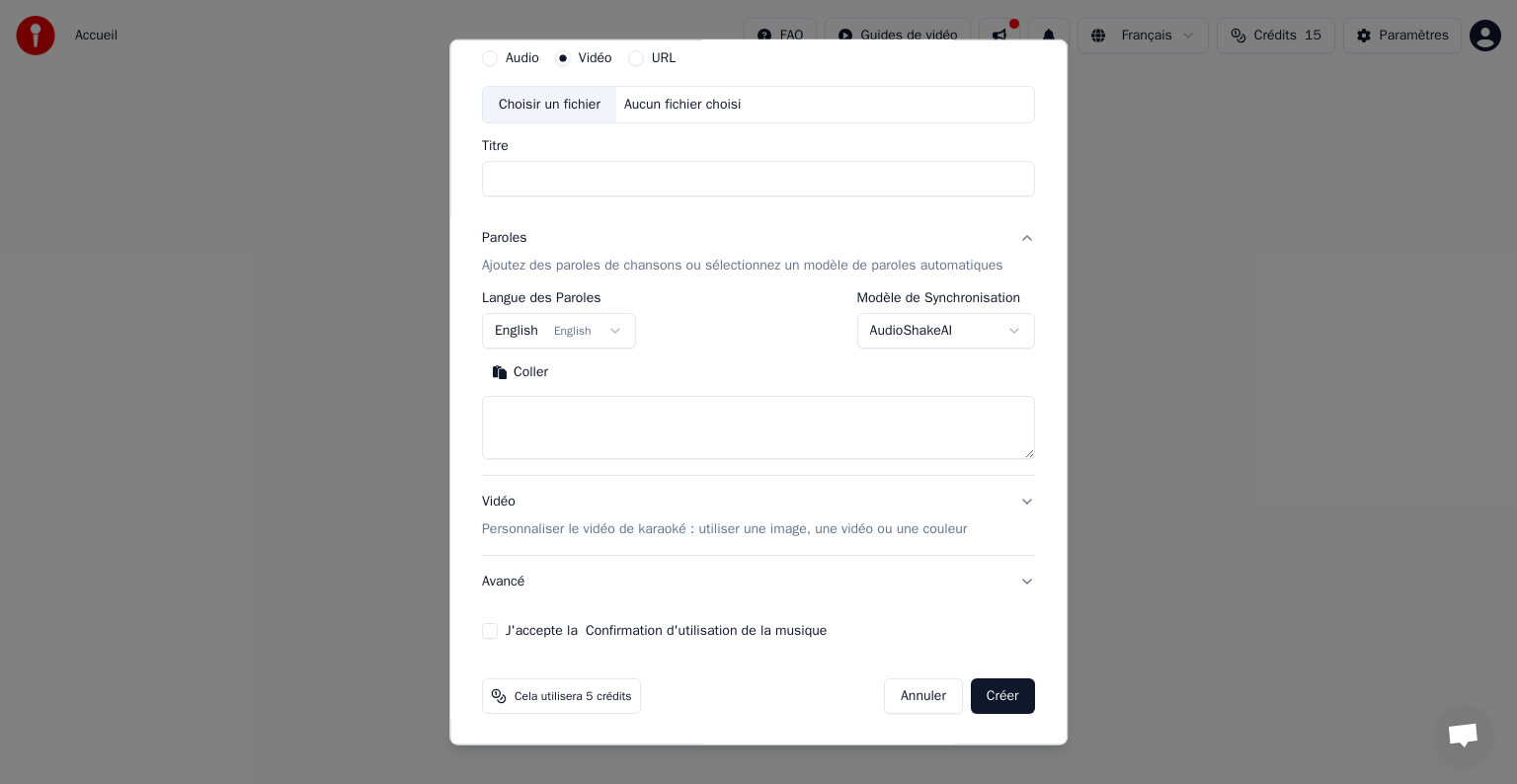 click on "J'accepte la   Confirmation d'utilisation de la musique" at bounding box center (490, 631) 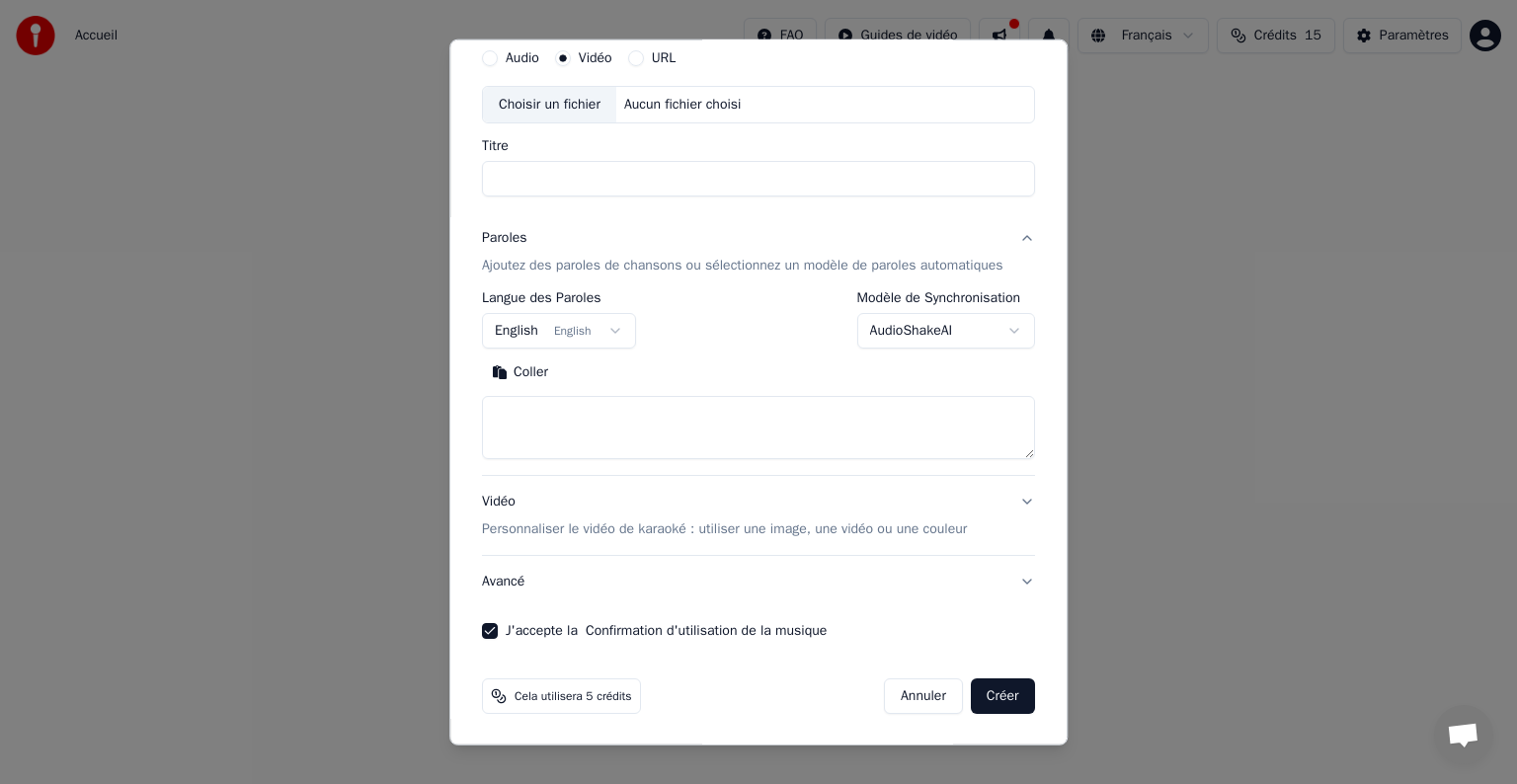 click on "Créer" at bounding box center (1002, 696) 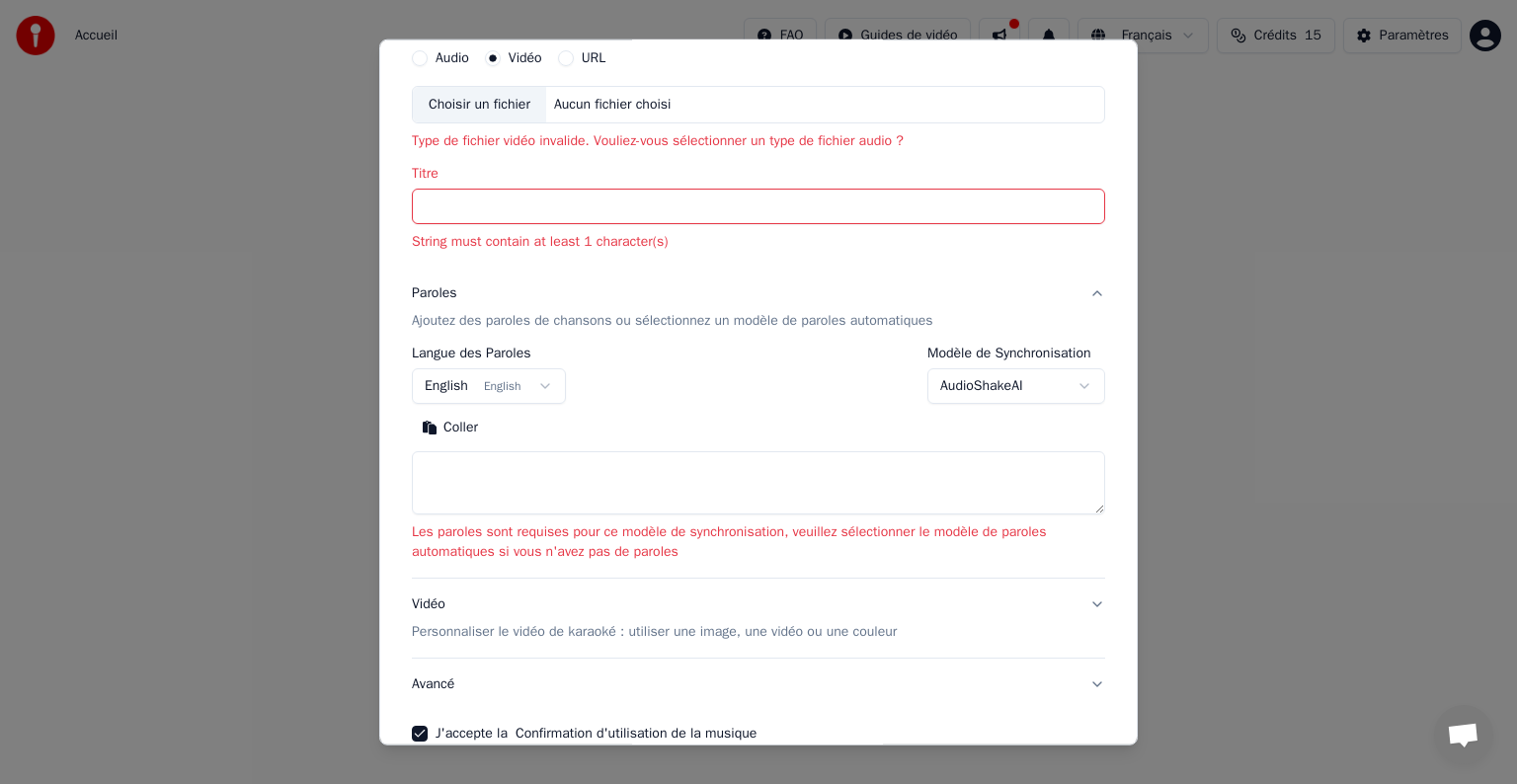 click on "Titre" at bounding box center [758, 206] 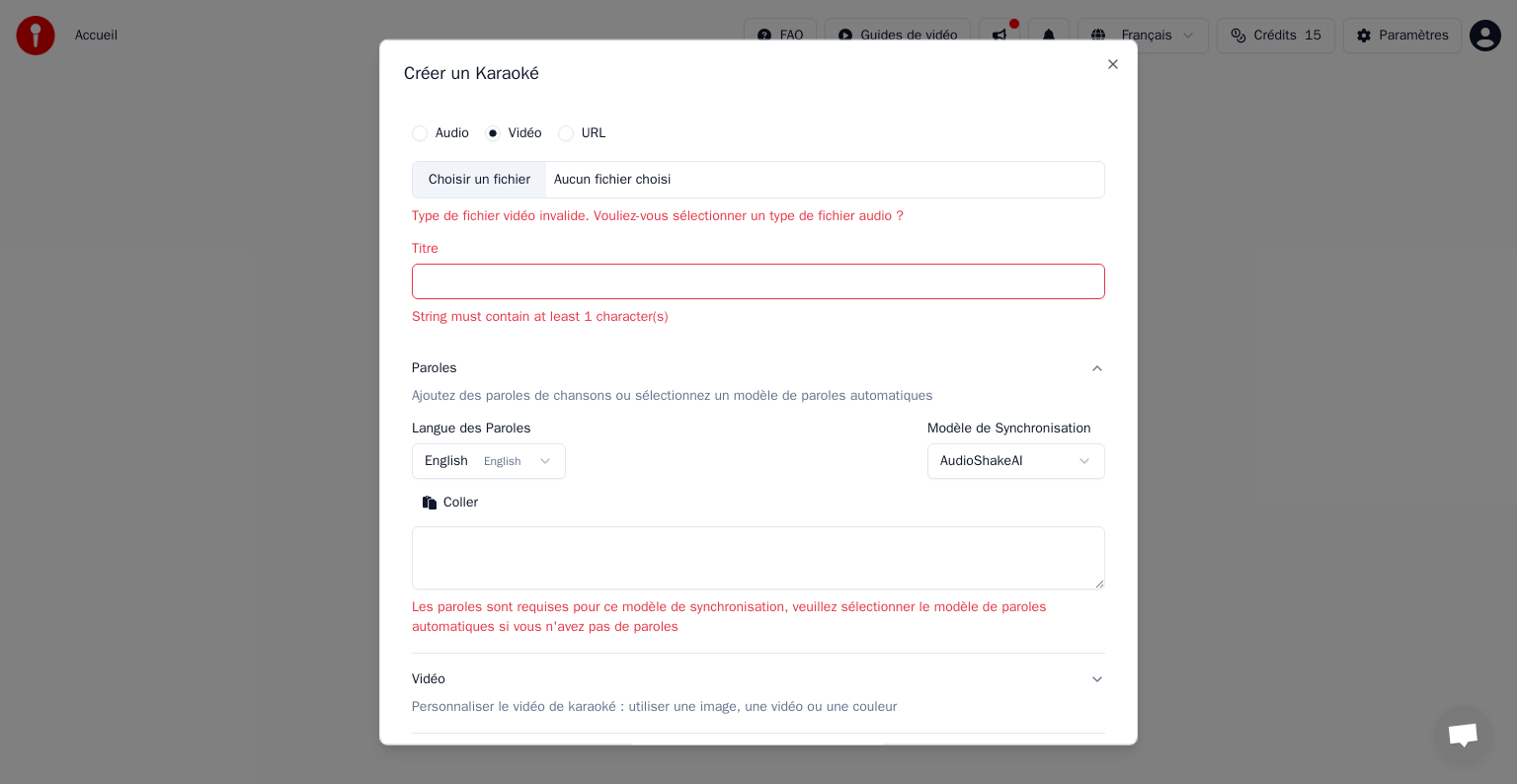 click on "URL" at bounding box center [566, 133] 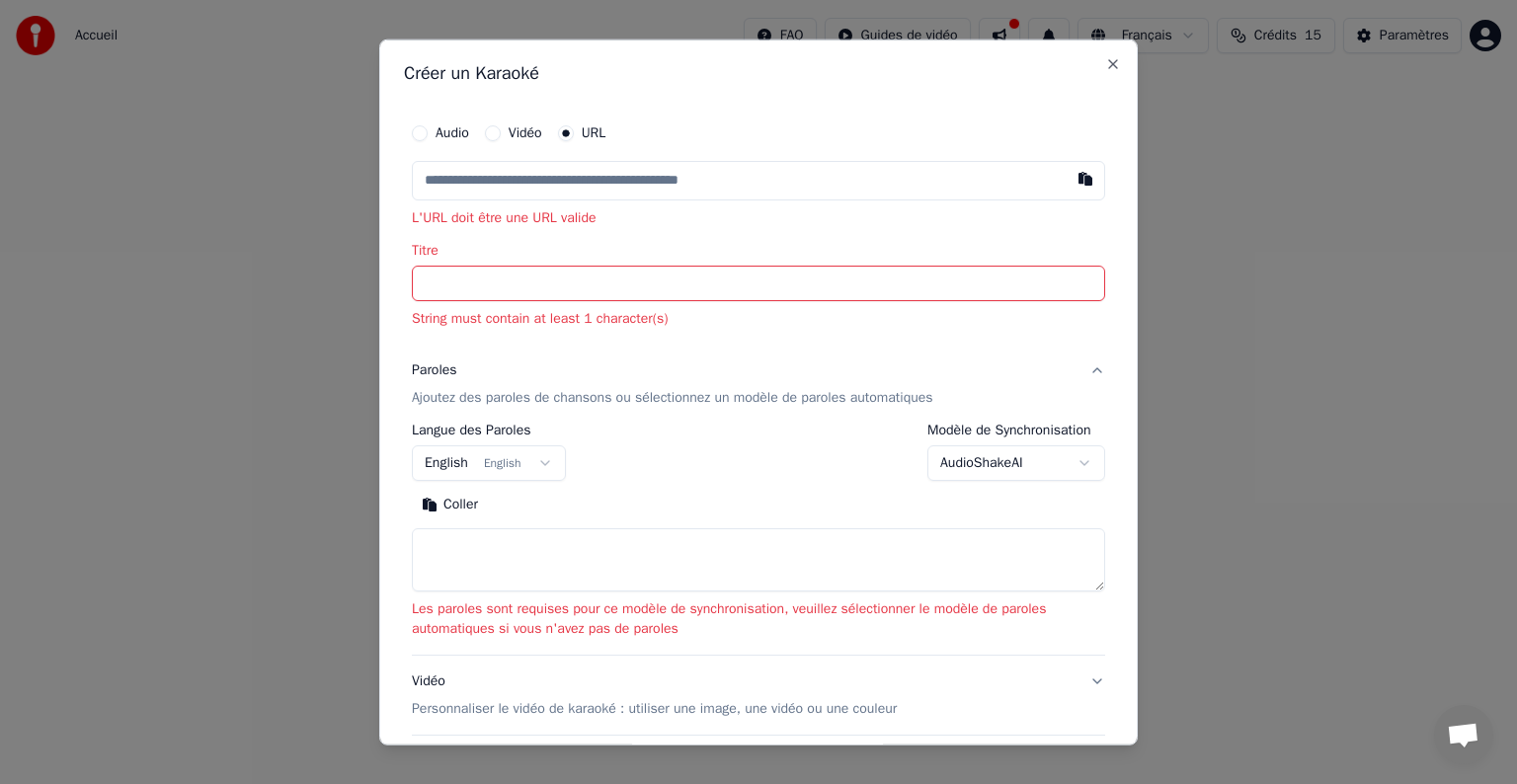 click at bounding box center (758, 181) 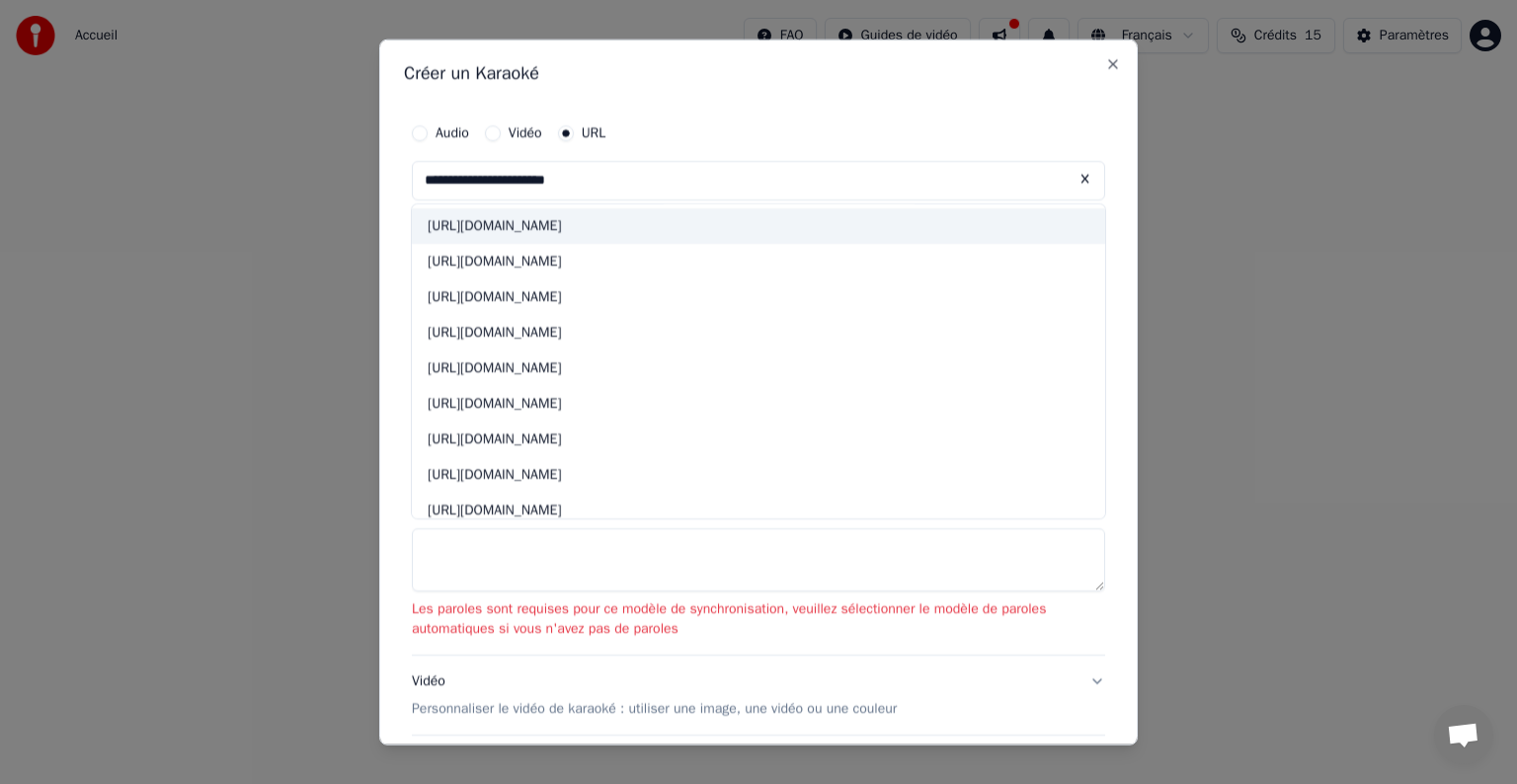 click on "http://www.youtube.com/watch" at bounding box center (758, 226) 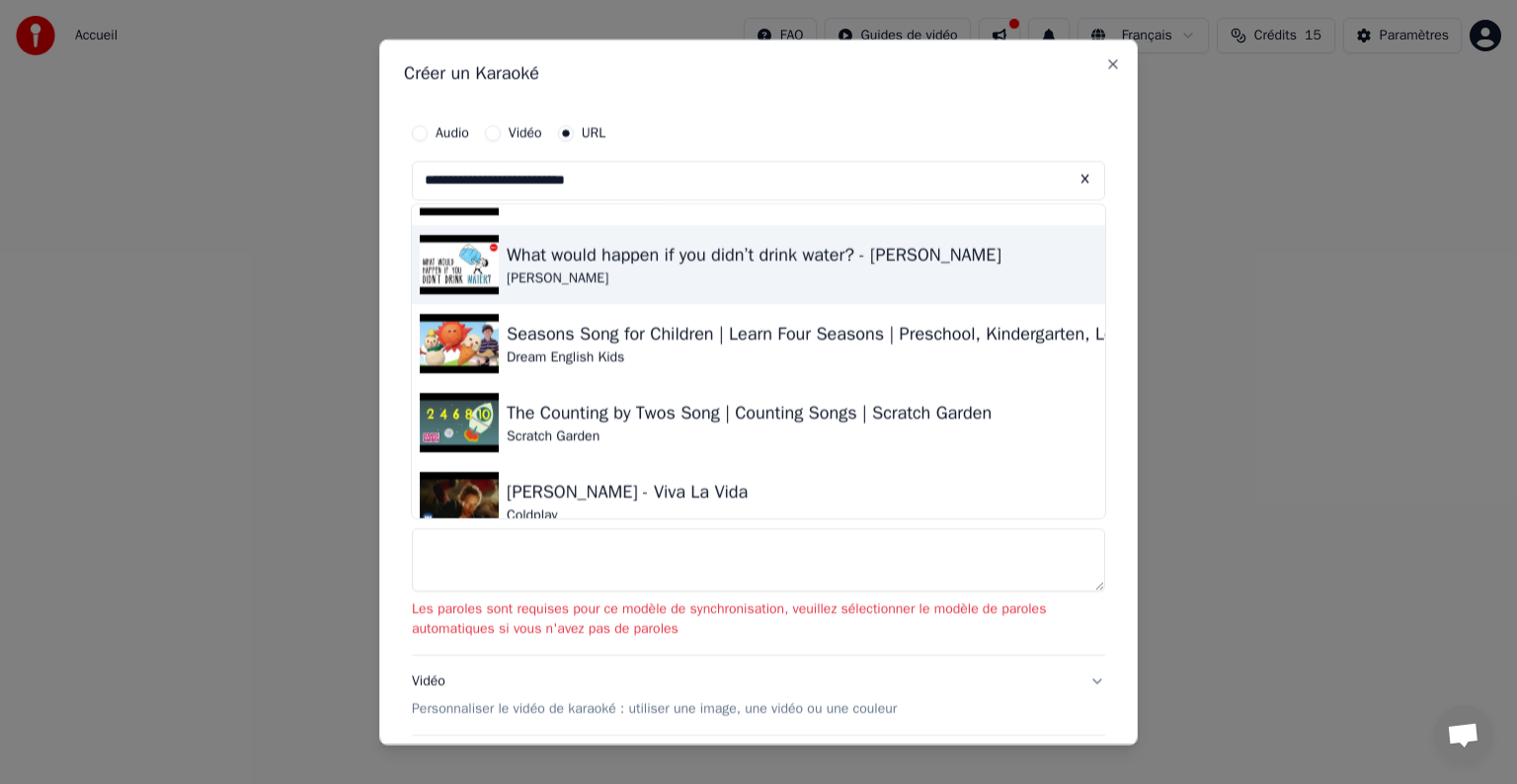 scroll, scrollTop: 1195, scrollLeft: 0, axis: vertical 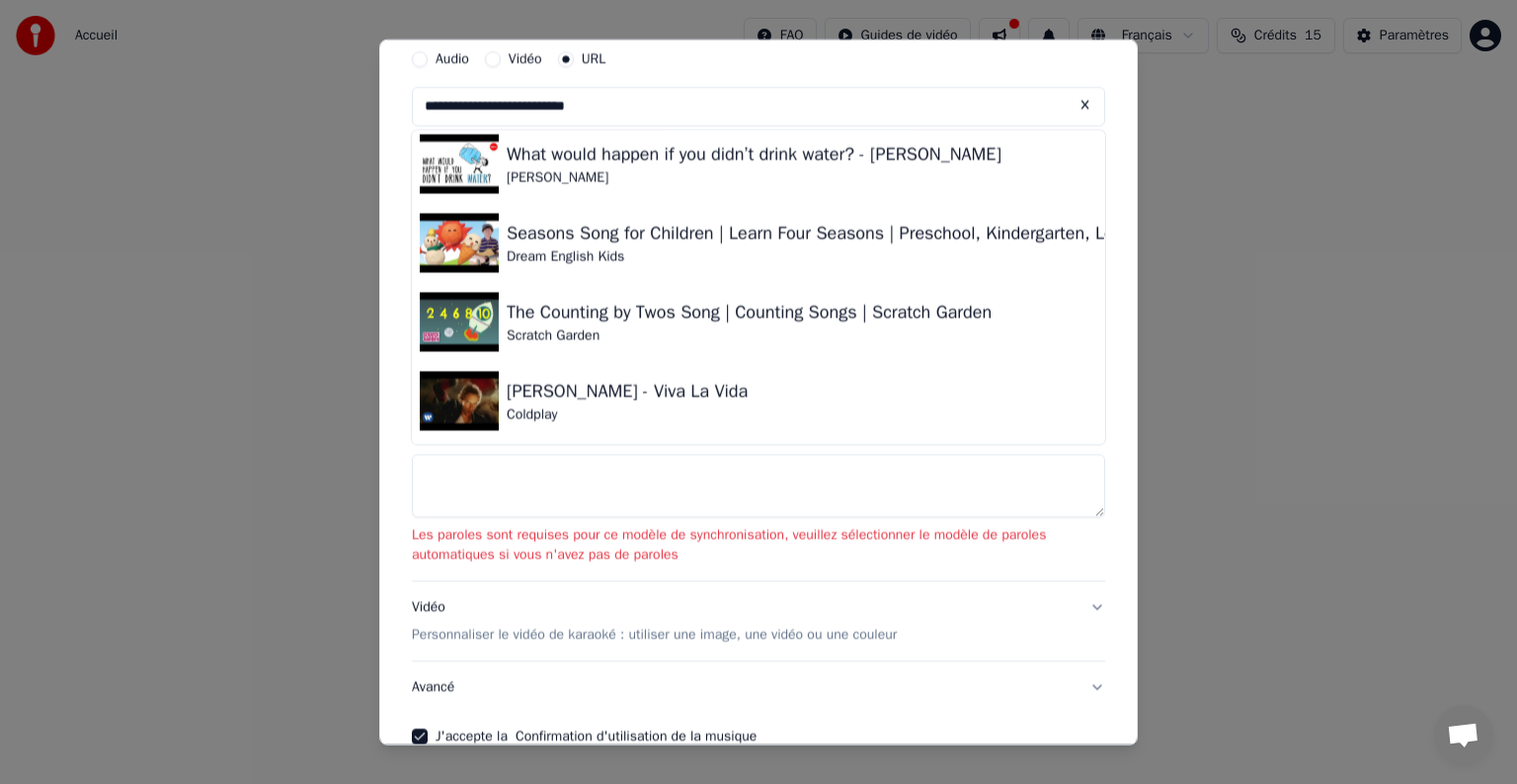 click at bounding box center [758, 486] 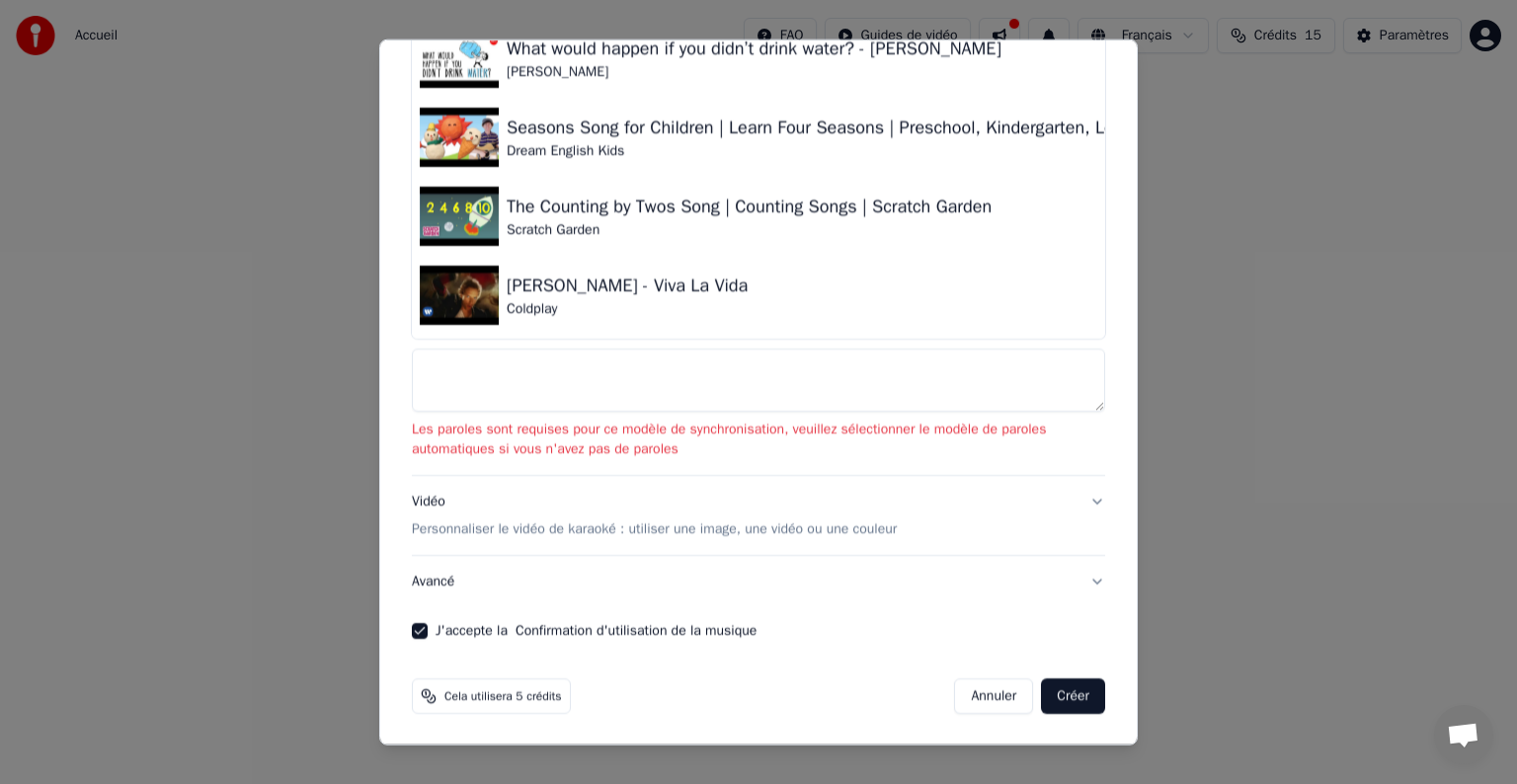 click on "Créer" at bounding box center [1073, 696] 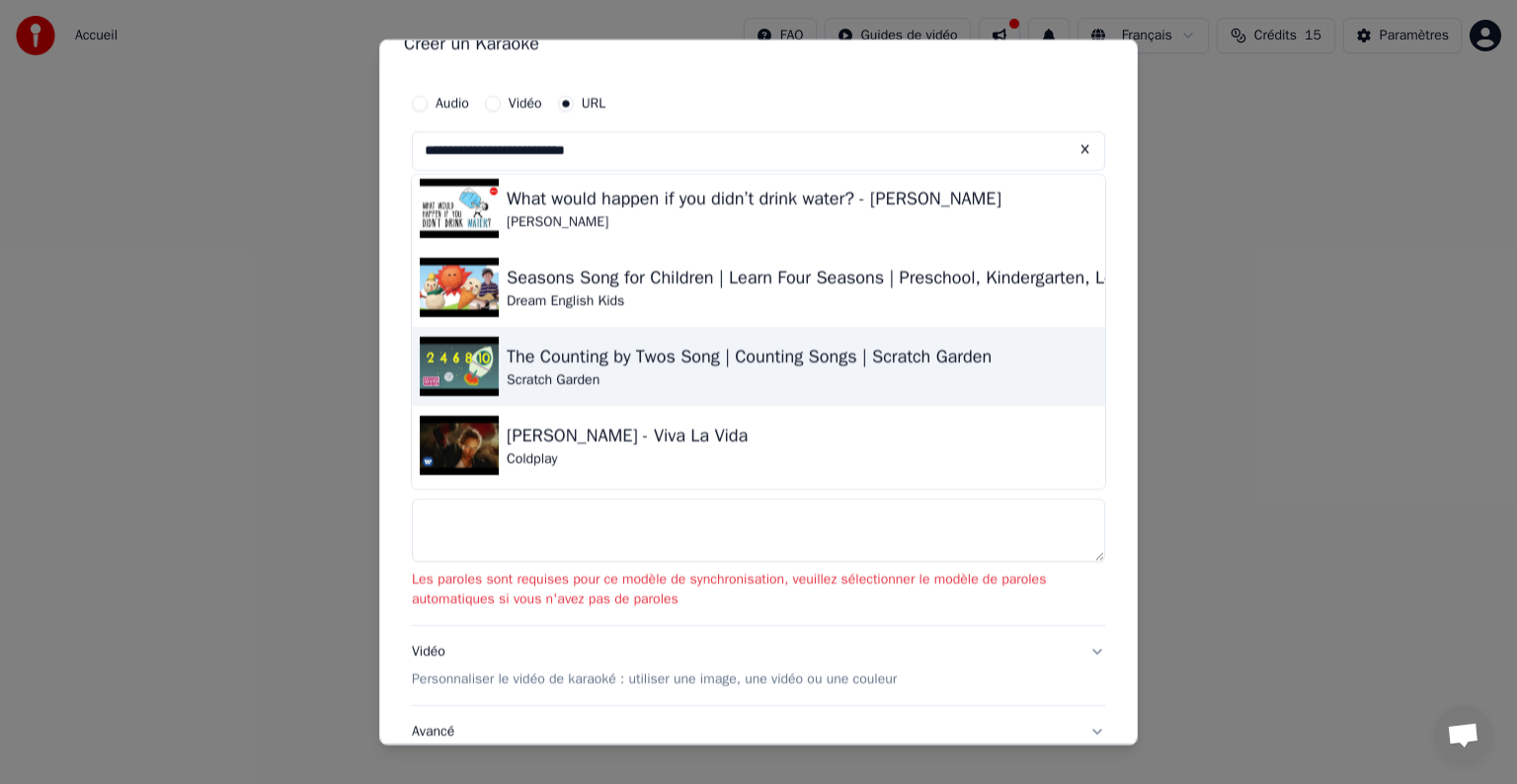 scroll, scrollTop: 0, scrollLeft: 0, axis: both 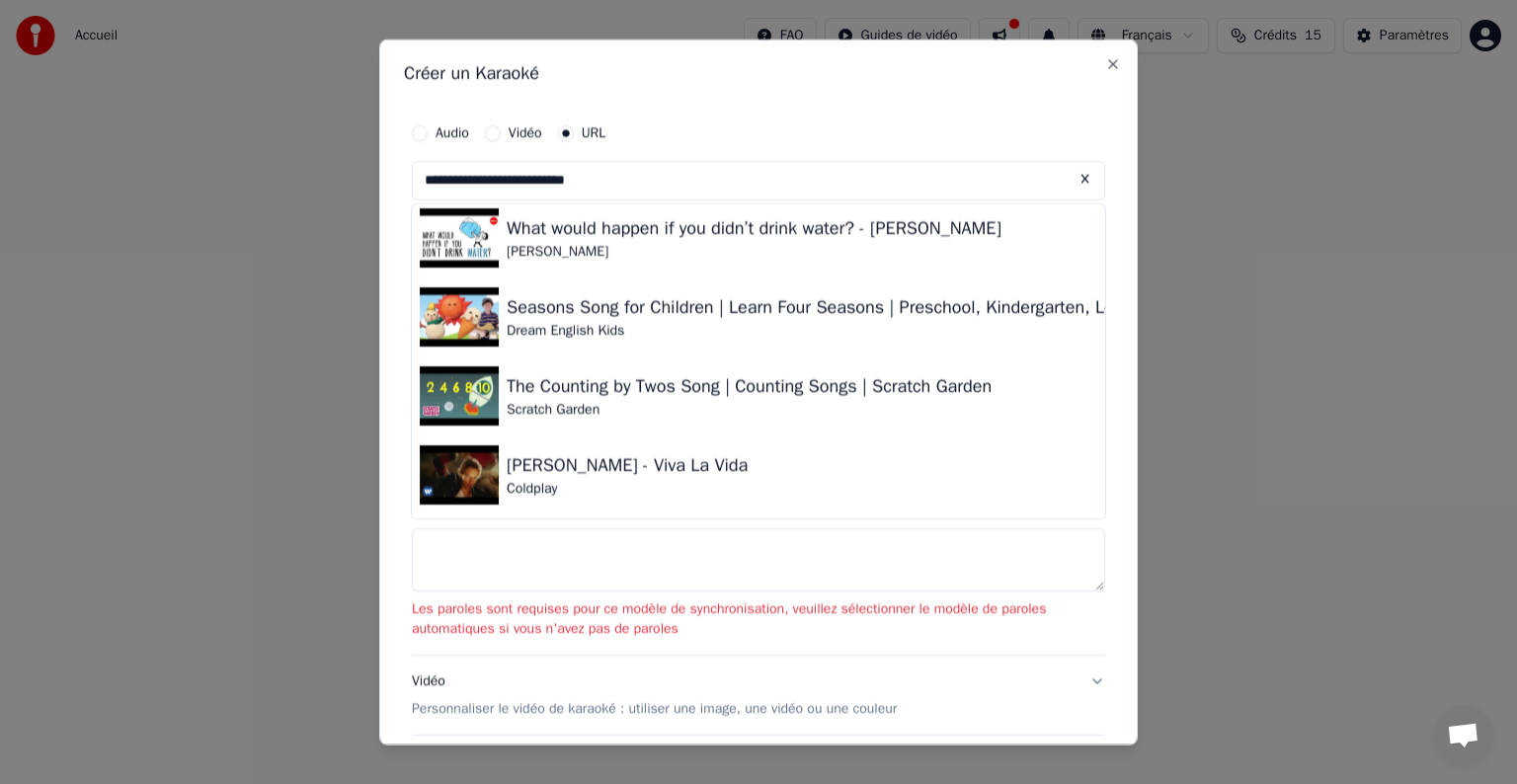 click on "Vidéo" at bounding box center [493, 133] 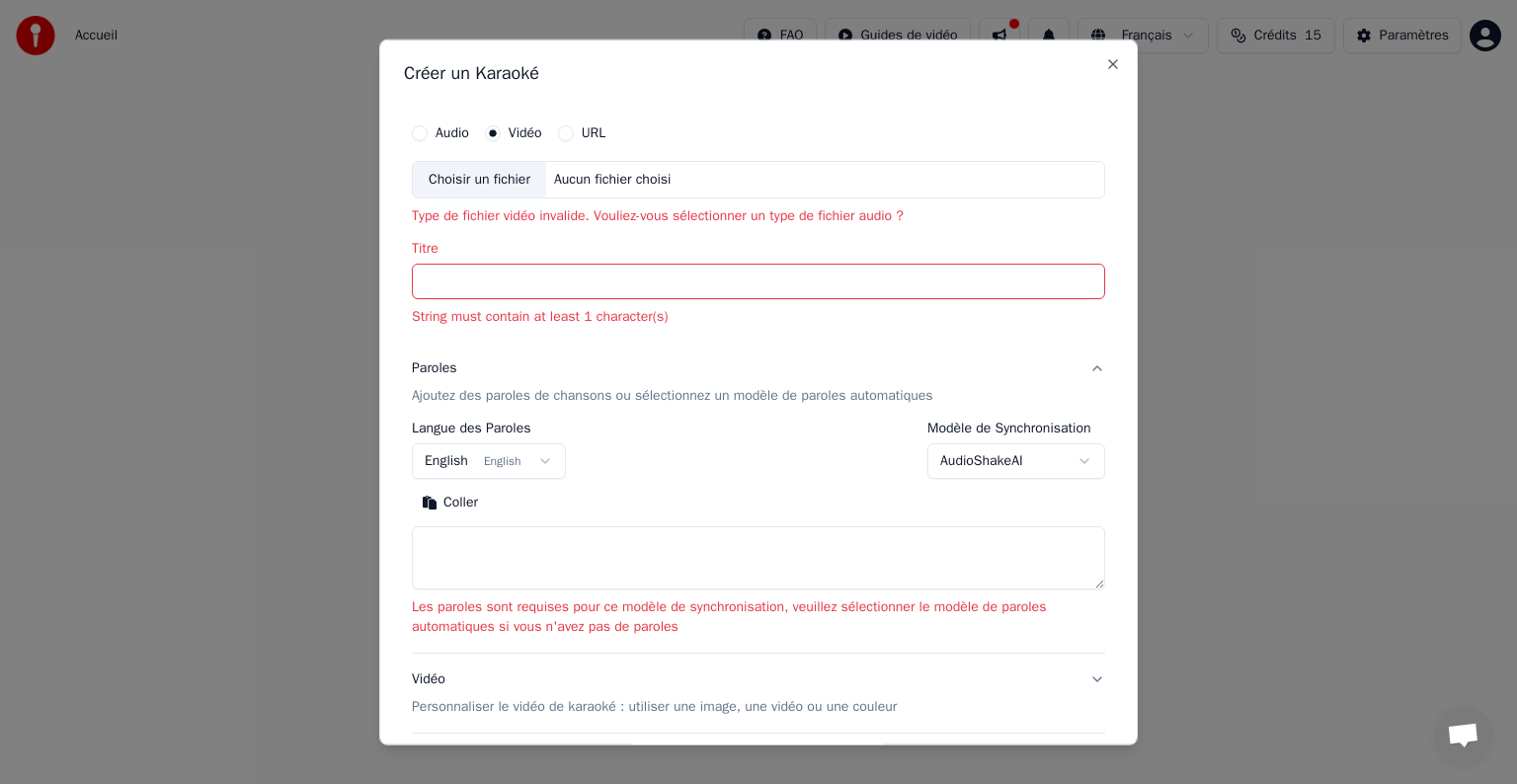 click on "Titre" at bounding box center (758, 281) 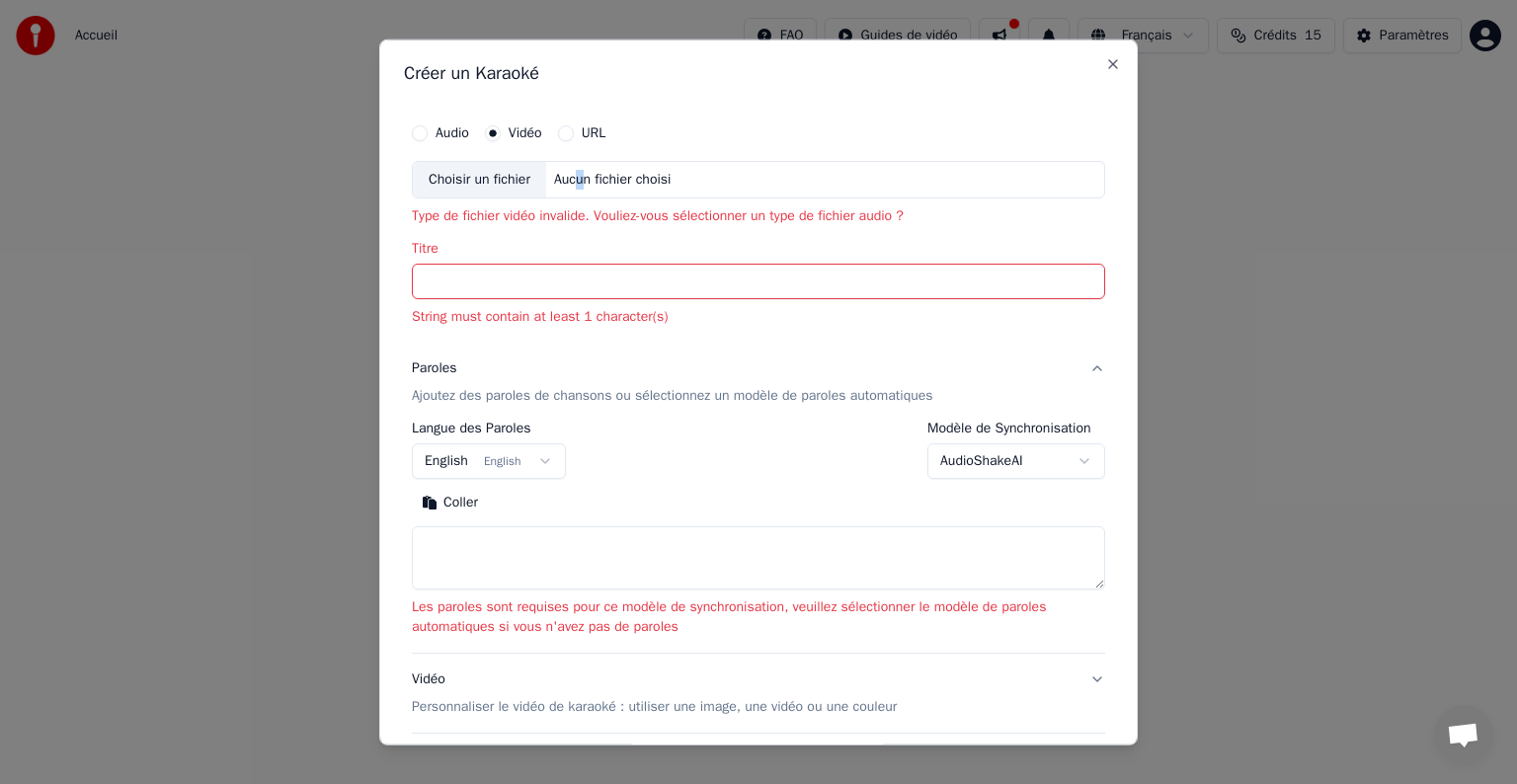 click on "Aucun fichier choisi" at bounding box center [612, 180] 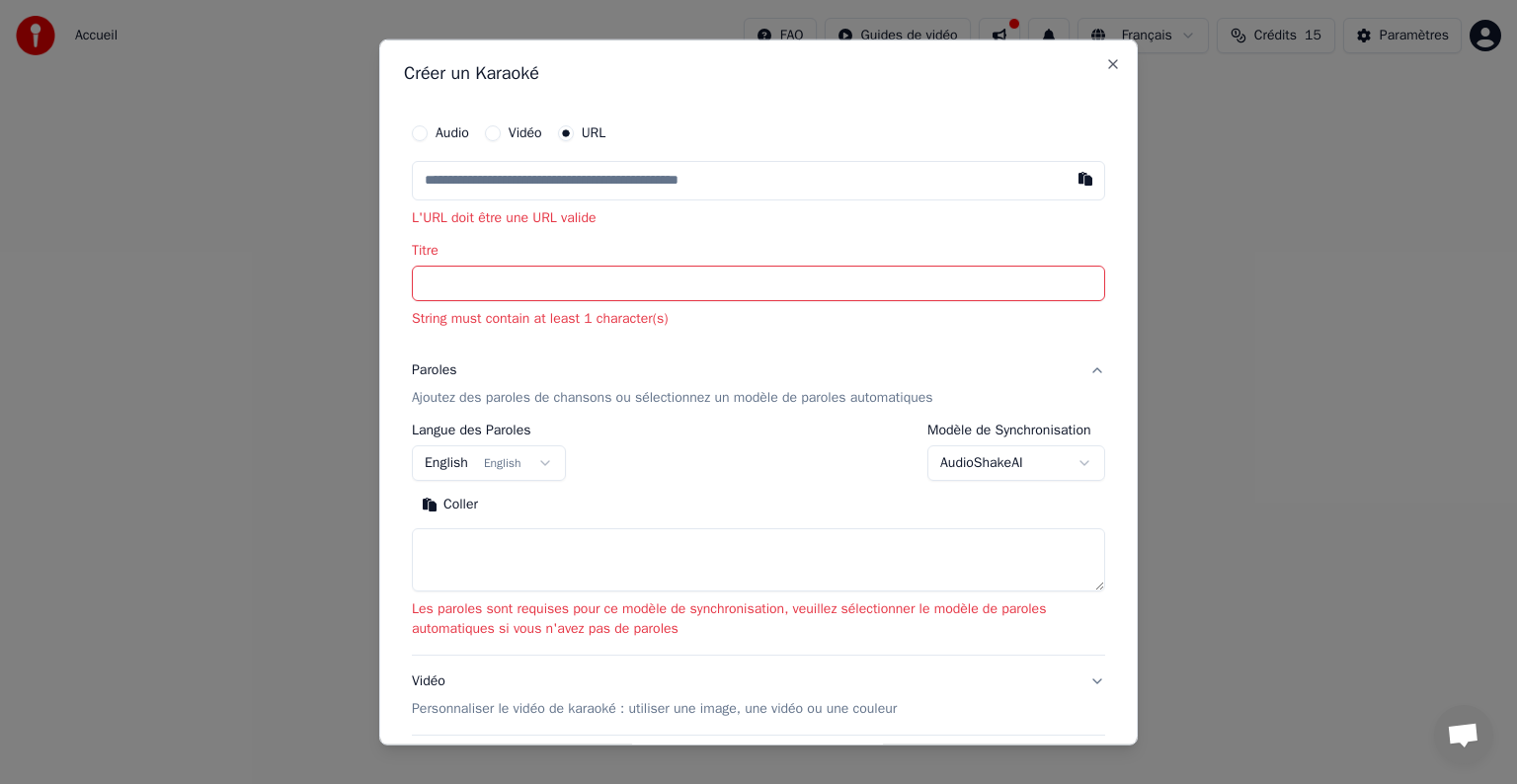 click at bounding box center (758, 181) 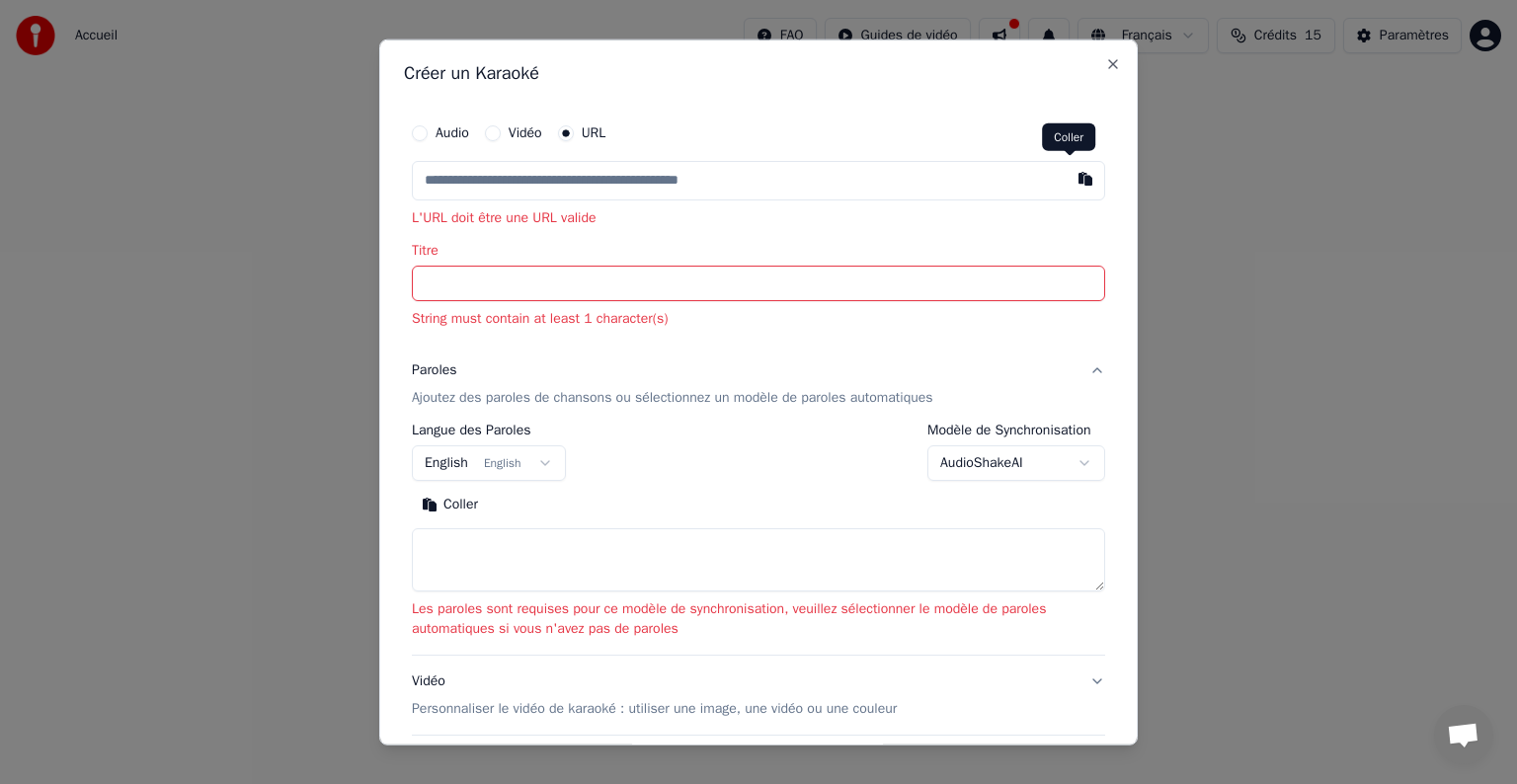 click at bounding box center [1085, 179] 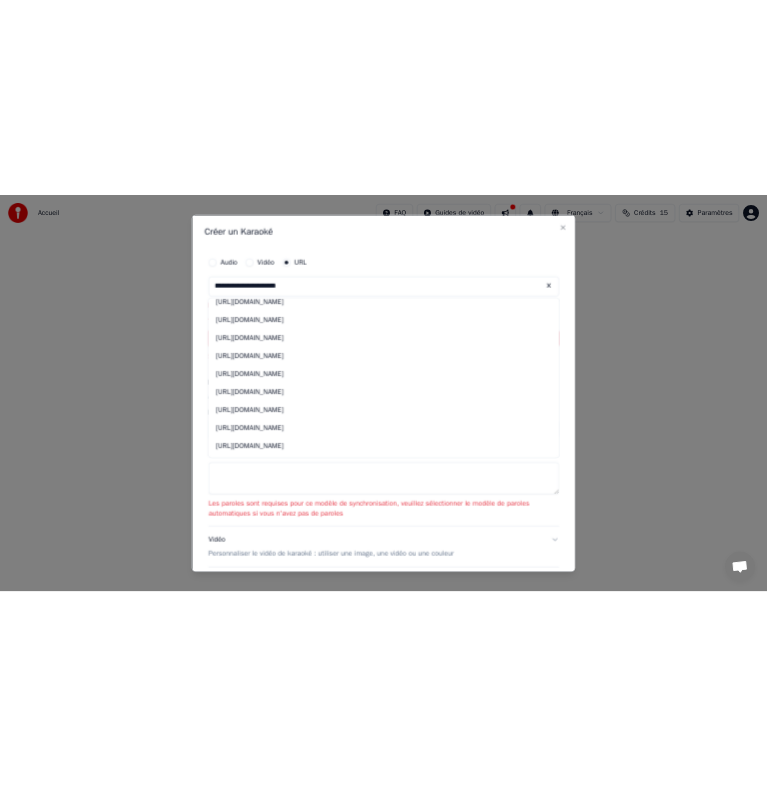 scroll, scrollTop: 0, scrollLeft: 0, axis: both 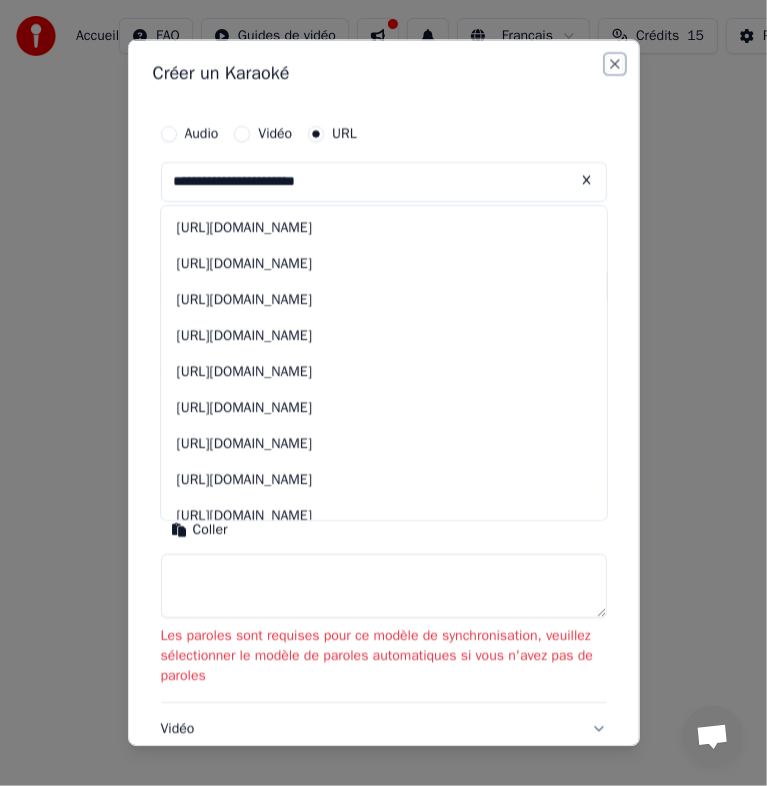 click on "Close" at bounding box center [615, 64] 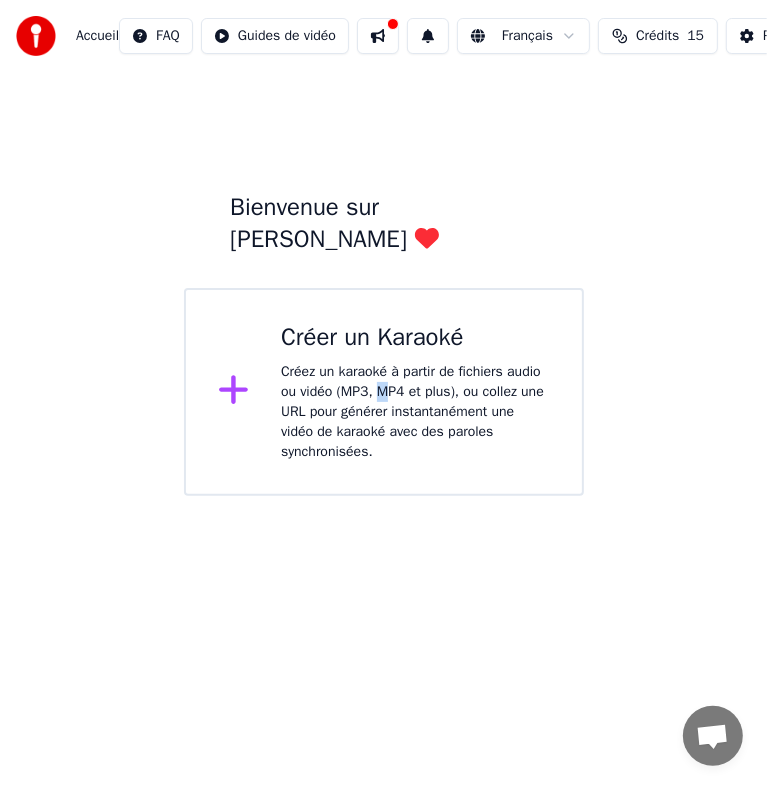 click on "Créez un karaoké à partir de fichiers audio ou vidéo (MP3, MP4 et plus), ou collez une URL pour générer instantanément une vidéo de karaoké avec des paroles synchronisées." at bounding box center (415, 412) 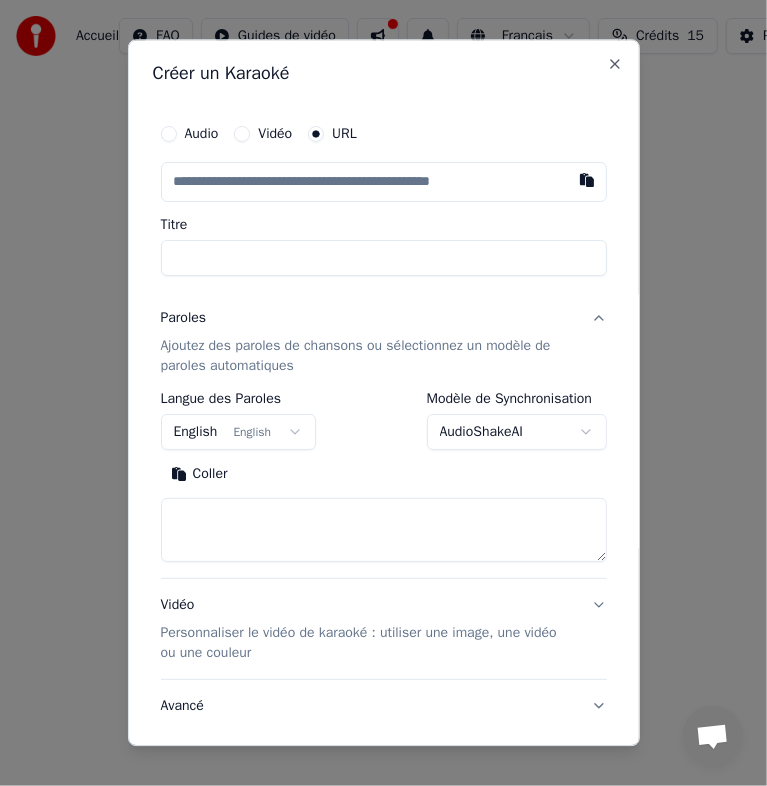 click at bounding box center [384, 182] 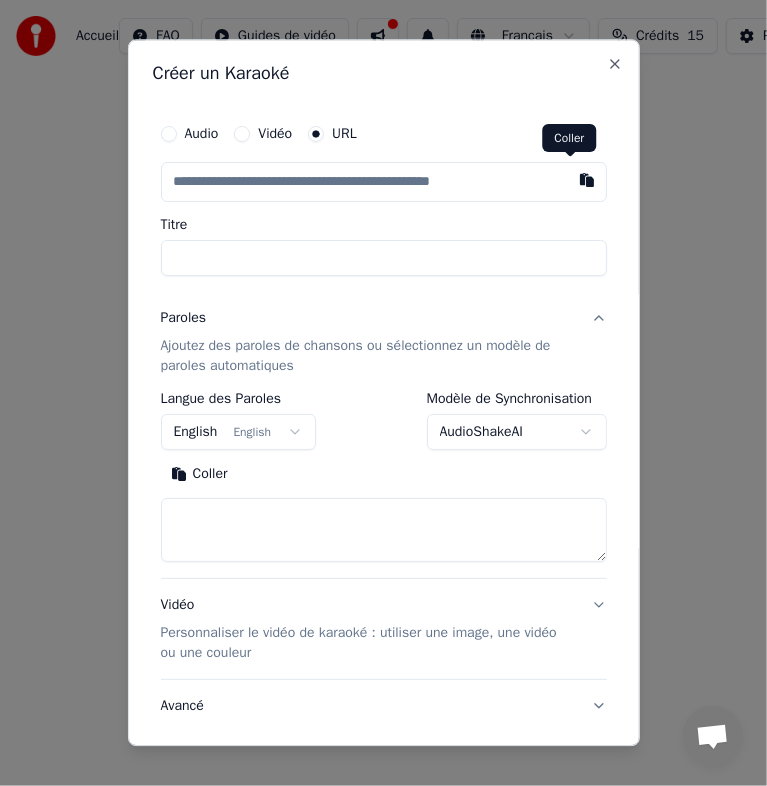 click at bounding box center [587, 180] 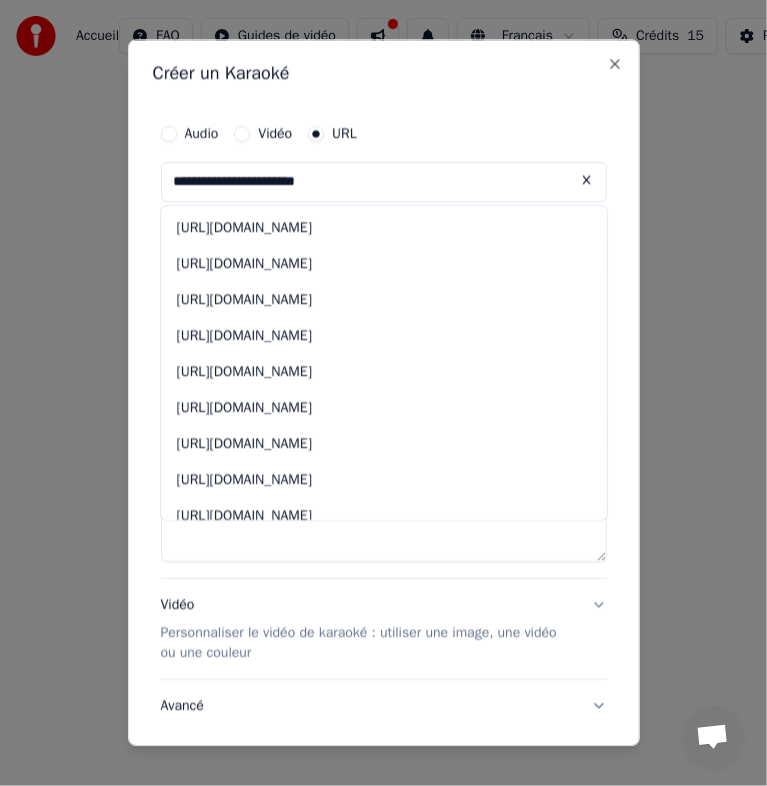 click on "Audio" at bounding box center (202, 134) 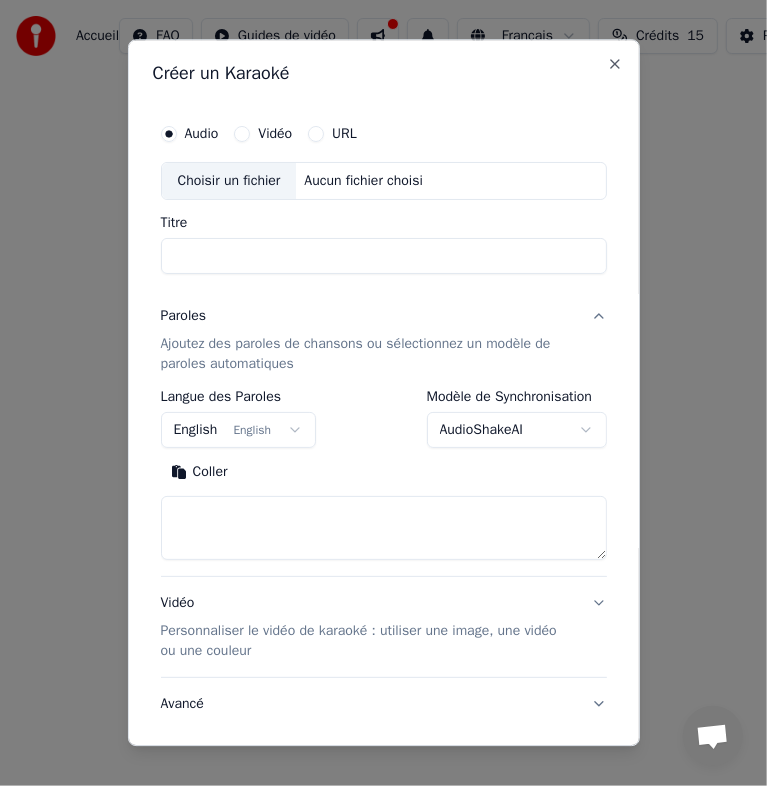 click on "Choisir un fichier" at bounding box center (229, 181) 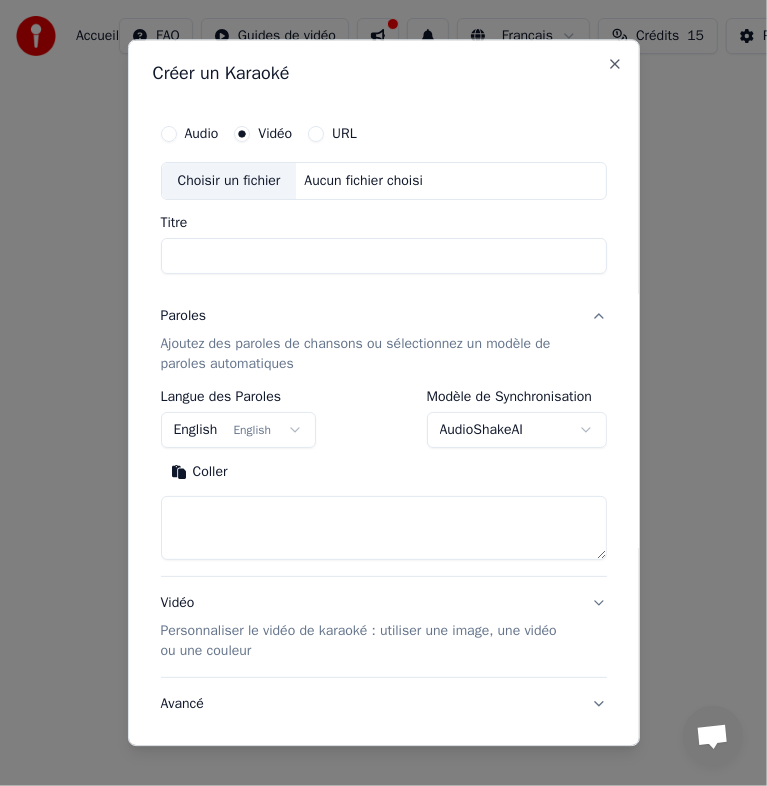 click on "URL" at bounding box center (332, 134) 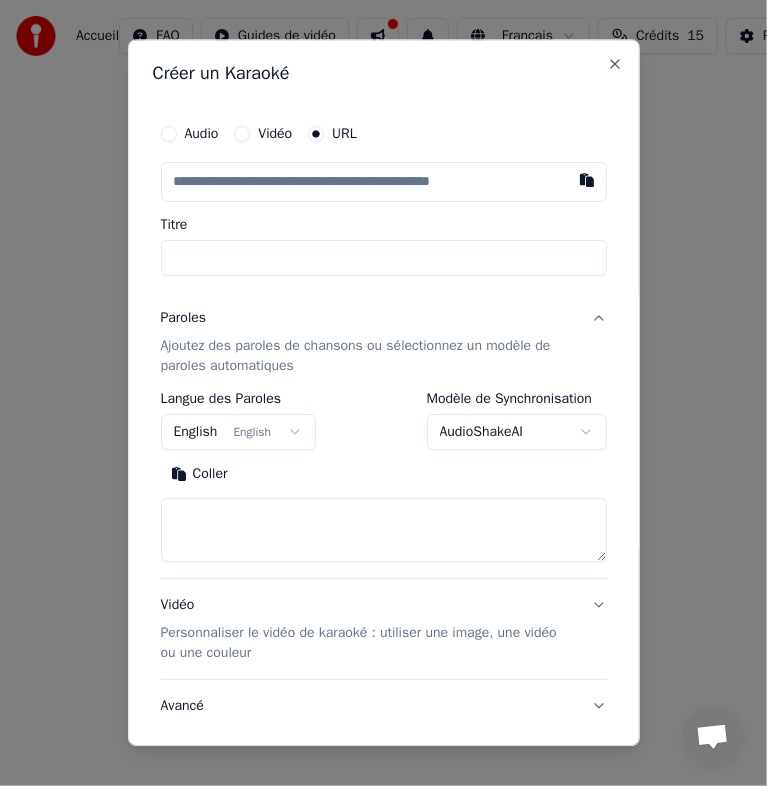 click at bounding box center (384, 182) 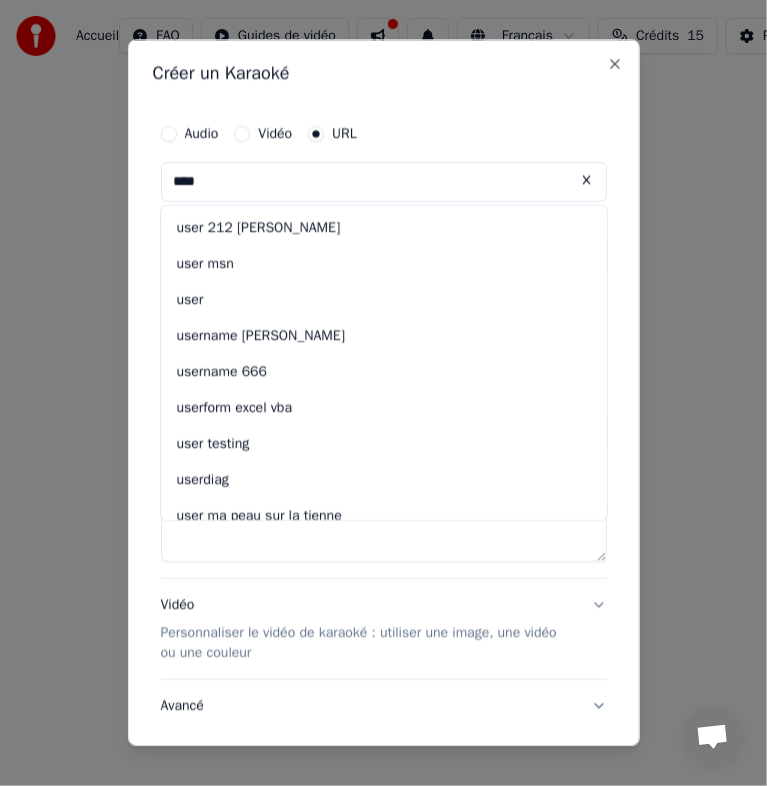 type on "****" 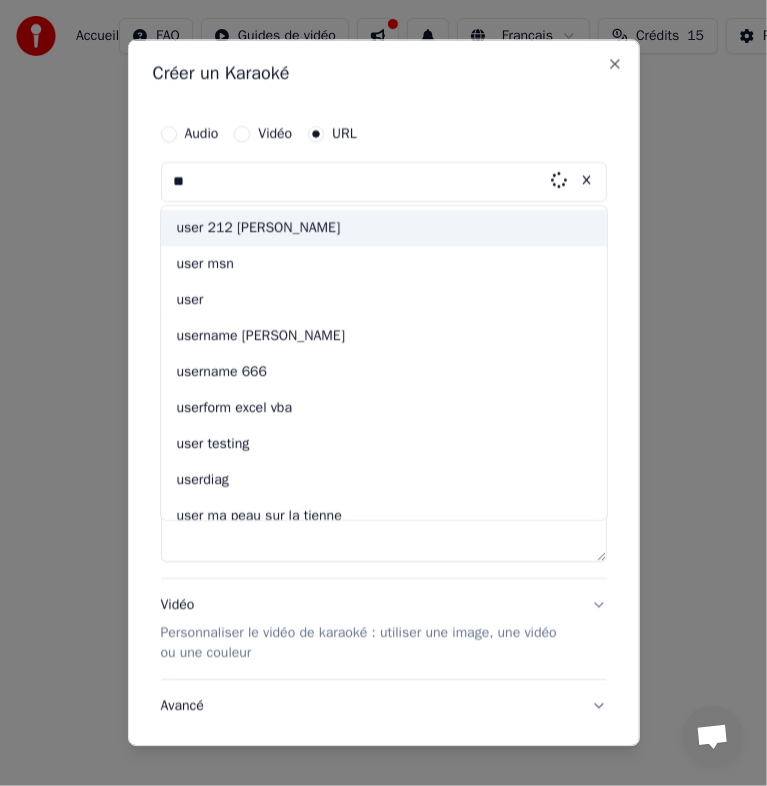 type on "*" 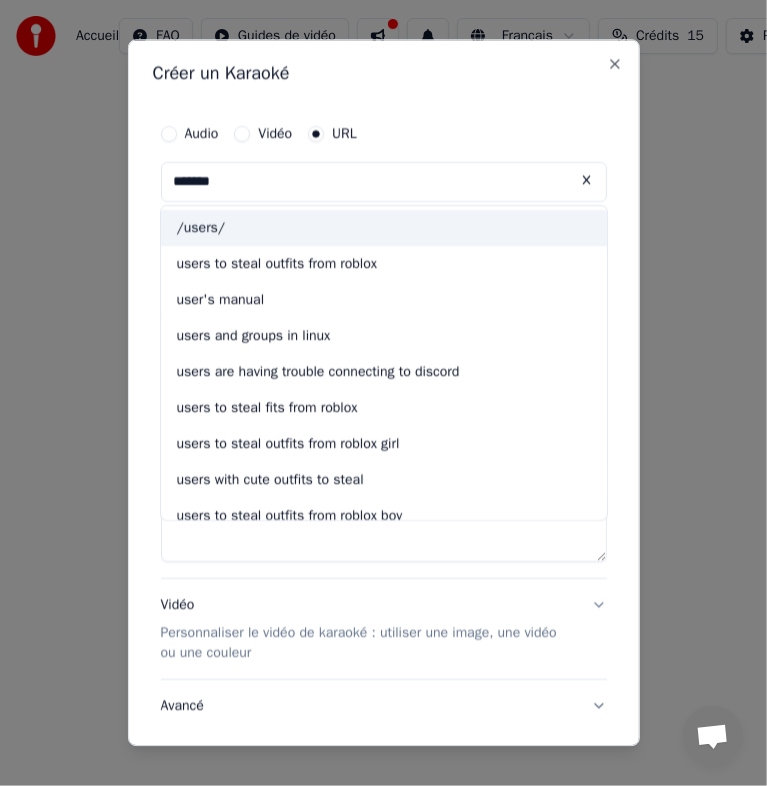 type on "*******" 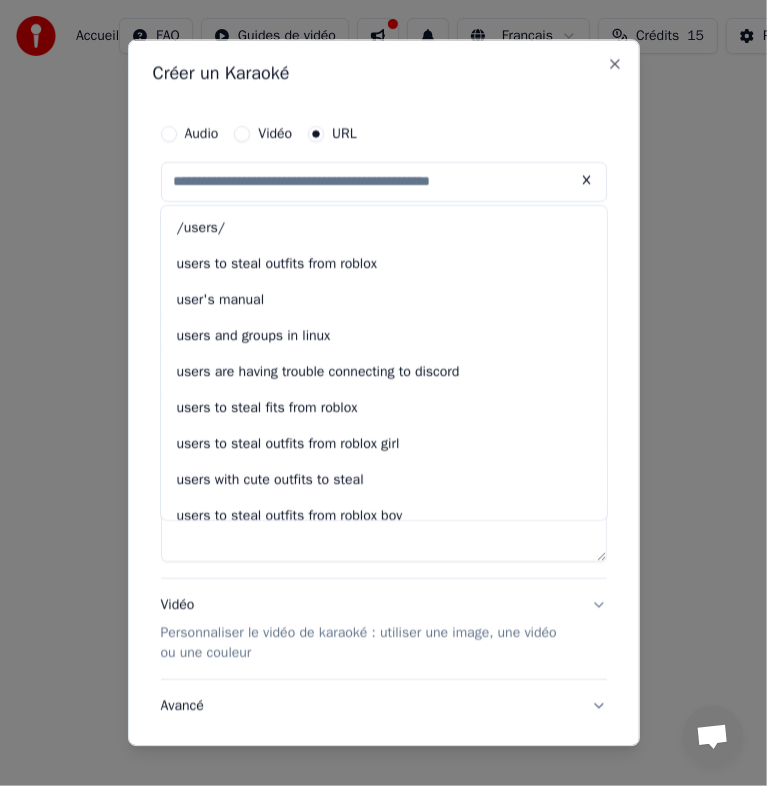 type on "*******" 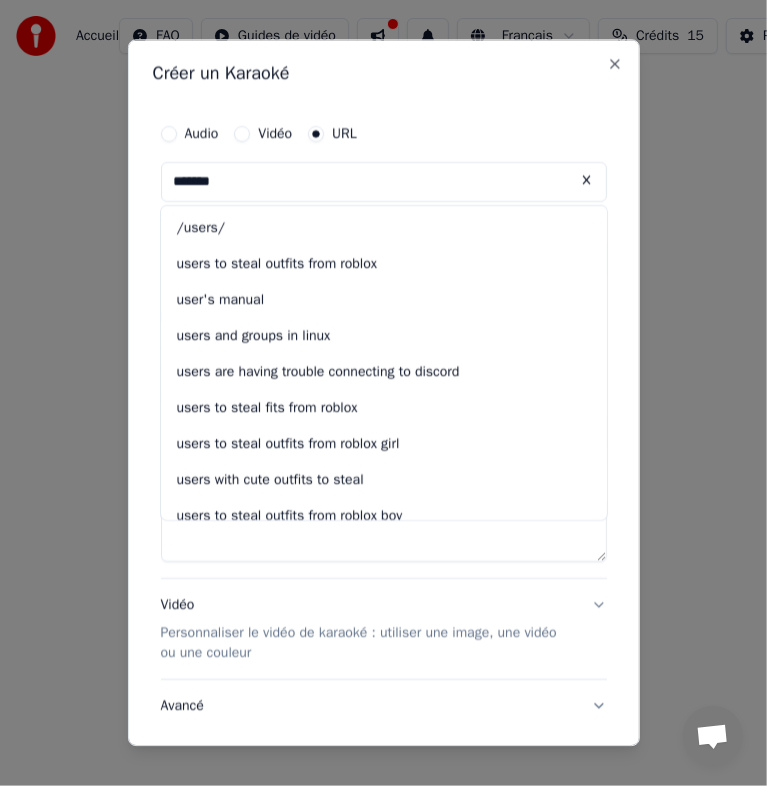 click on "Vidéo" at bounding box center [275, 134] 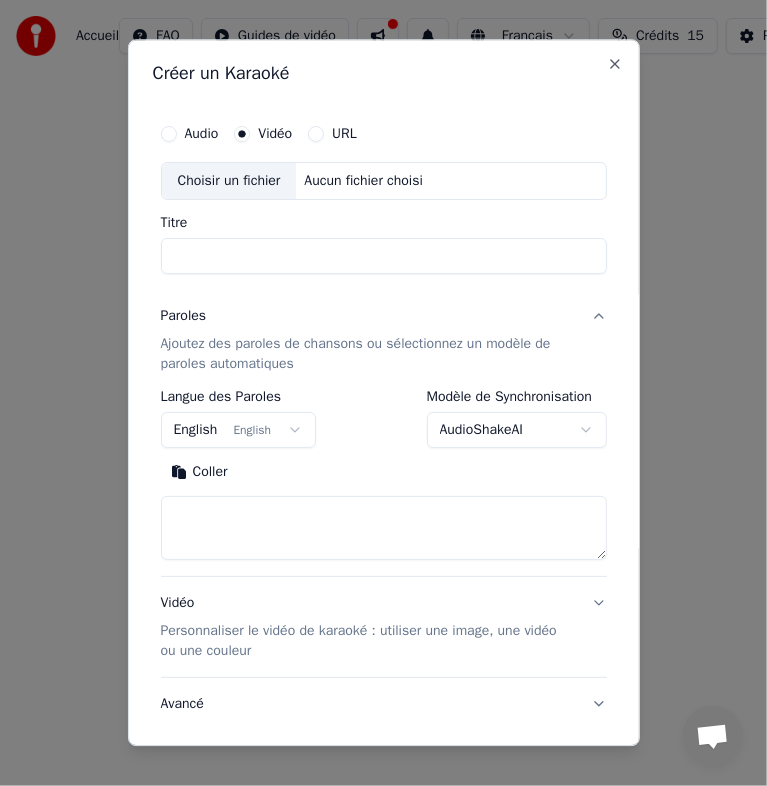click on "URL" at bounding box center [332, 134] 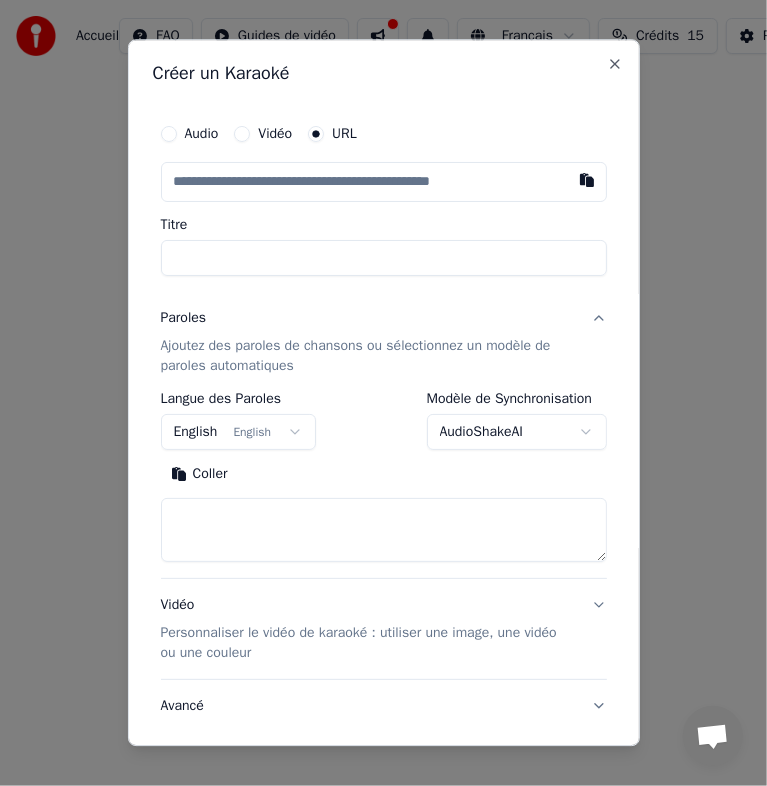 click at bounding box center (384, 182) 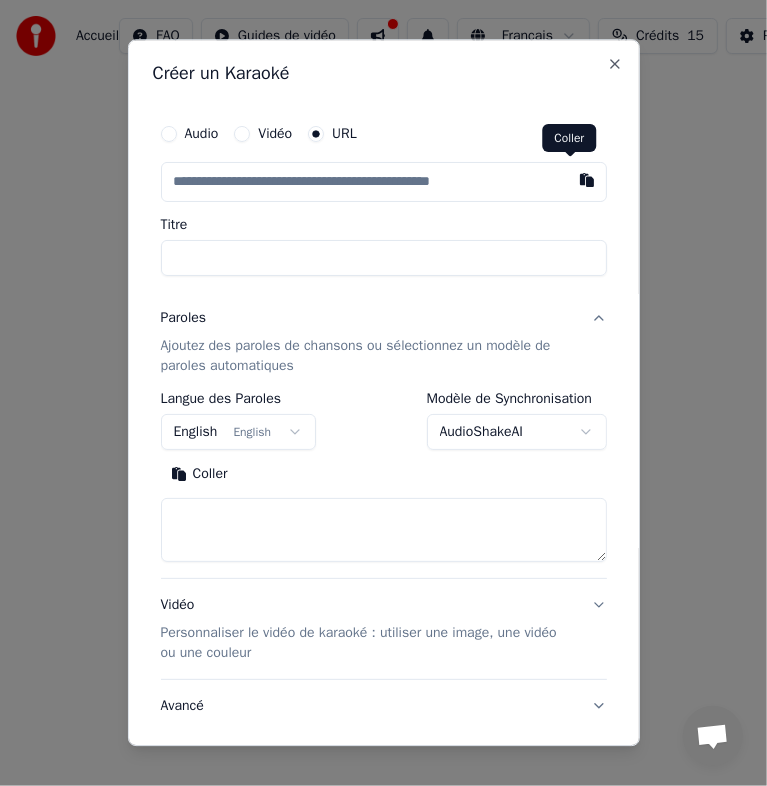click at bounding box center (587, 180) 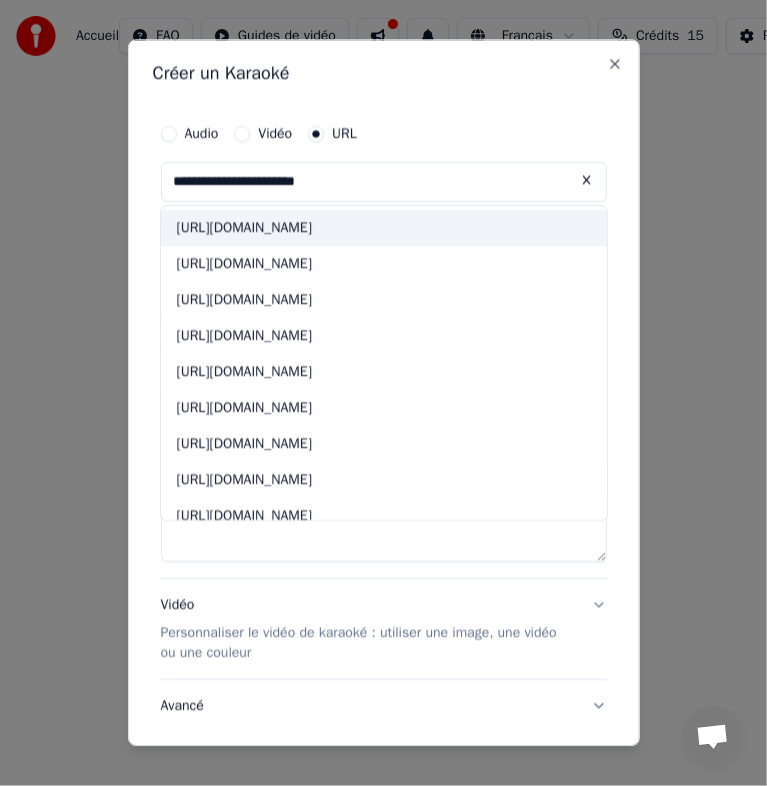 click on "http://www.youtube.com/watch" at bounding box center [384, 228] 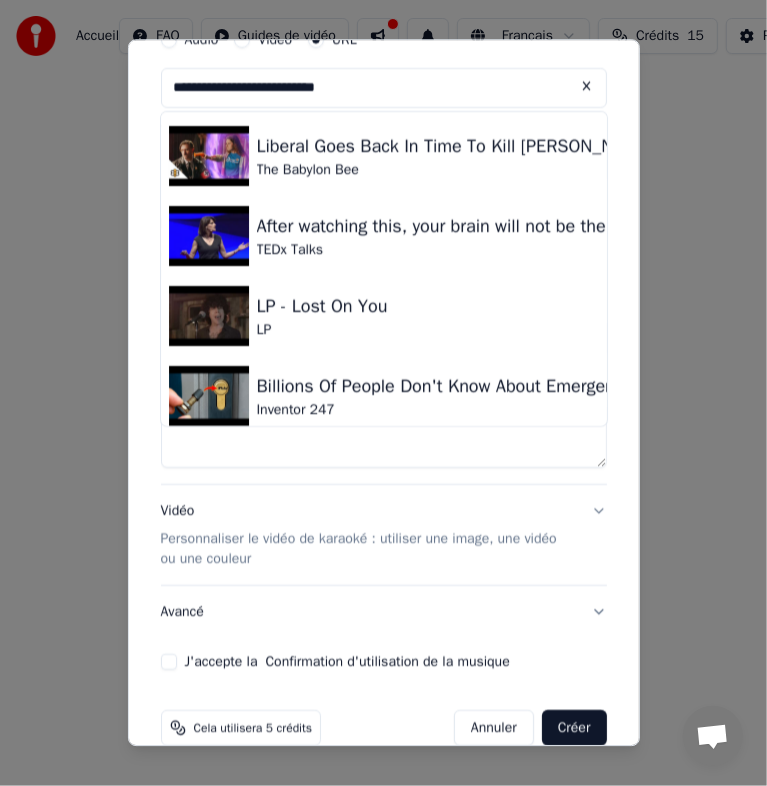 scroll, scrollTop: 127, scrollLeft: 0, axis: vertical 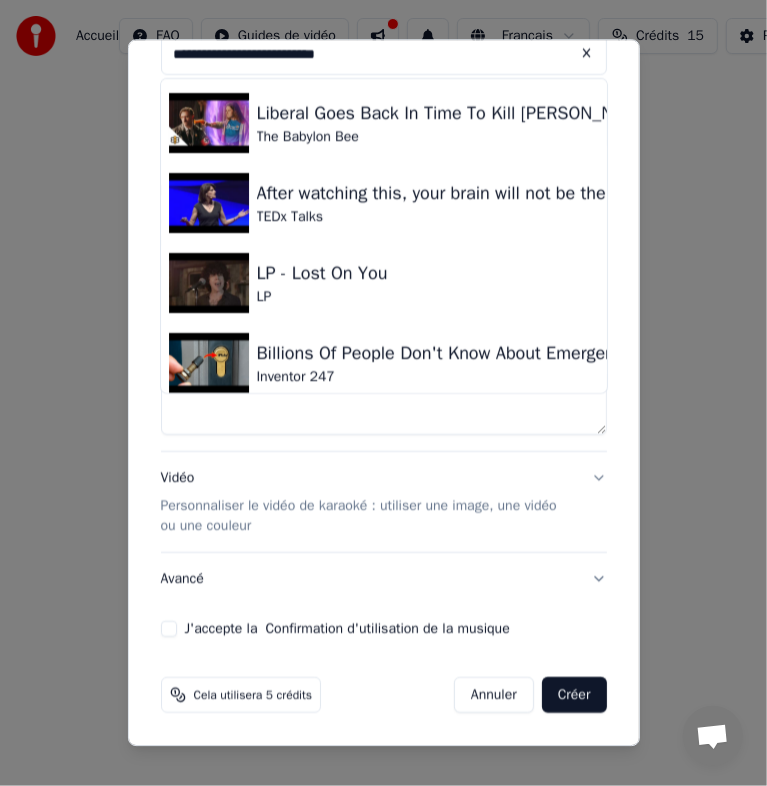 click on "J'accepte la   Confirmation d'utilisation de la musique" at bounding box center [384, 629] 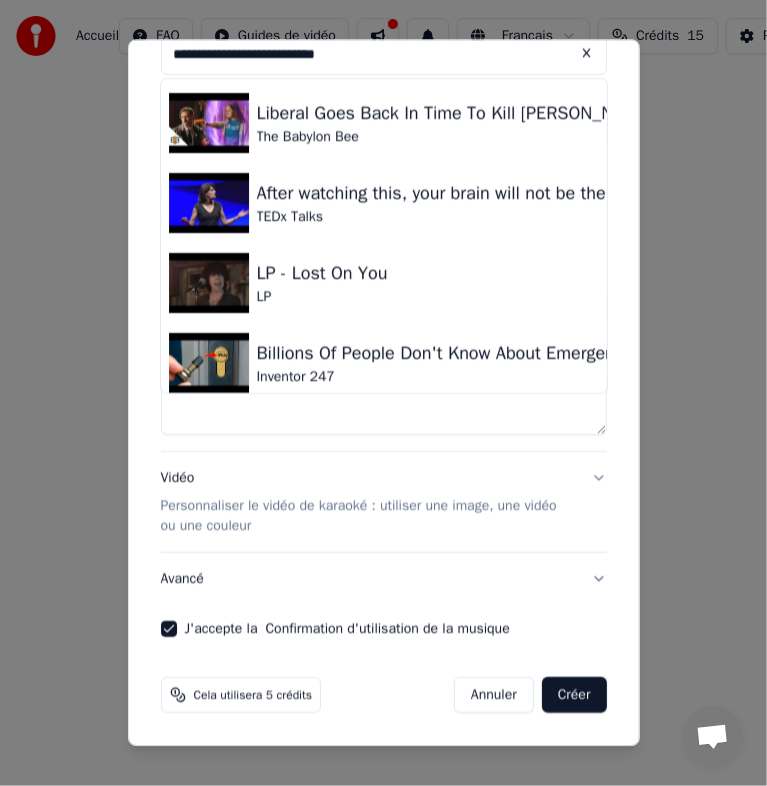 click on "Créer" at bounding box center (574, 695) 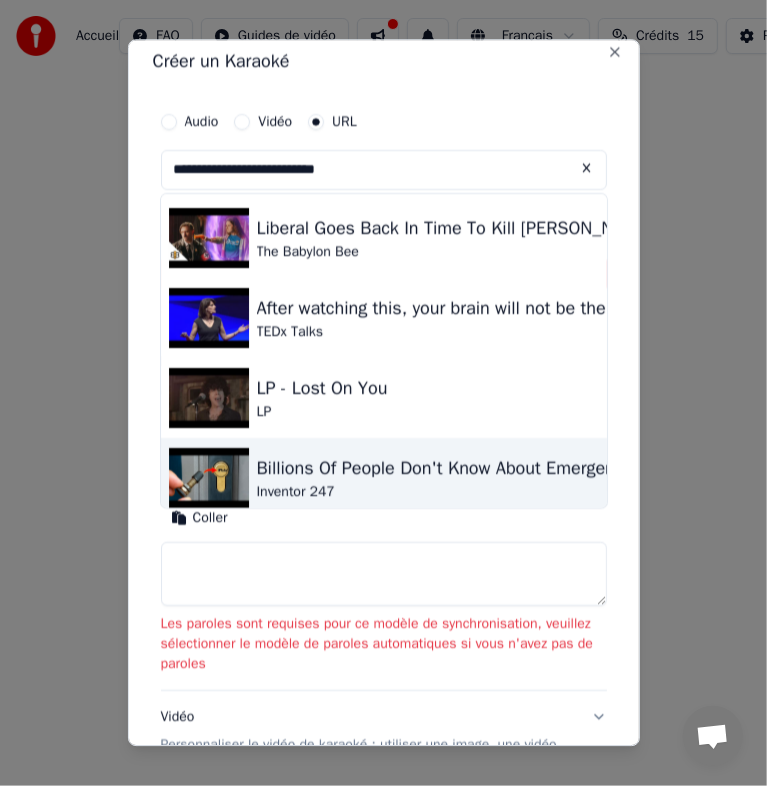 scroll, scrollTop: 0, scrollLeft: 0, axis: both 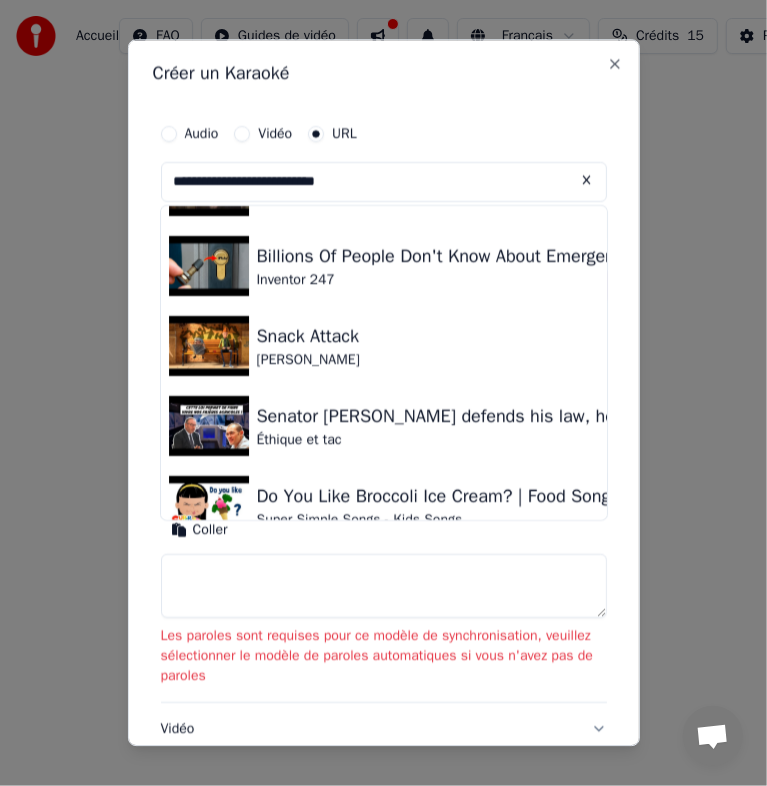 click at bounding box center (384, 586) 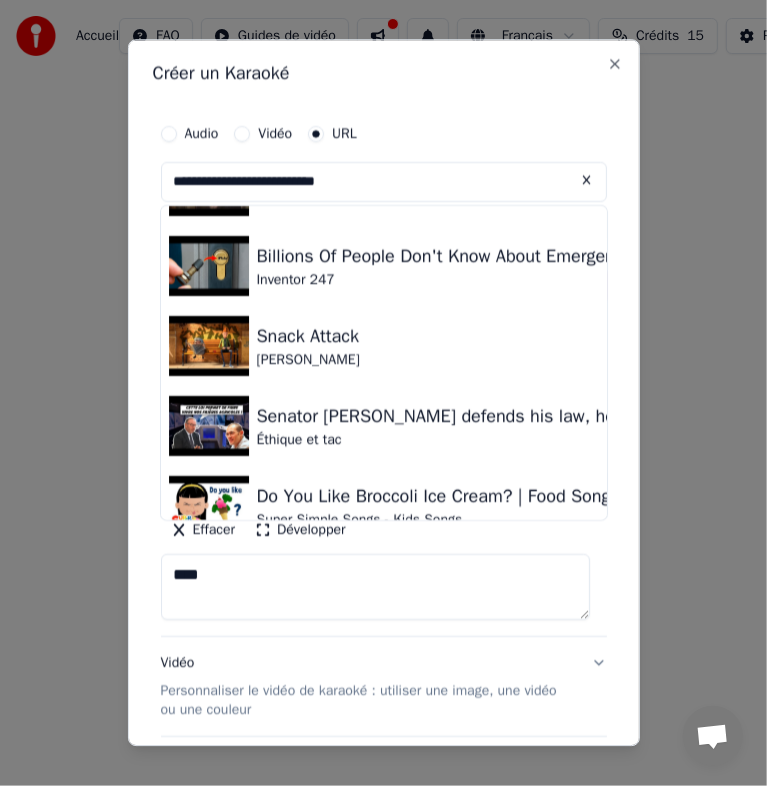 scroll, scrollTop: 183, scrollLeft: 0, axis: vertical 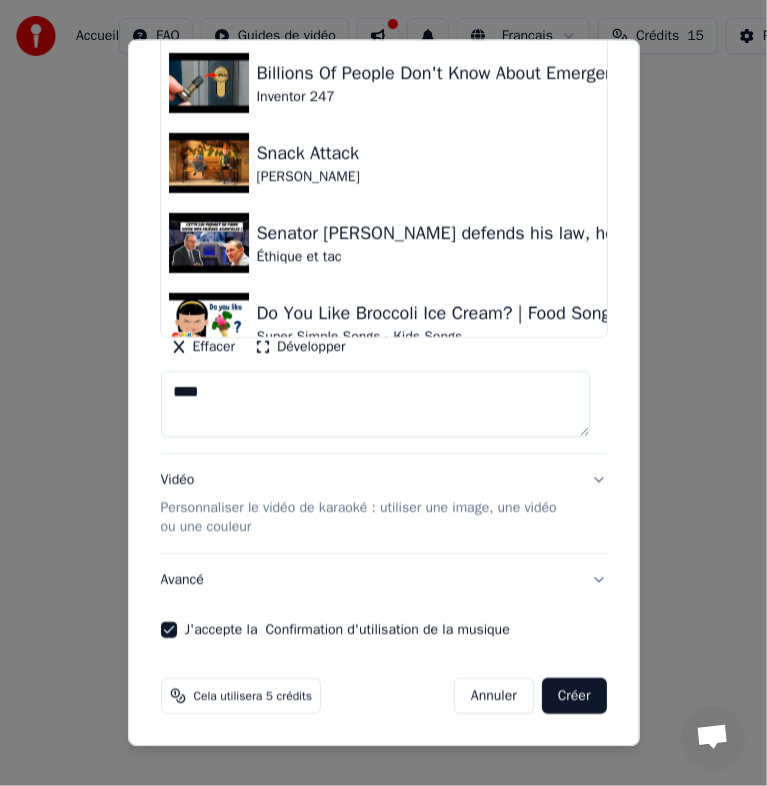 type on "****" 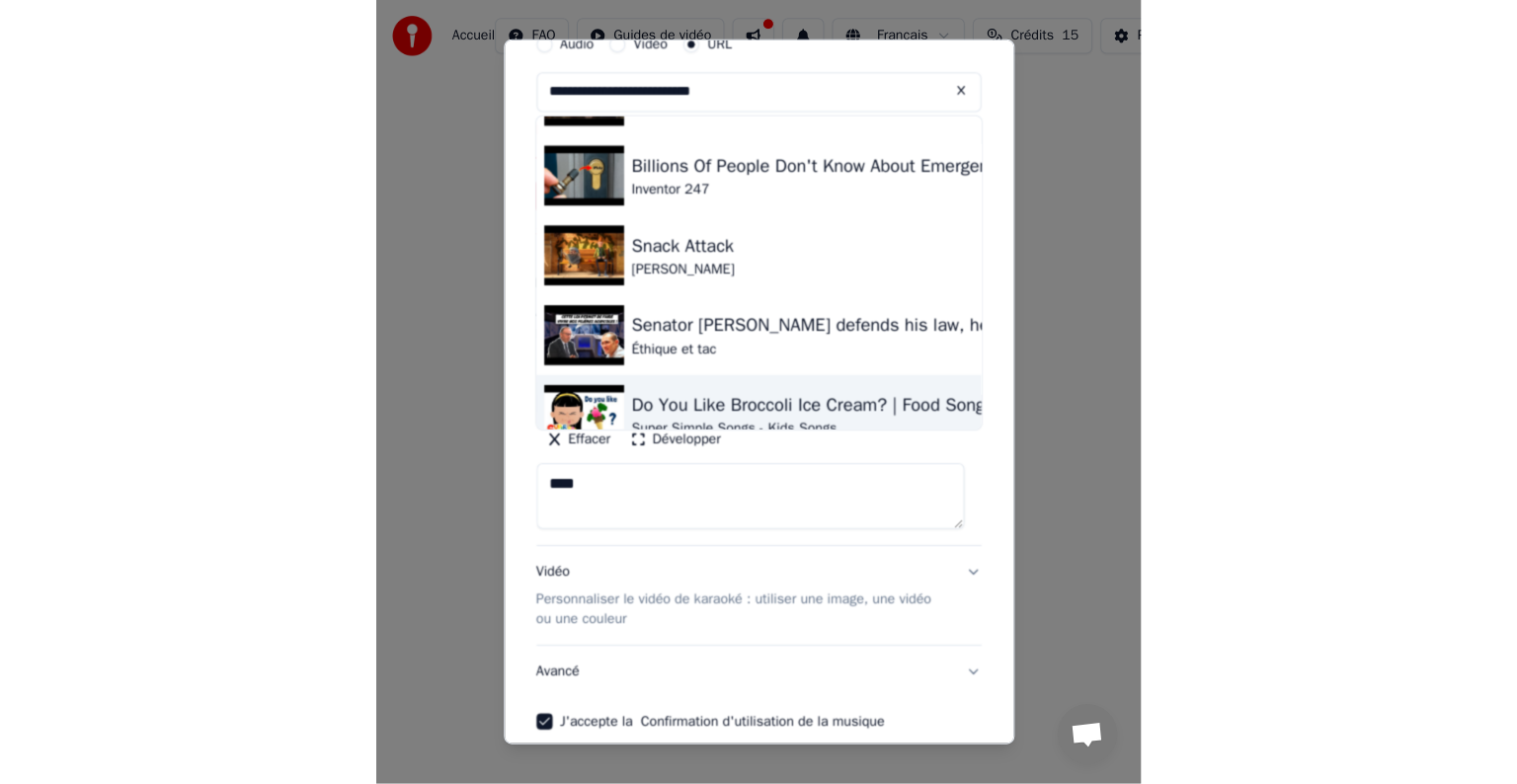 scroll, scrollTop: 0, scrollLeft: 0, axis: both 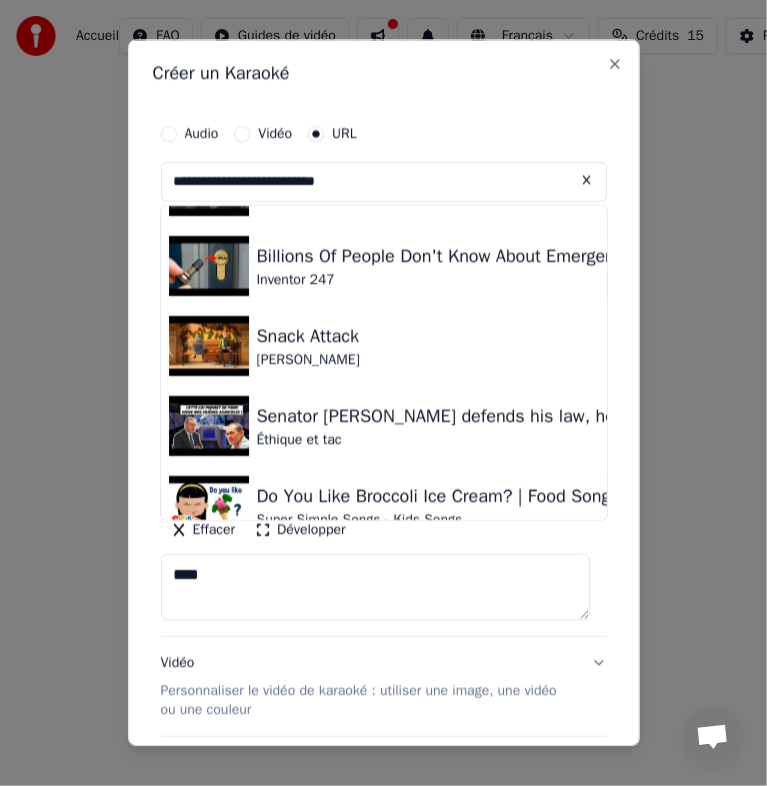 click on "Vidéo" at bounding box center [263, 134] 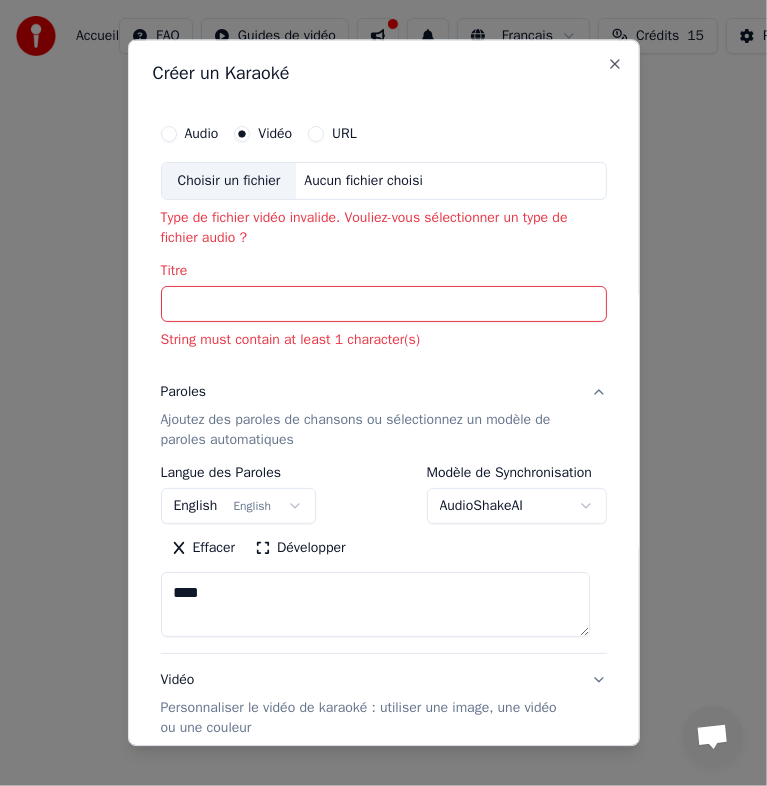 click on "Titre" at bounding box center (384, 304) 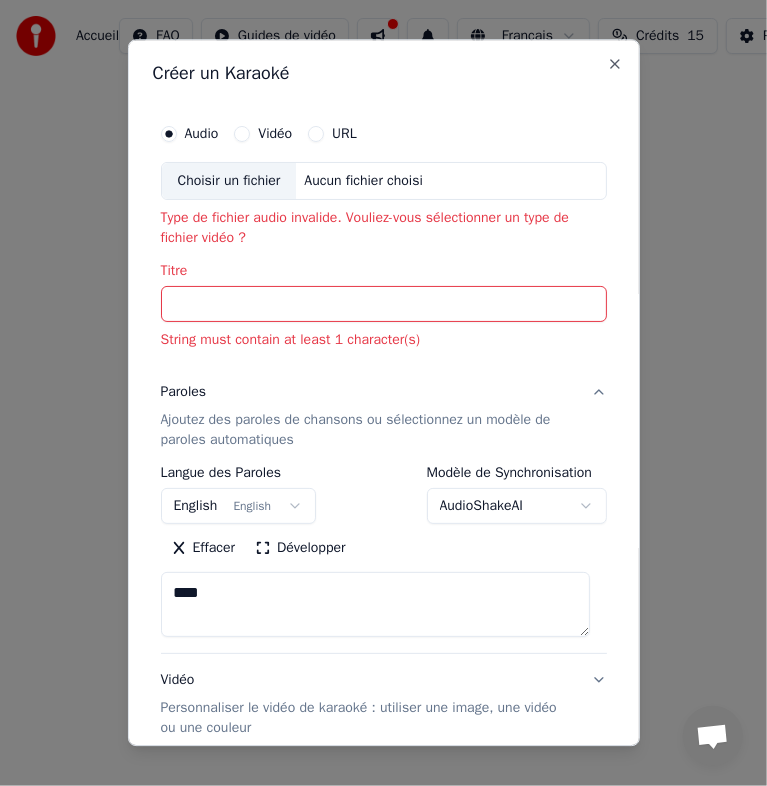 click on "Vidéo" at bounding box center (275, 134) 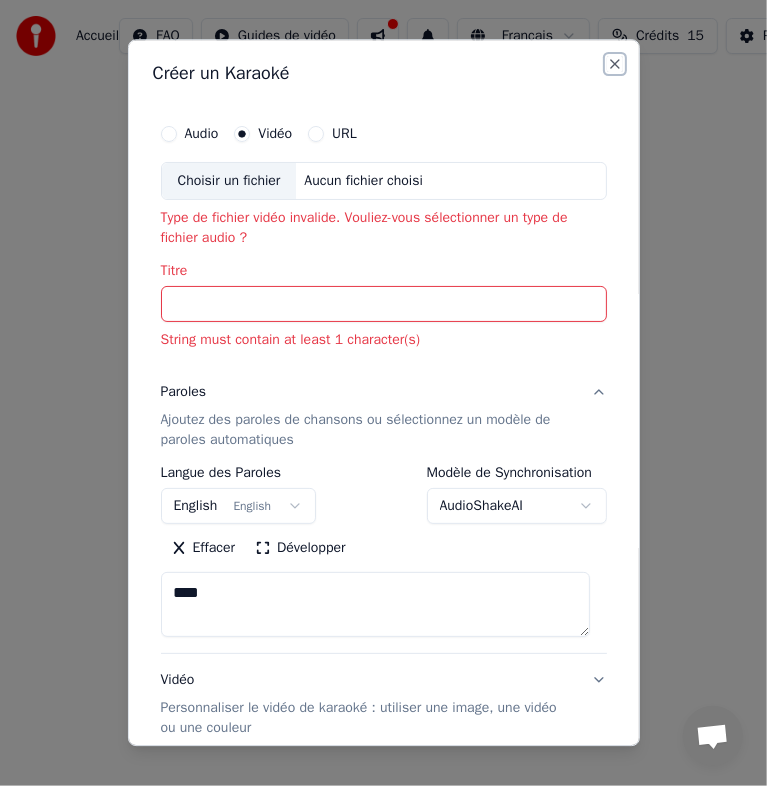 click on "Close" at bounding box center (615, 64) 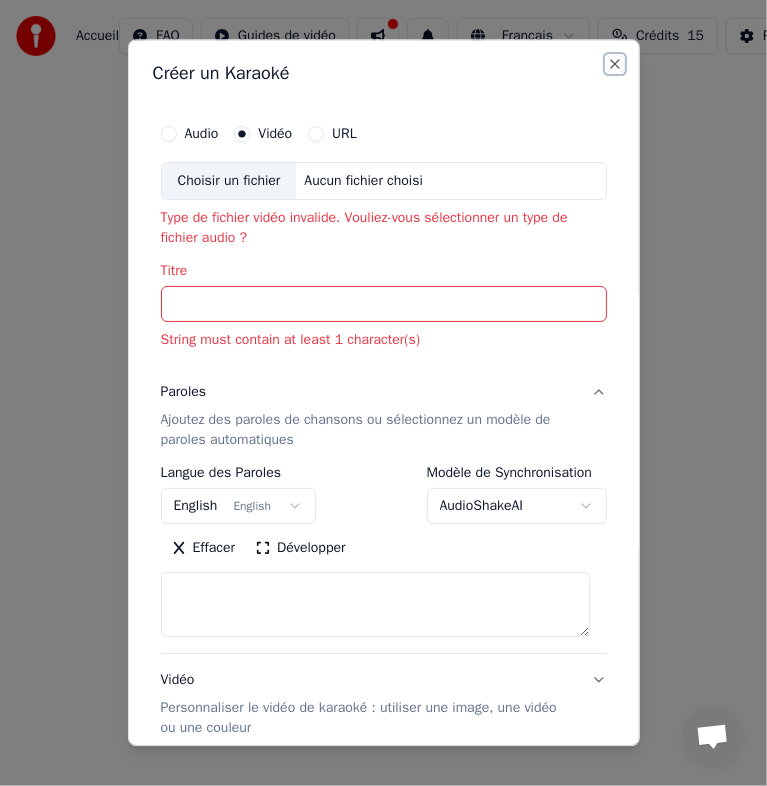 select 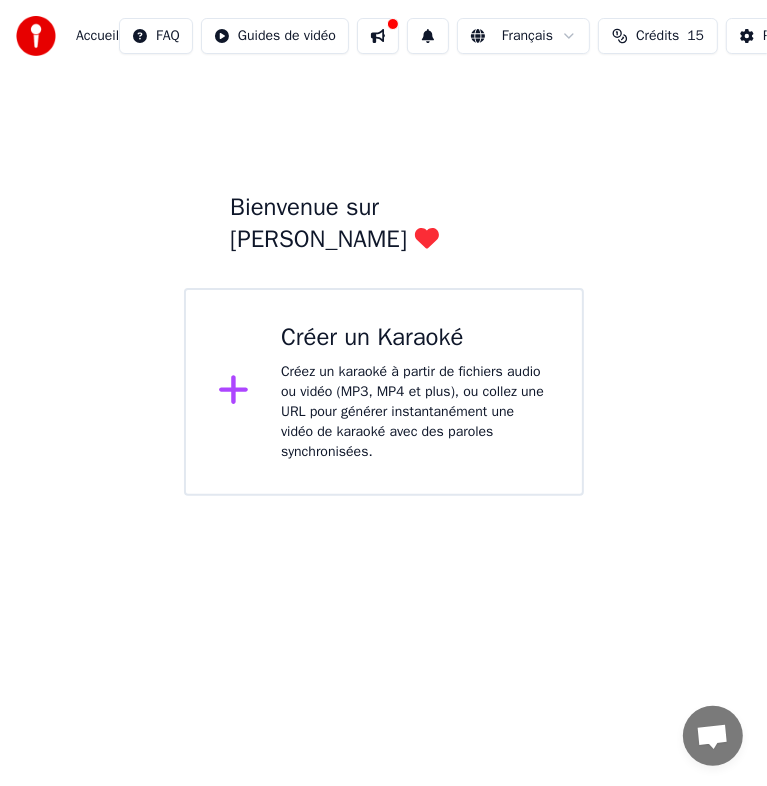 click on "Accueil FAQ Guides de vidéo Français Crédits 15 Paramètres Bienvenue sur Youka Créer un Karaoké Créez un karaoké à partir de fichiers audio ou vidéo (MP3, MP4 et plus), ou collez une URL pour générer instantanément une vidéo de karaoké avec des paroles synchronisées." at bounding box center (383, 248) 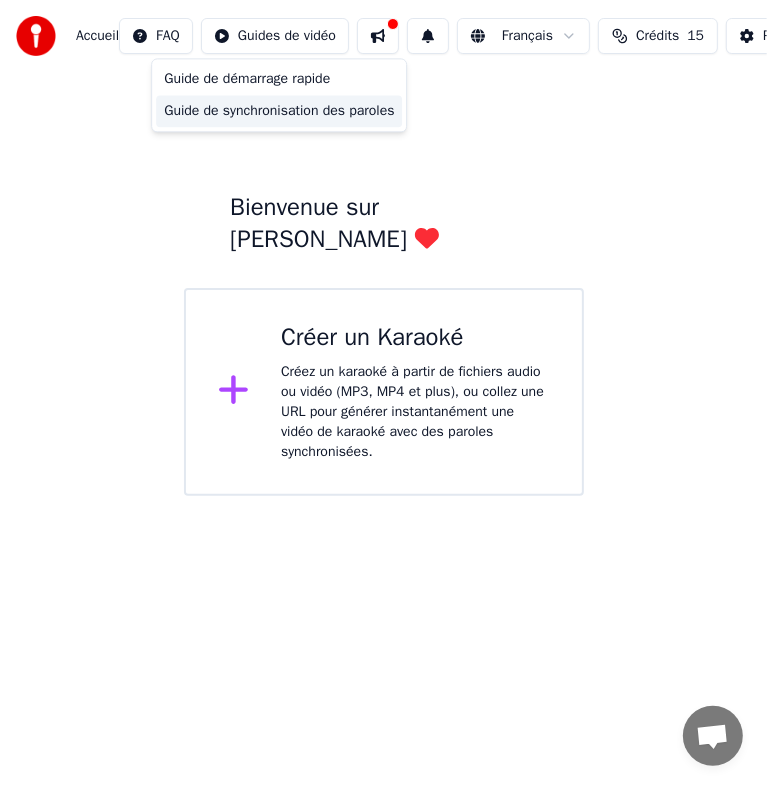 click on "Guide de synchronisation des paroles" at bounding box center (279, 111) 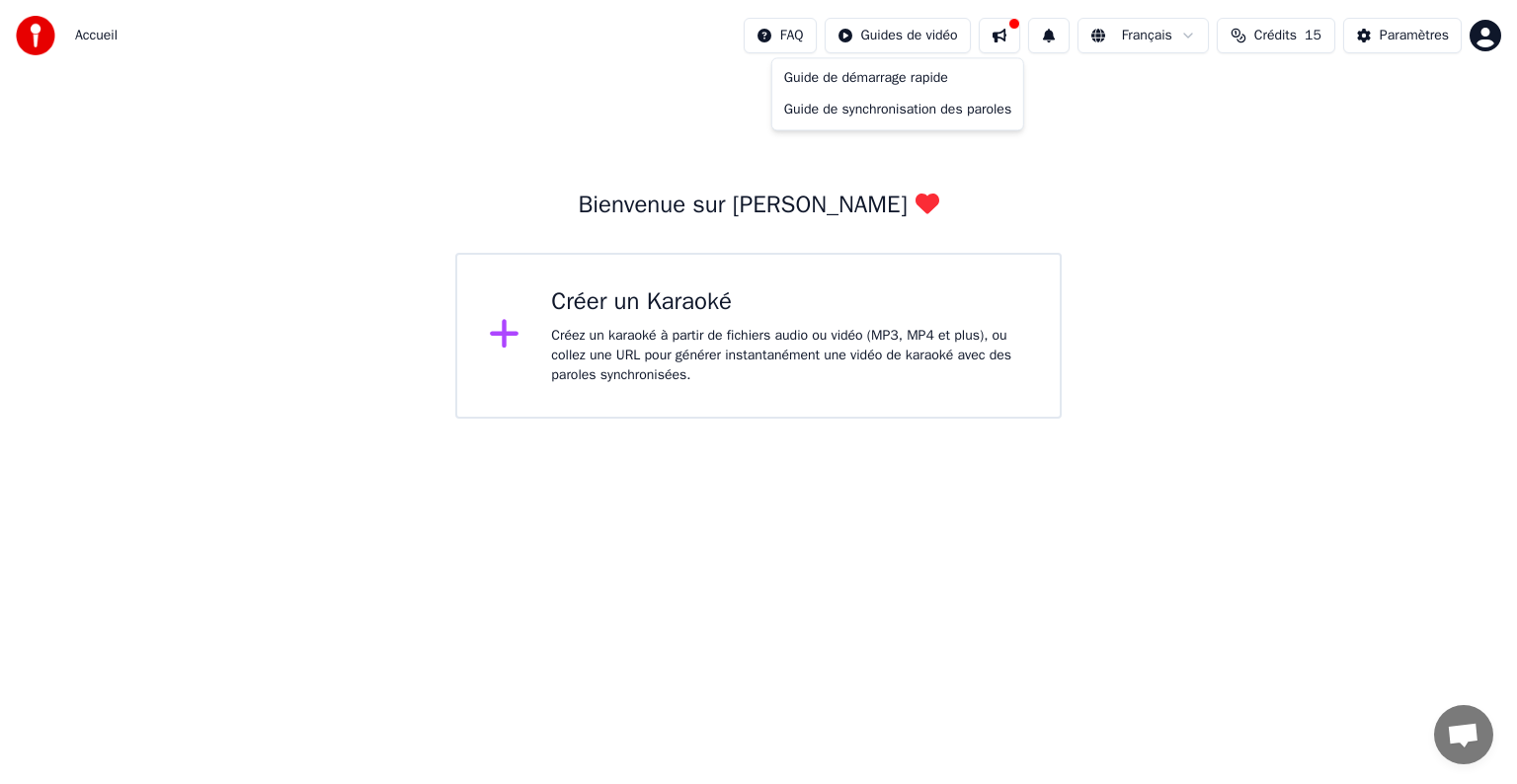 click on "Accueil FAQ Guides de vidéo Français Crédits 15 Paramètres Bienvenue sur Youka Créer un Karaoké Créez un karaoké à partir de fichiers audio ou vidéo (MP3, MP4 et plus), ou collez une URL pour générer instantanément une vidéo de karaoké avec des paroles synchronisées.
Guide de démarrage rapide Guide de synchronisation des paroles" at bounding box center (758, 209) 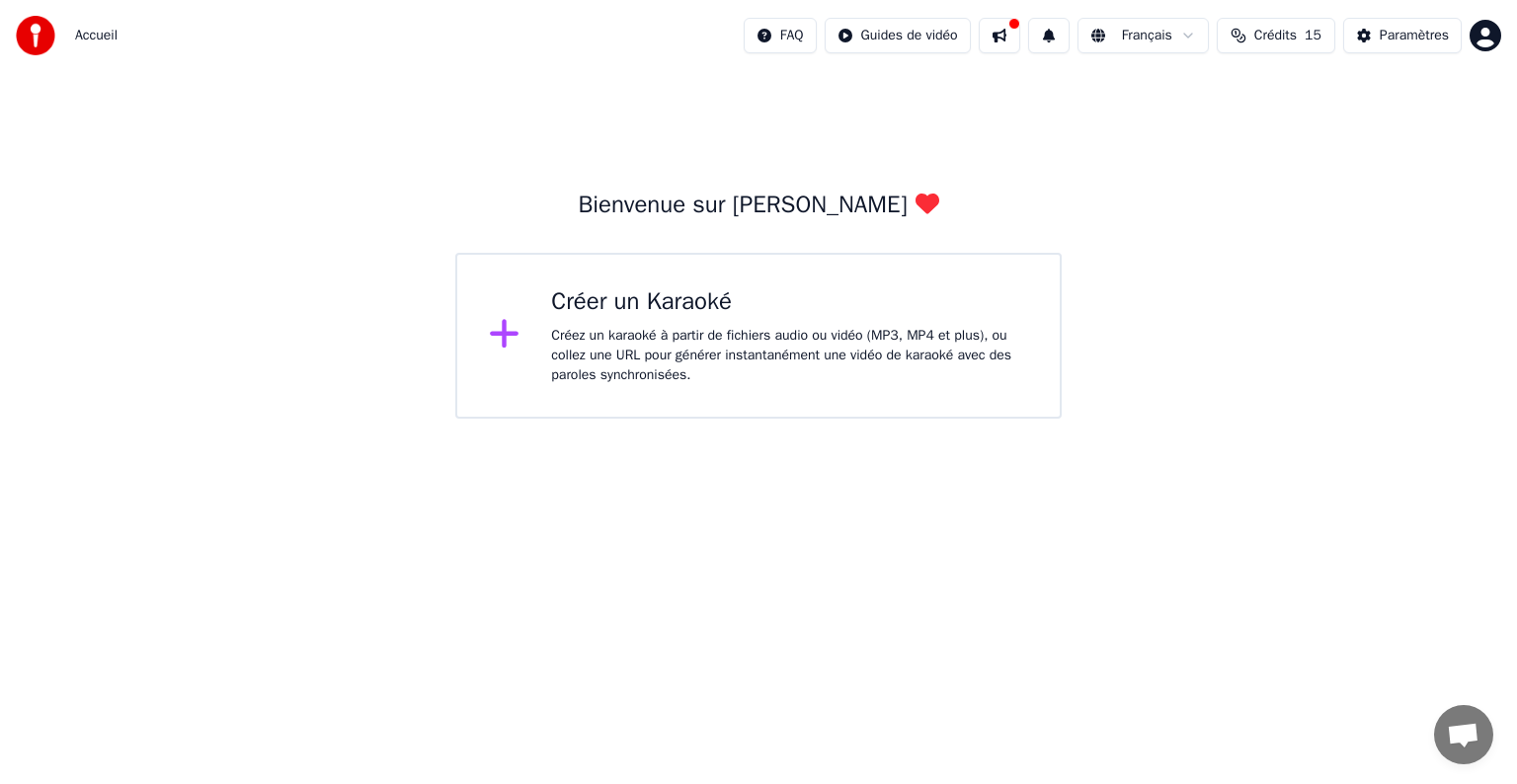 click at bounding box center [1049, 36] 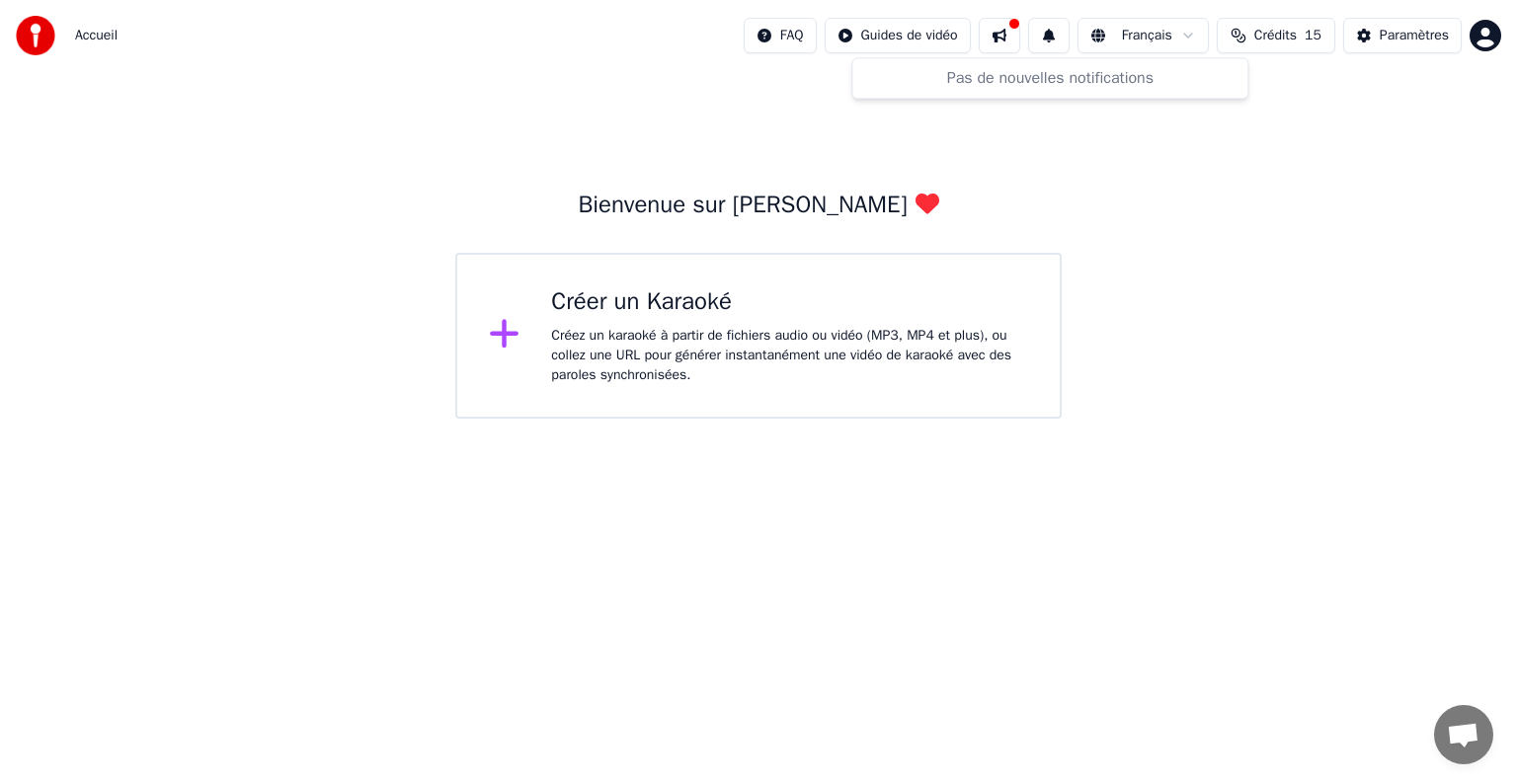 click at bounding box center [1049, 36] 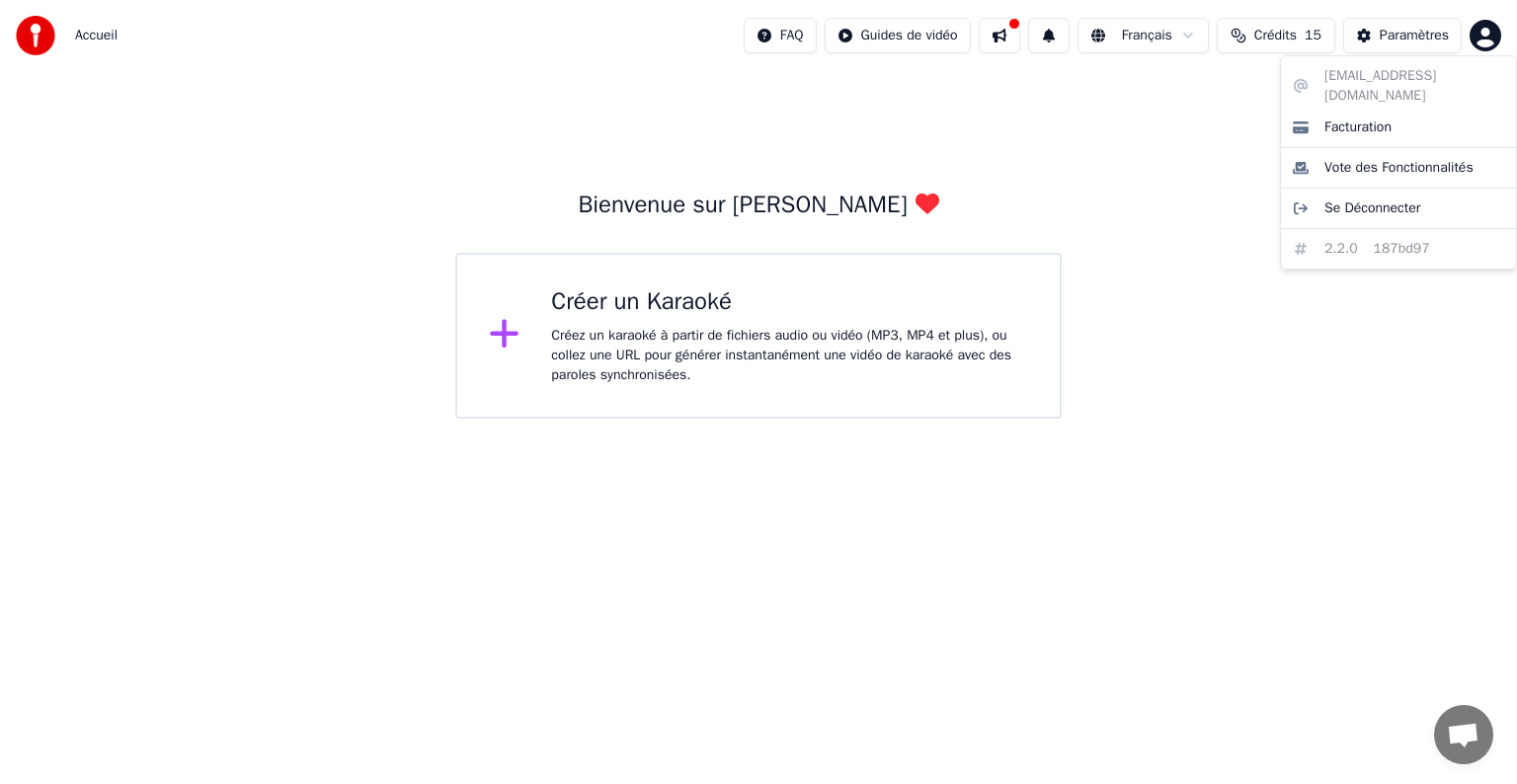 click on "Accueil FAQ Guides de vidéo Français Crédits 15 Paramètres Bienvenue sur Youka Créer un Karaoké Créez un karaoké à partir de fichiers audio ou vidéo (MP3, MP4 et plus), ou collez une URL pour générer instantanément une vidéo de karaoké avec des paroles synchronisées.
rvs.sacom@gmail.com Facturation Vote des Fonctionnalités Se Déconnecter 2.2.0 187bd97" at bounding box center [758, 209] 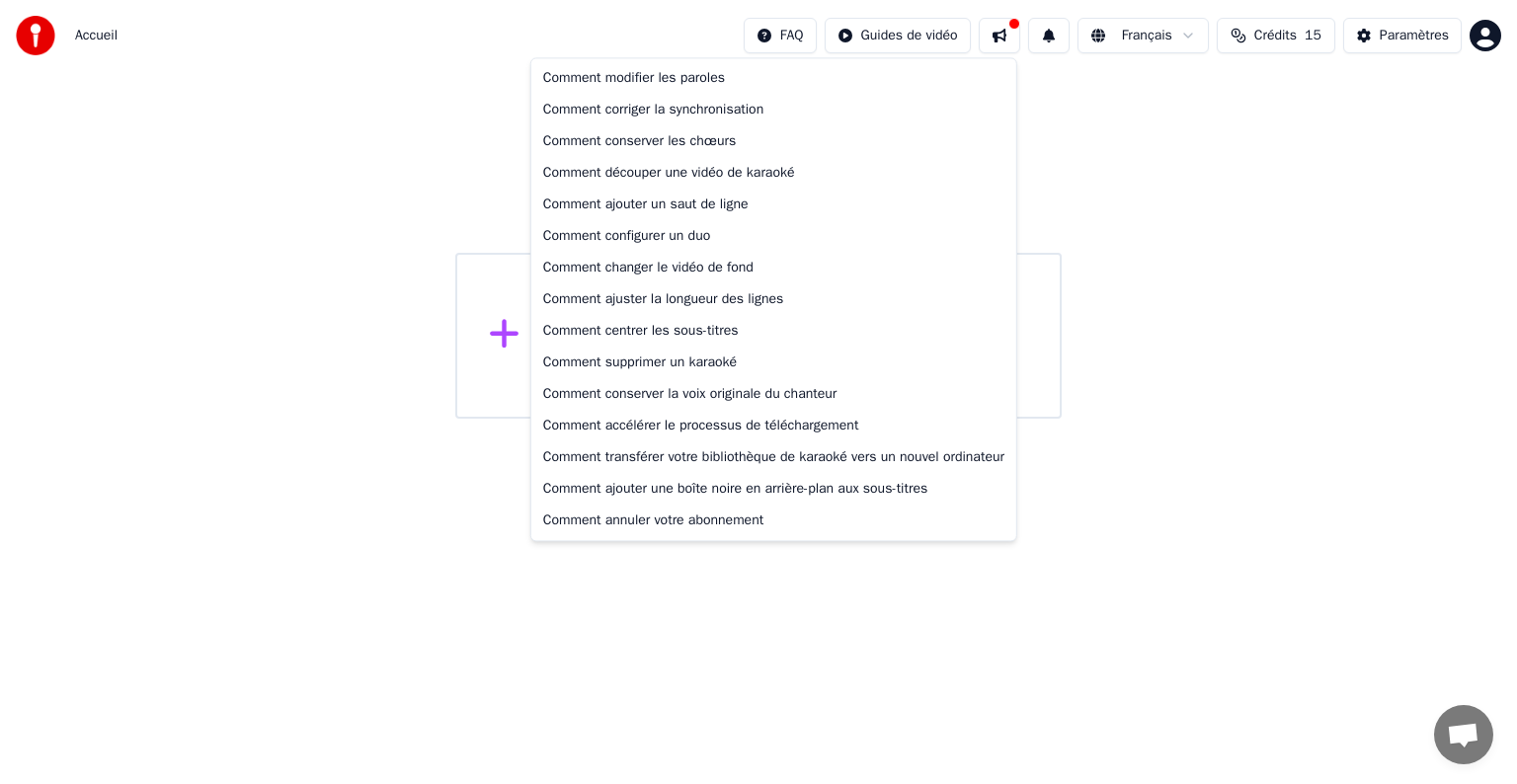 click on "Accueil FAQ Guides de vidéo Français Crédits 15 Paramètres Bienvenue sur Youka Créer un Karaoké Créez un karaoké à partir de fichiers audio ou vidéo (MP3, MP4 et plus), ou collez une URL pour générer instantanément une vidéo de karaoké avec des paroles synchronisées.
Comment modifier les paroles Comment corriger la synchronisation Comment conserver les chœurs Comment découper une vidéo de karaoké Comment ajouter un saut de ligne Comment configurer un duo Comment changer le vidéo de fond Comment ajuster la longueur des lignes Comment centrer les sous-titres Comment supprimer un karaoké Comment conserver la voix originale du chanteur Comment accélérer le processus de téléchargement Comment transférer votre bibliothèque de karaoké vers un nouvel ordinateur Comment ajouter une boîte noire en arrière-plan aux sous-titres Comment annuler votre abonnement" at bounding box center [758, 209] 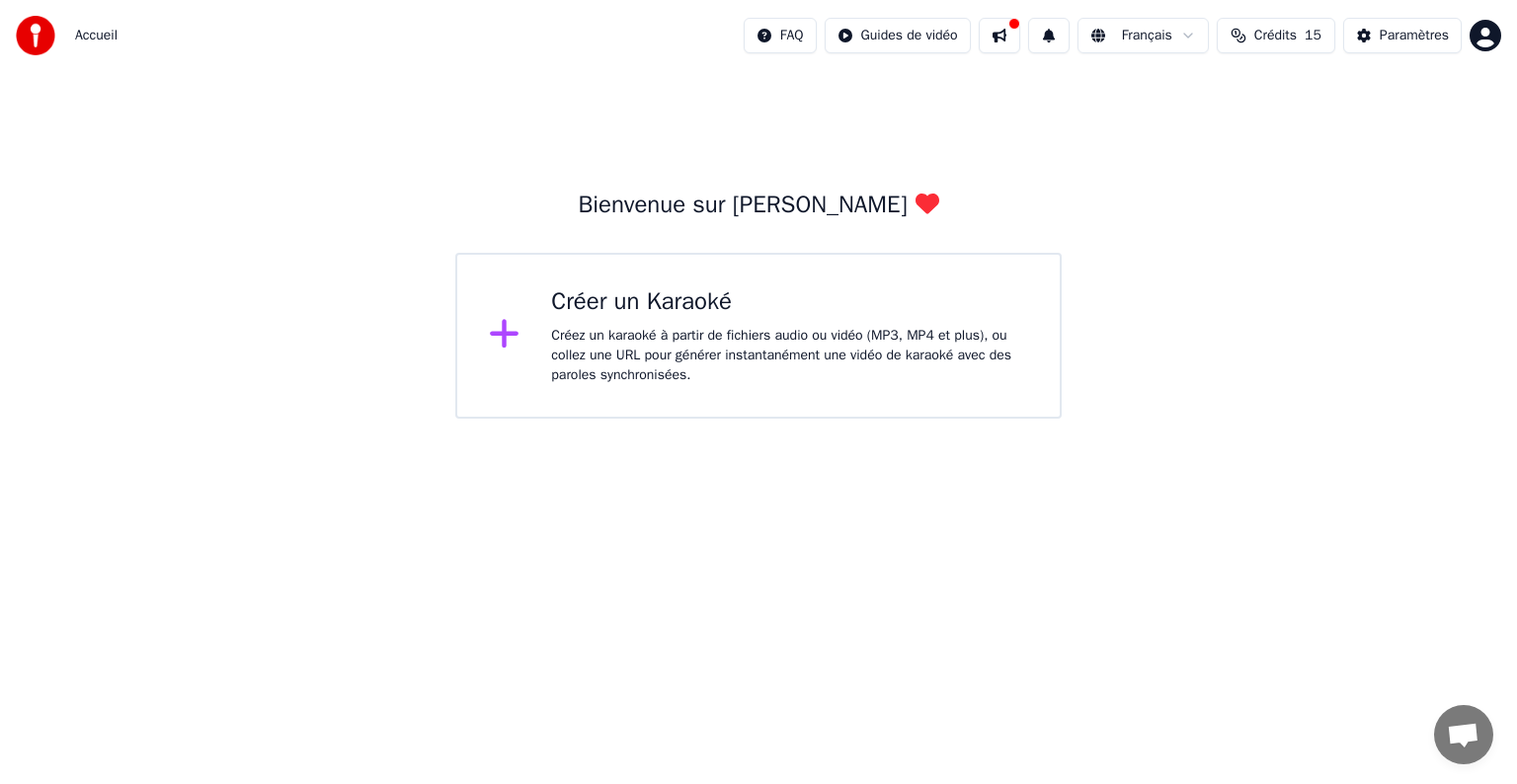 click on "Créez un karaoké à partir de fichiers audio ou vidéo (MP3, MP4 et plus), ou collez une URL pour générer instantanément une vidéo de karaoké avec des paroles synchronisées." at bounding box center (789, 355) 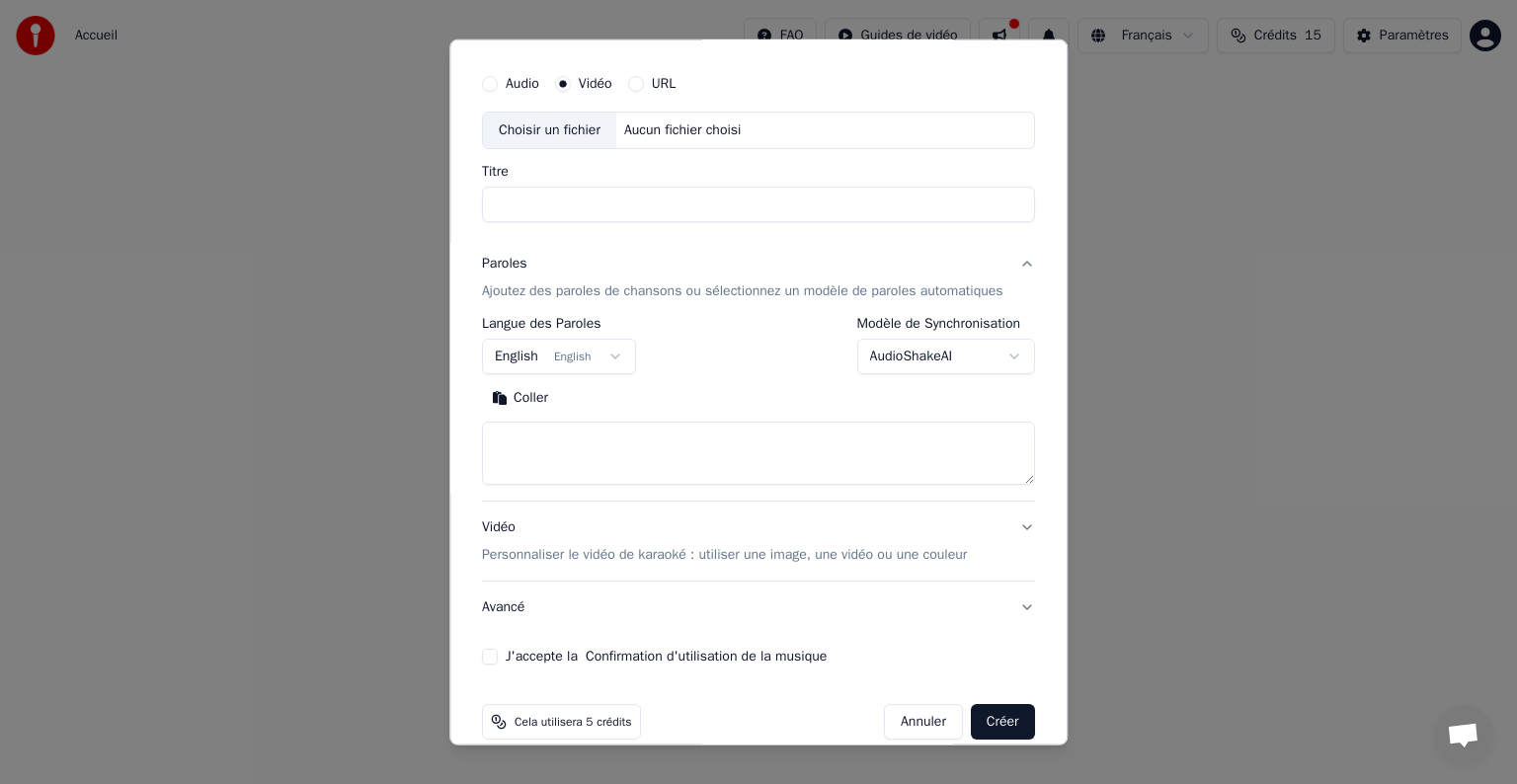 scroll, scrollTop: 75, scrollLeft: 0, axis: vertical 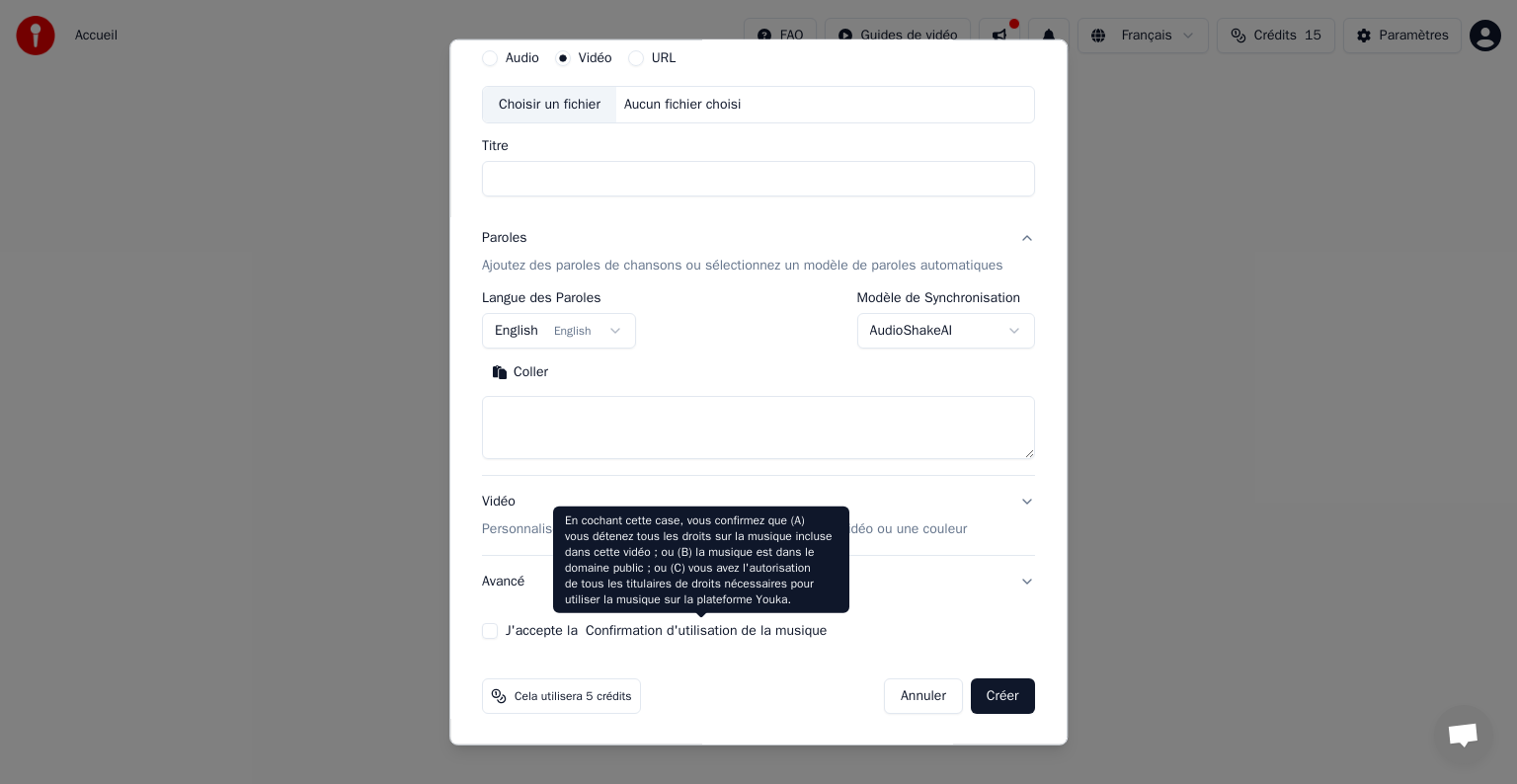 click on "Confirmation d'utilisation de la musique" at bounding box center (706, 631) 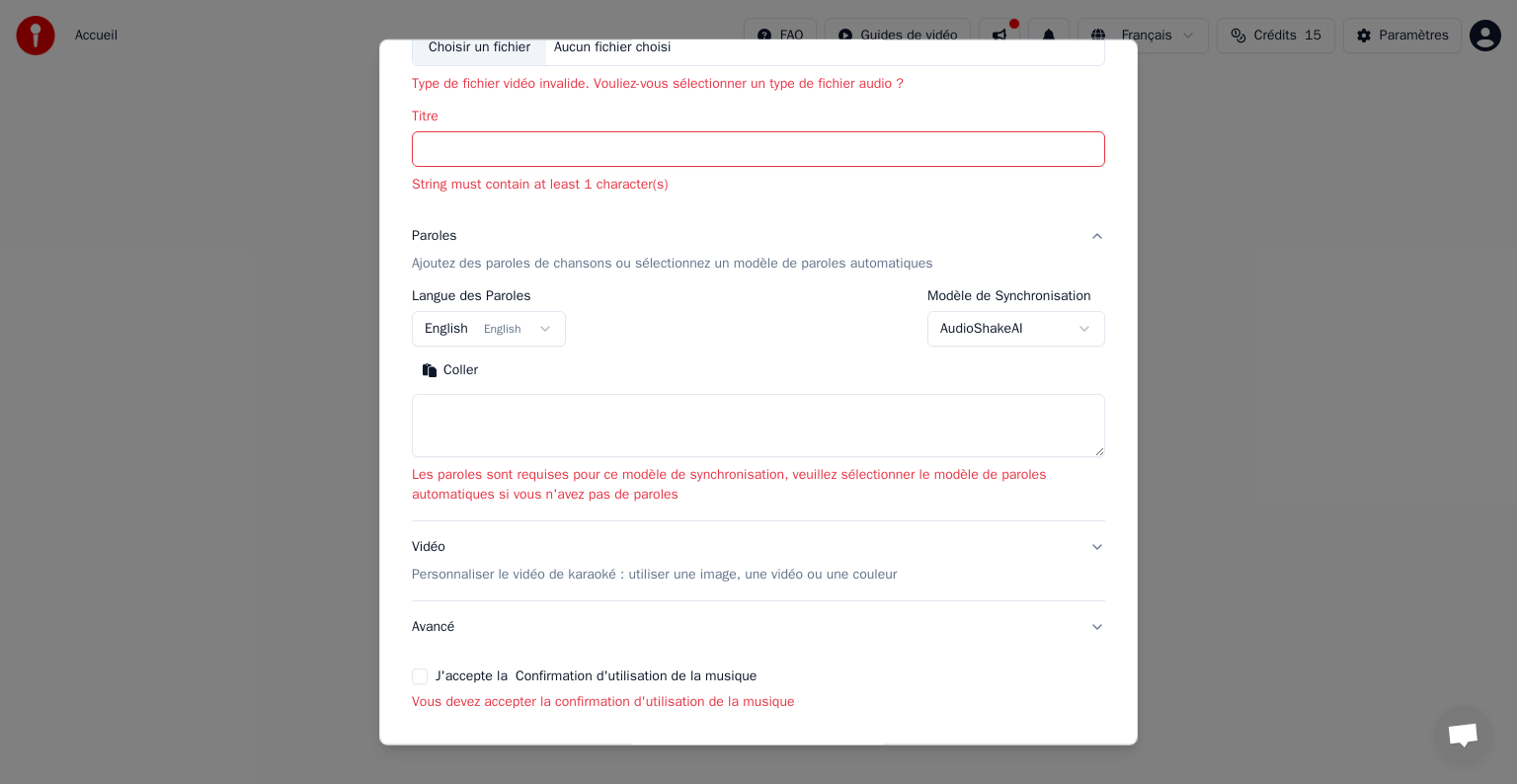 scroll, scrollTop: 205, scrollLeft: 0, axis: vertical 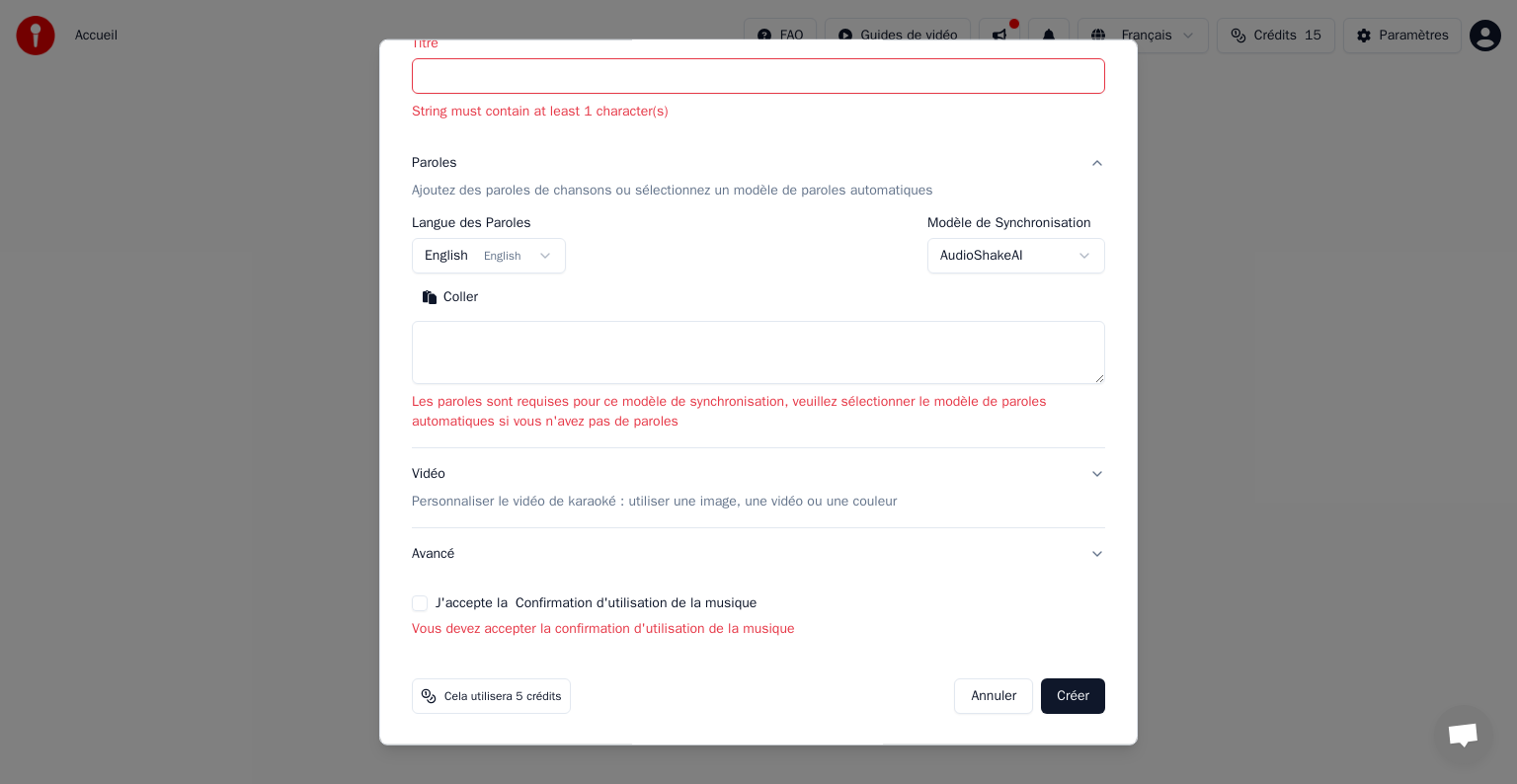 click at bounding box center [758, 353] 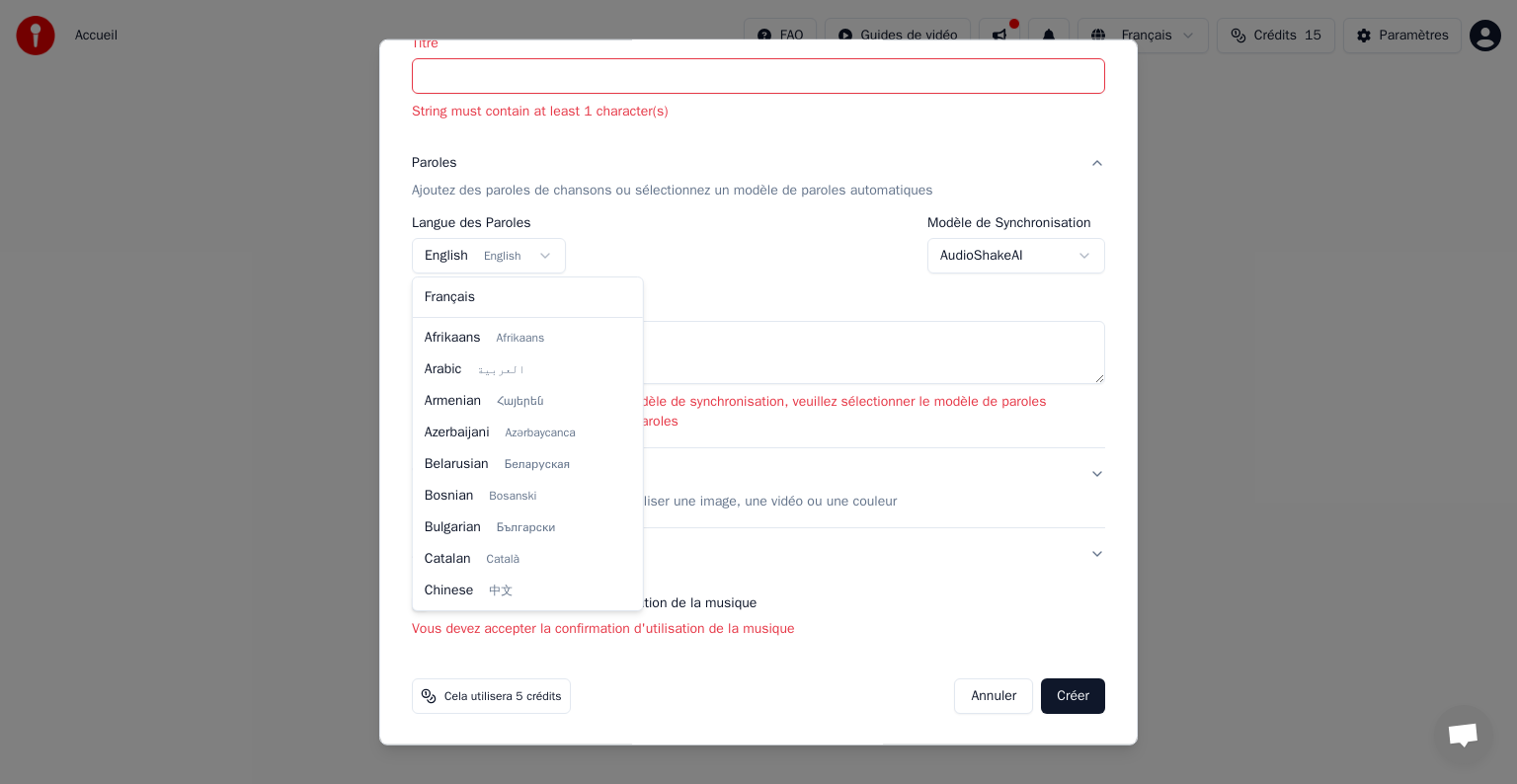 scroll, scrollTop: 158, scrollLeft: 0, axis: vertical 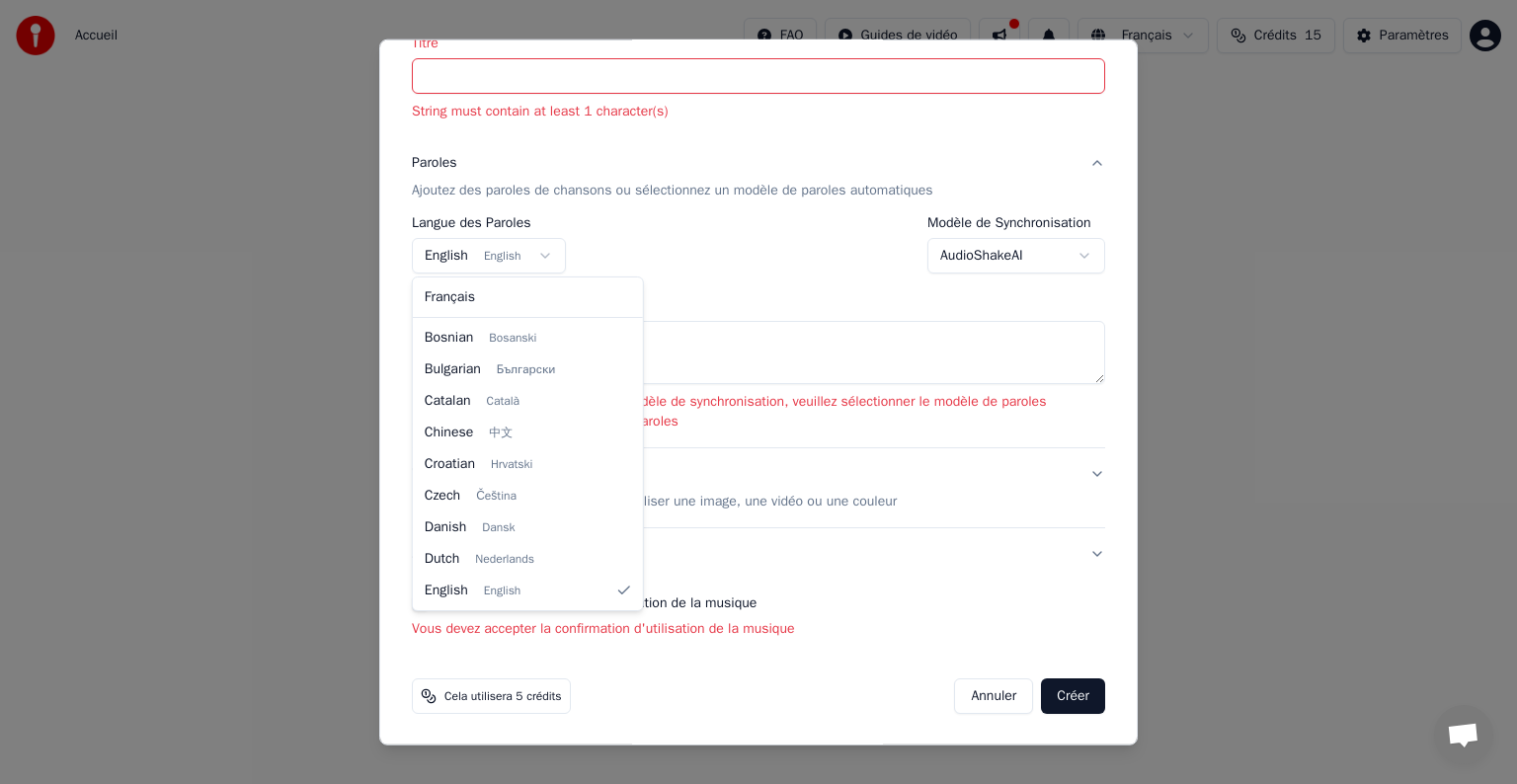 select on "**" 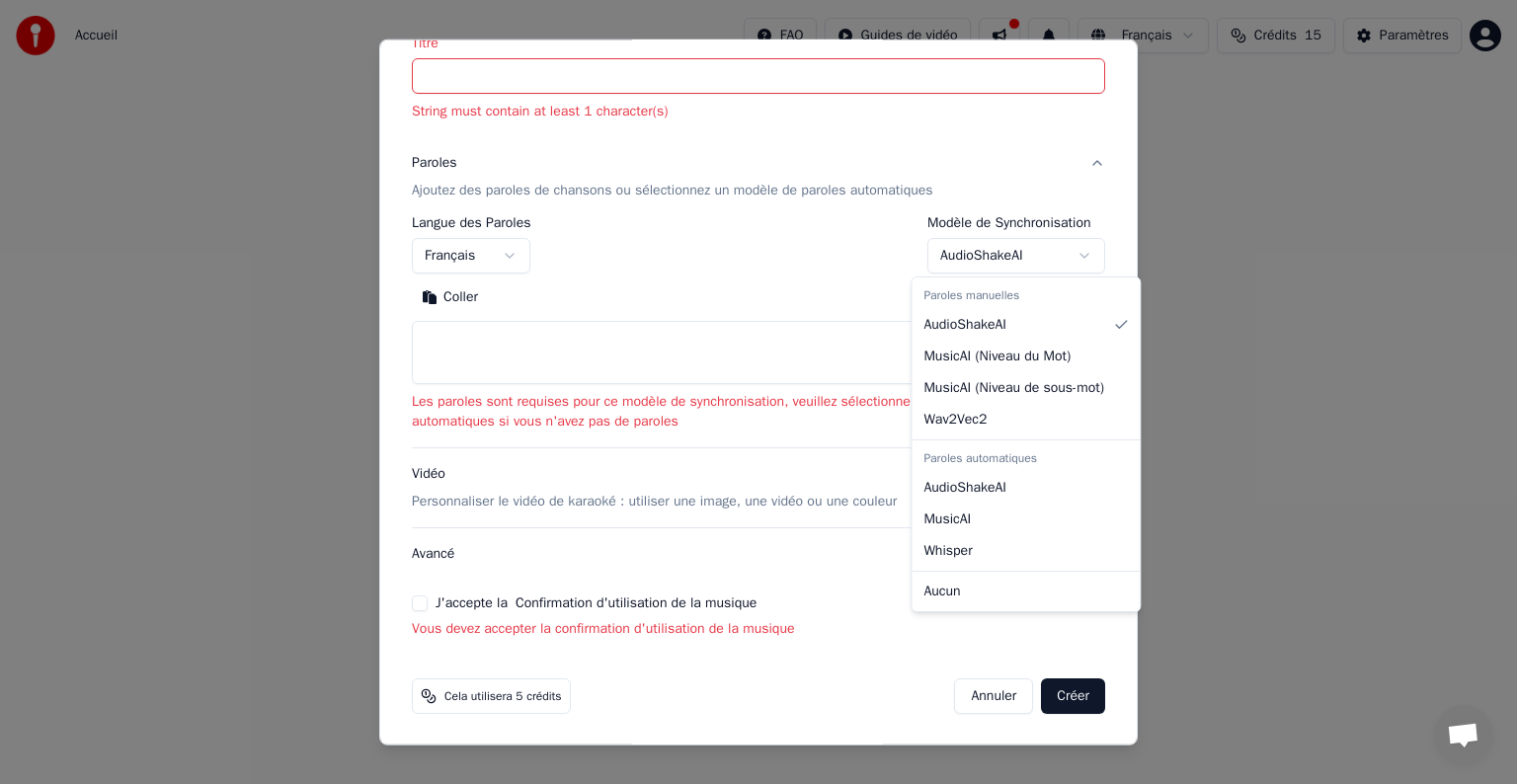 click on "**********" at bounding box center (758, 209) 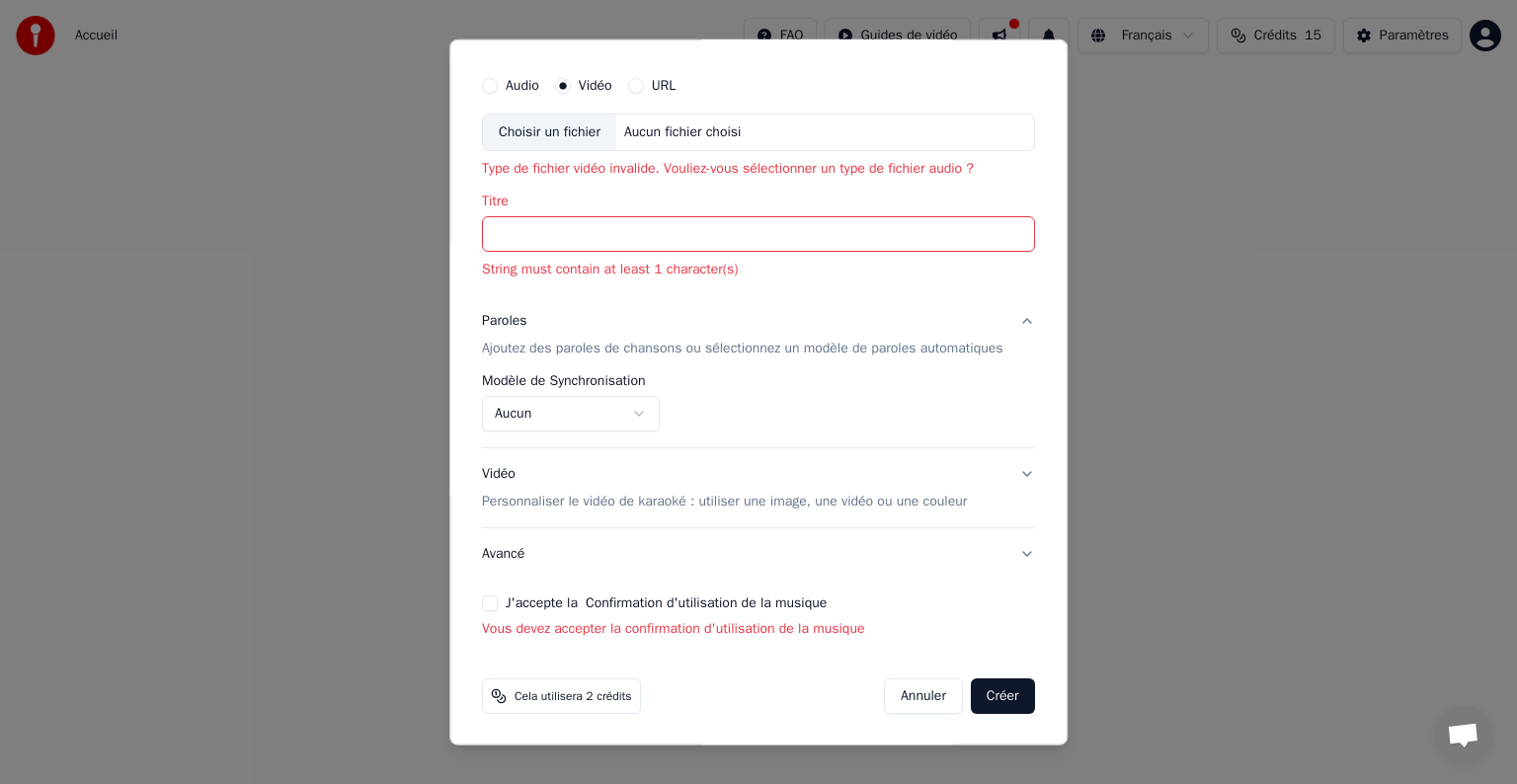 click on "Titre" at bounding box center [758, 234] 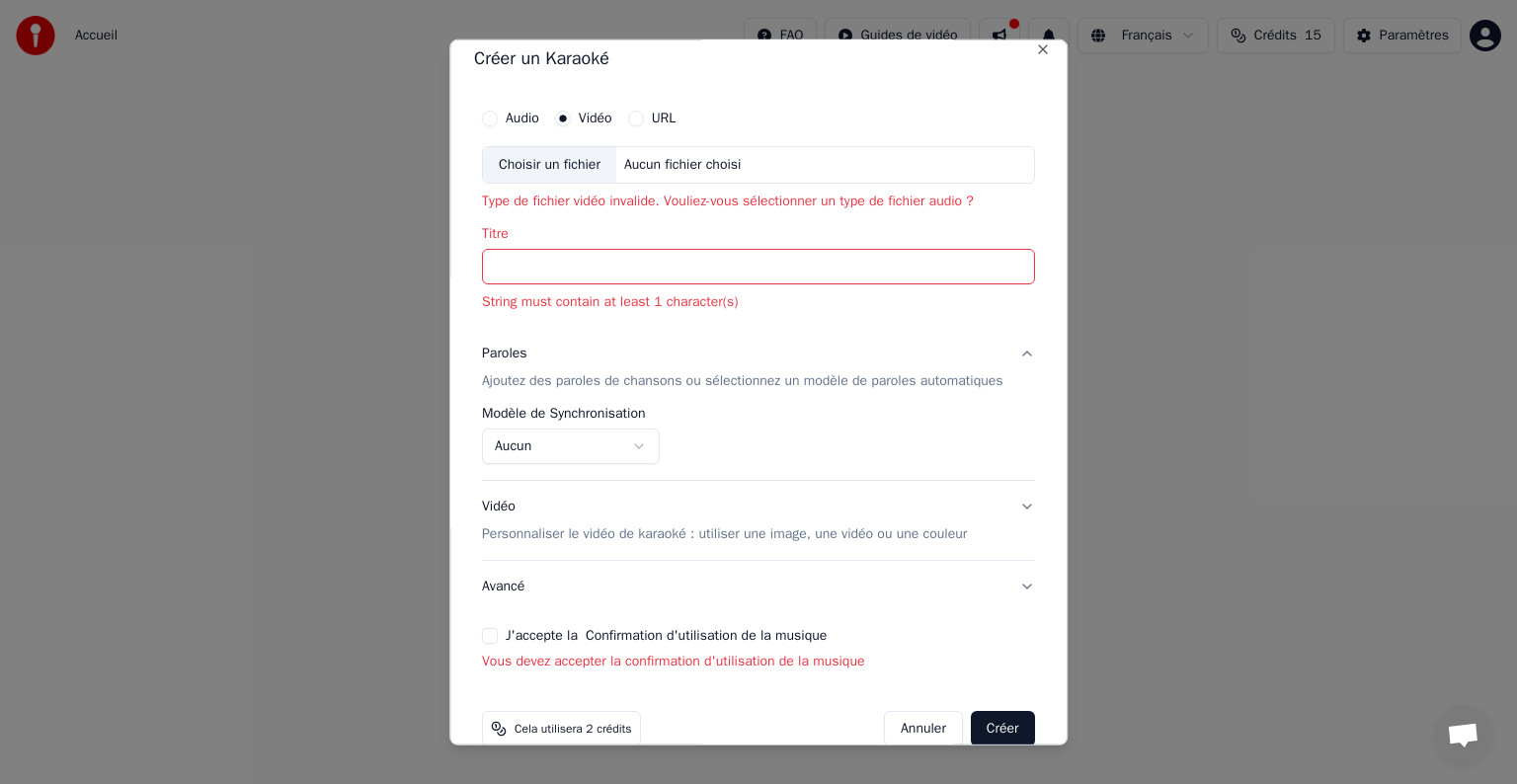 scroll, scrollTop: 0, scrollLeft: 0, axis: both 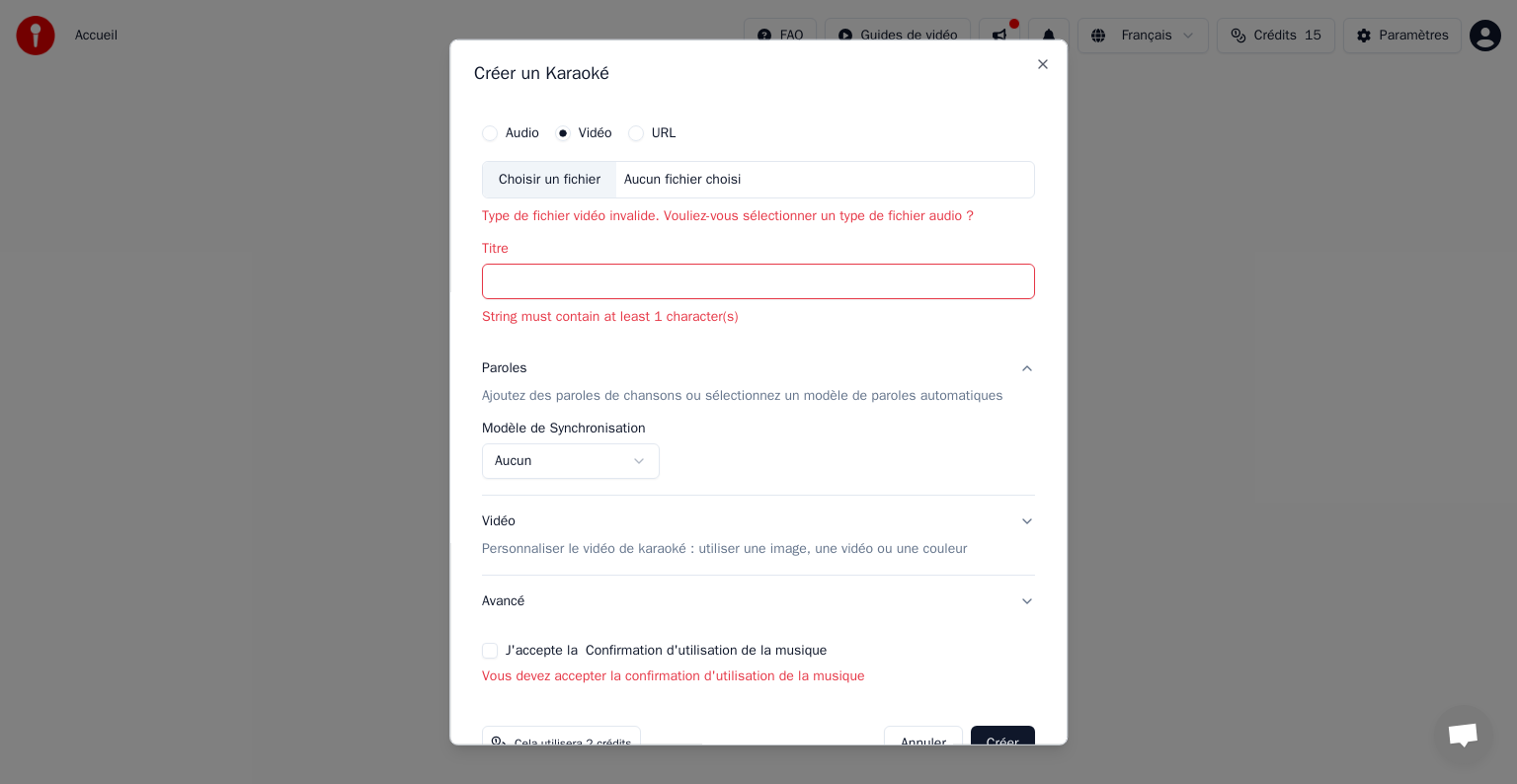 click on "Aucun fichier choisi" at bounding box center [682, 180] 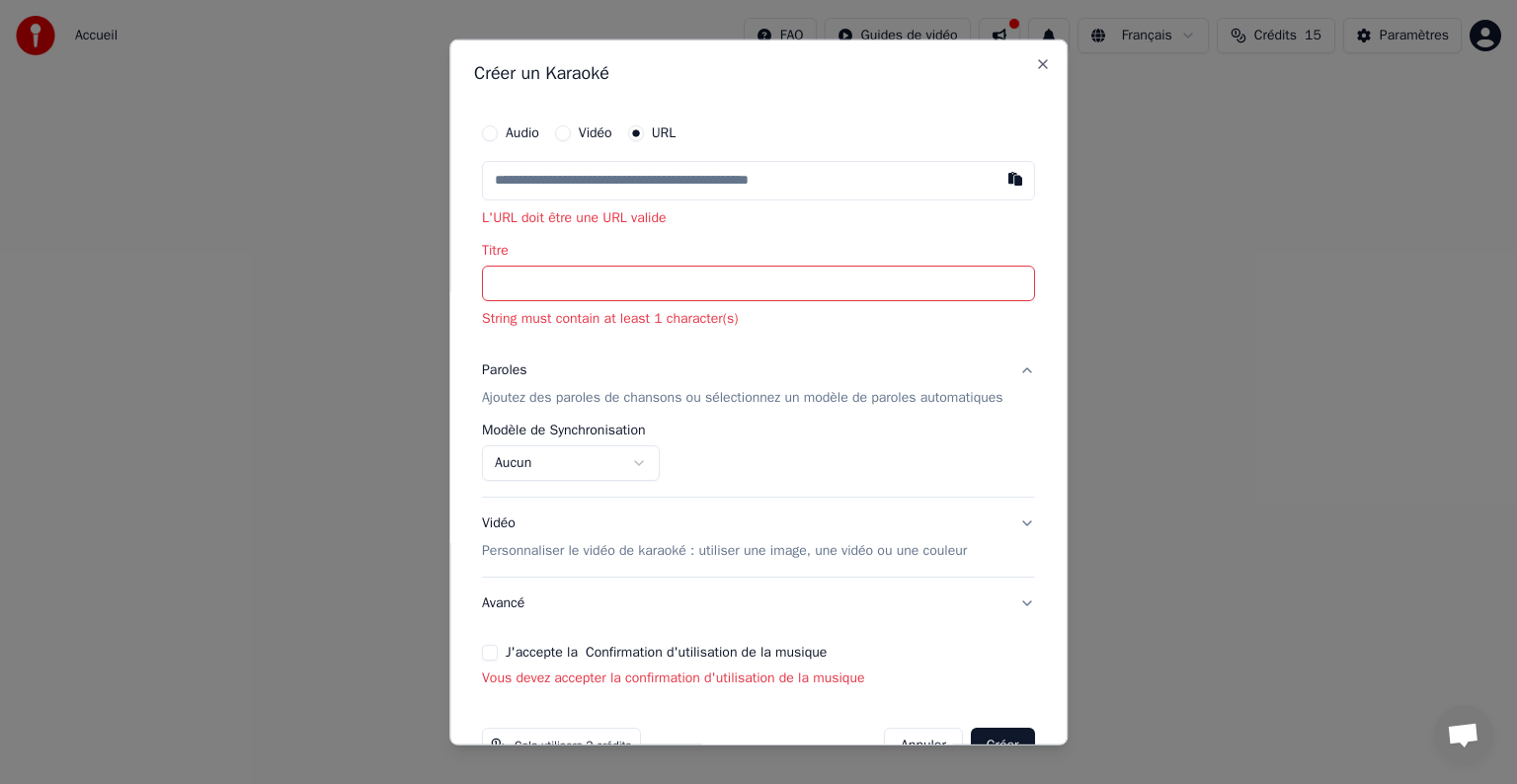click at bounding box center [758, 181] 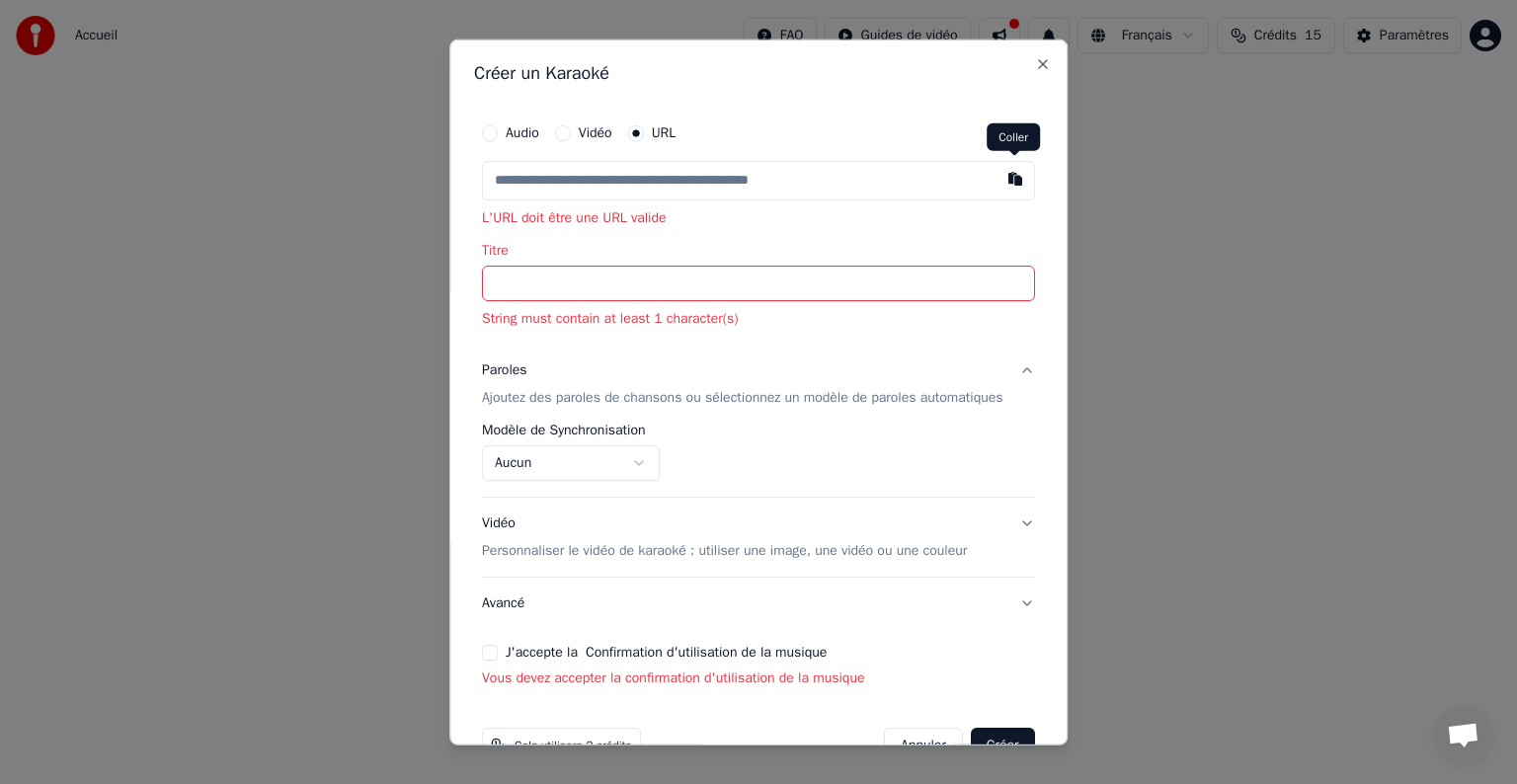 click at bounding box center [1015, 179] 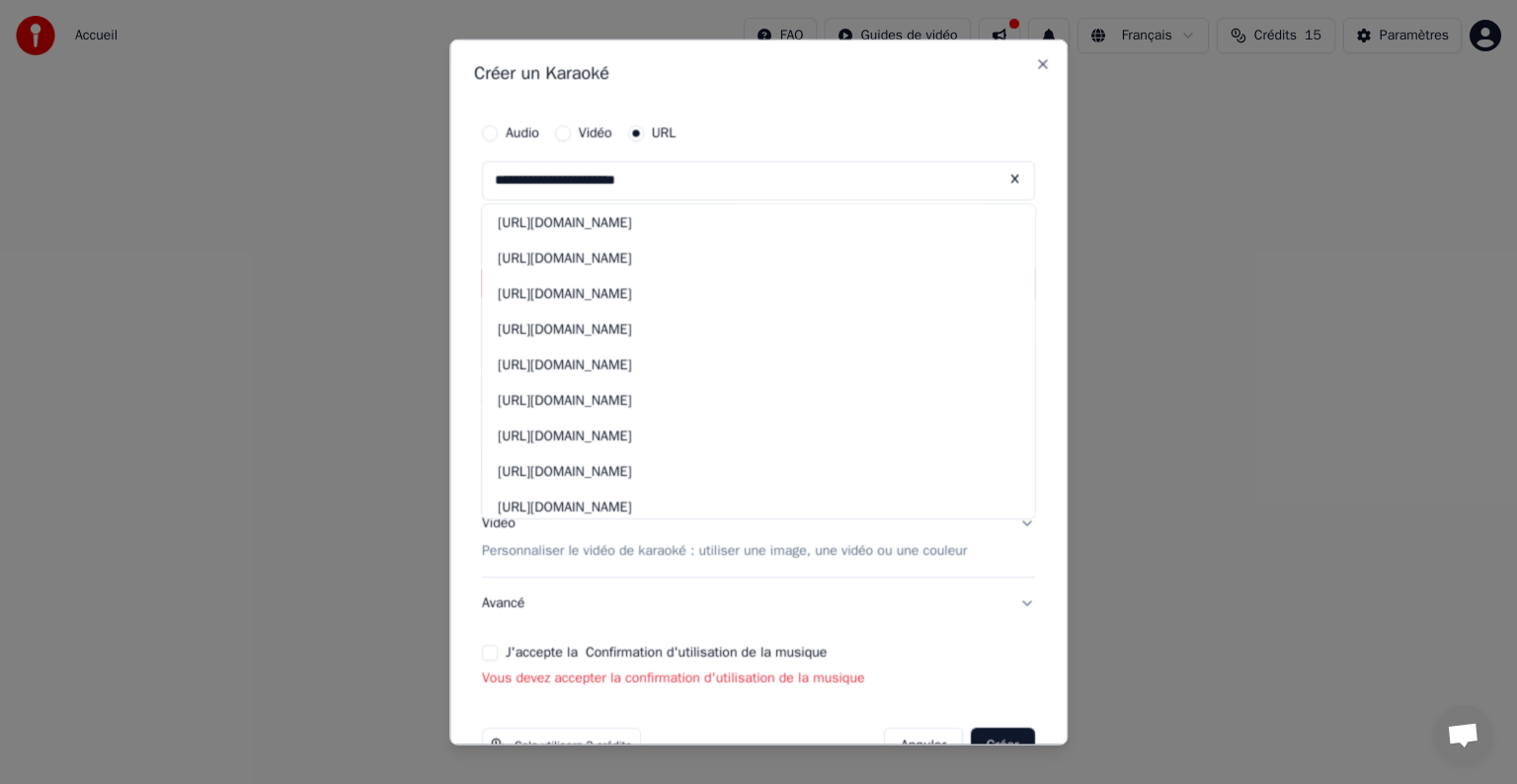 scroll, scrollTop: 192, scrollLeft: 0, axis: vertical 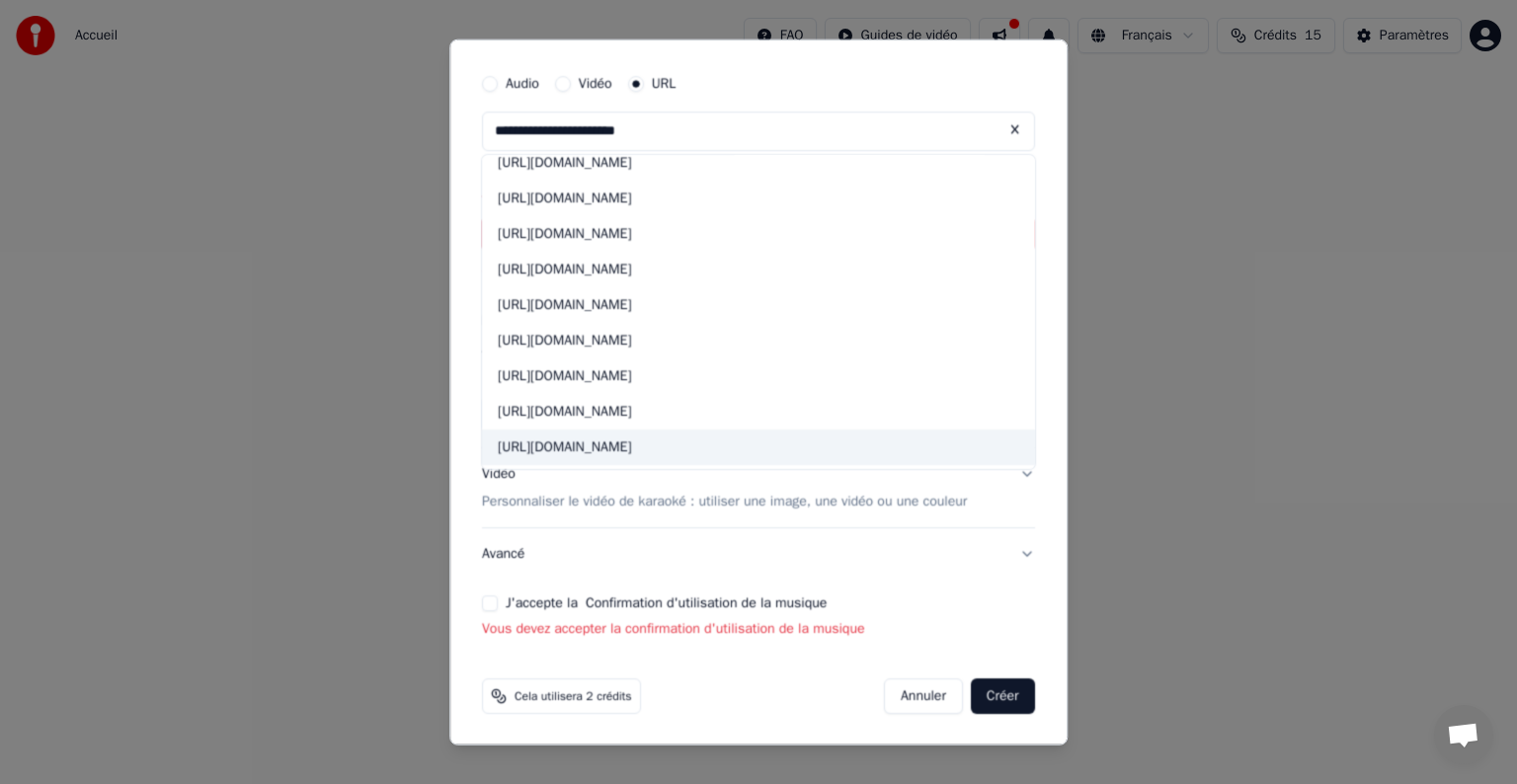 click on "https://www.youtube.com/watch?v=6ul-mxyeywy" at bounding box center [758, 447] 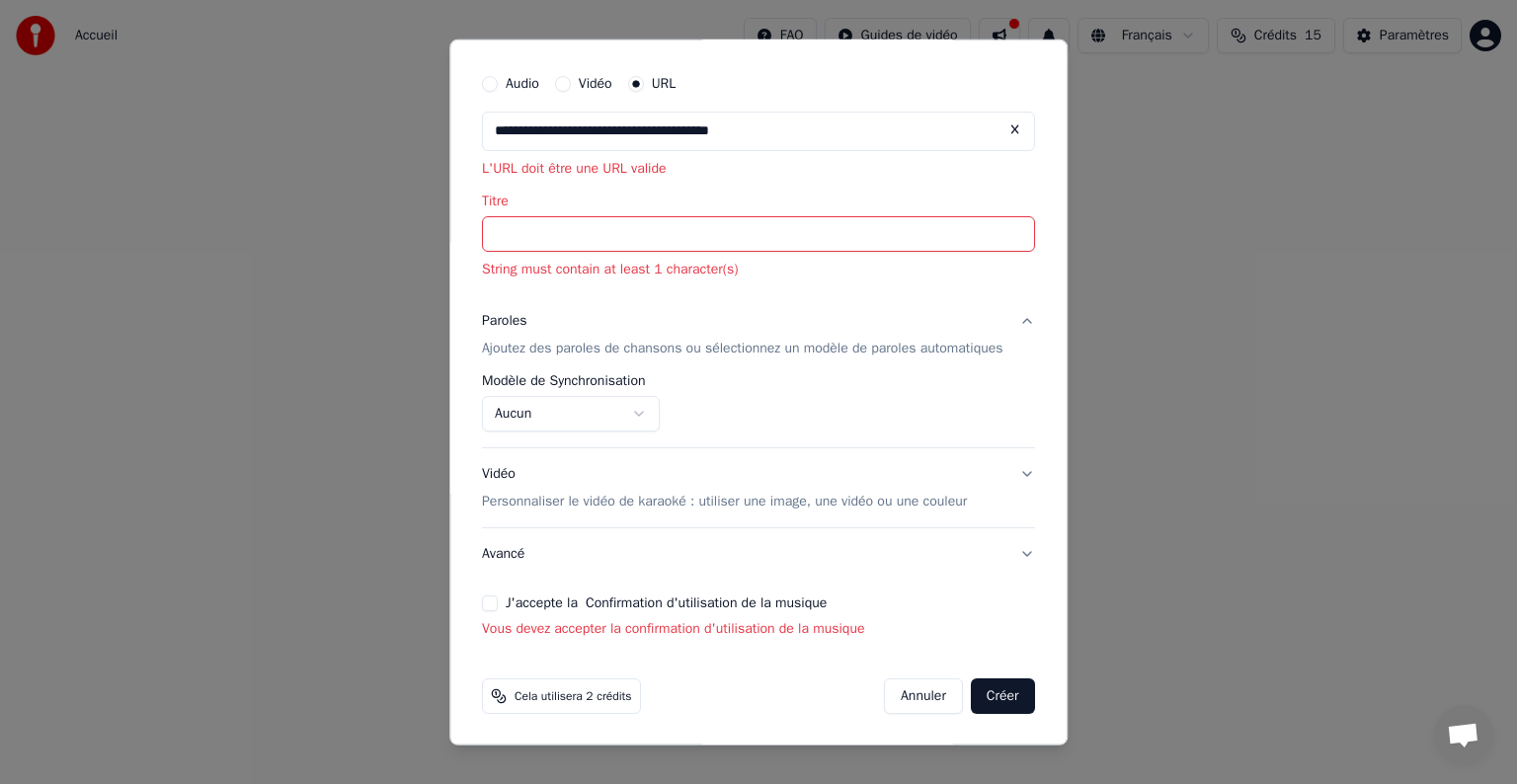 click on "Titre" at bounding box center (758, 234) 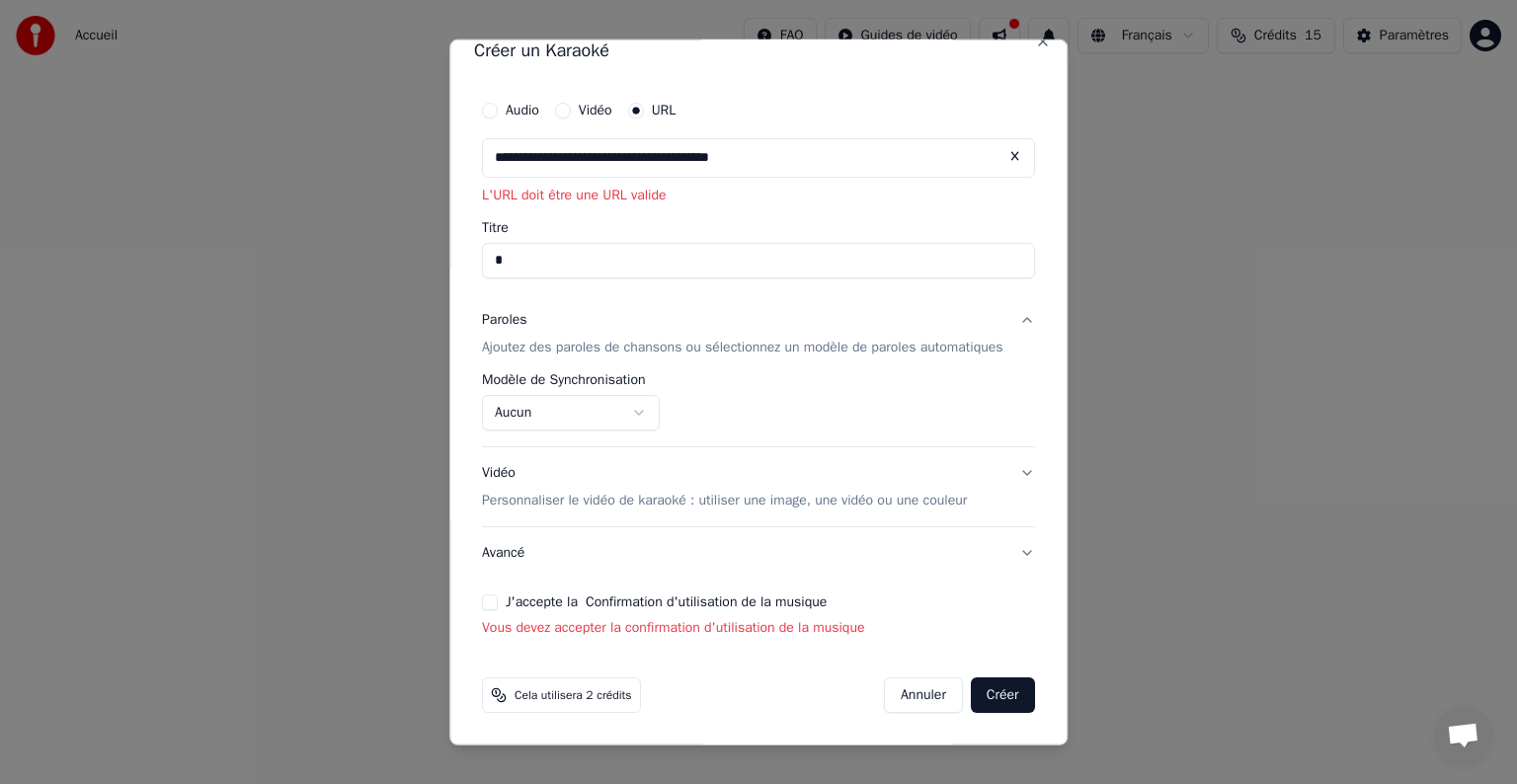 scroll, scrollTop: 22, scrollLeft: 0, axis: vertical 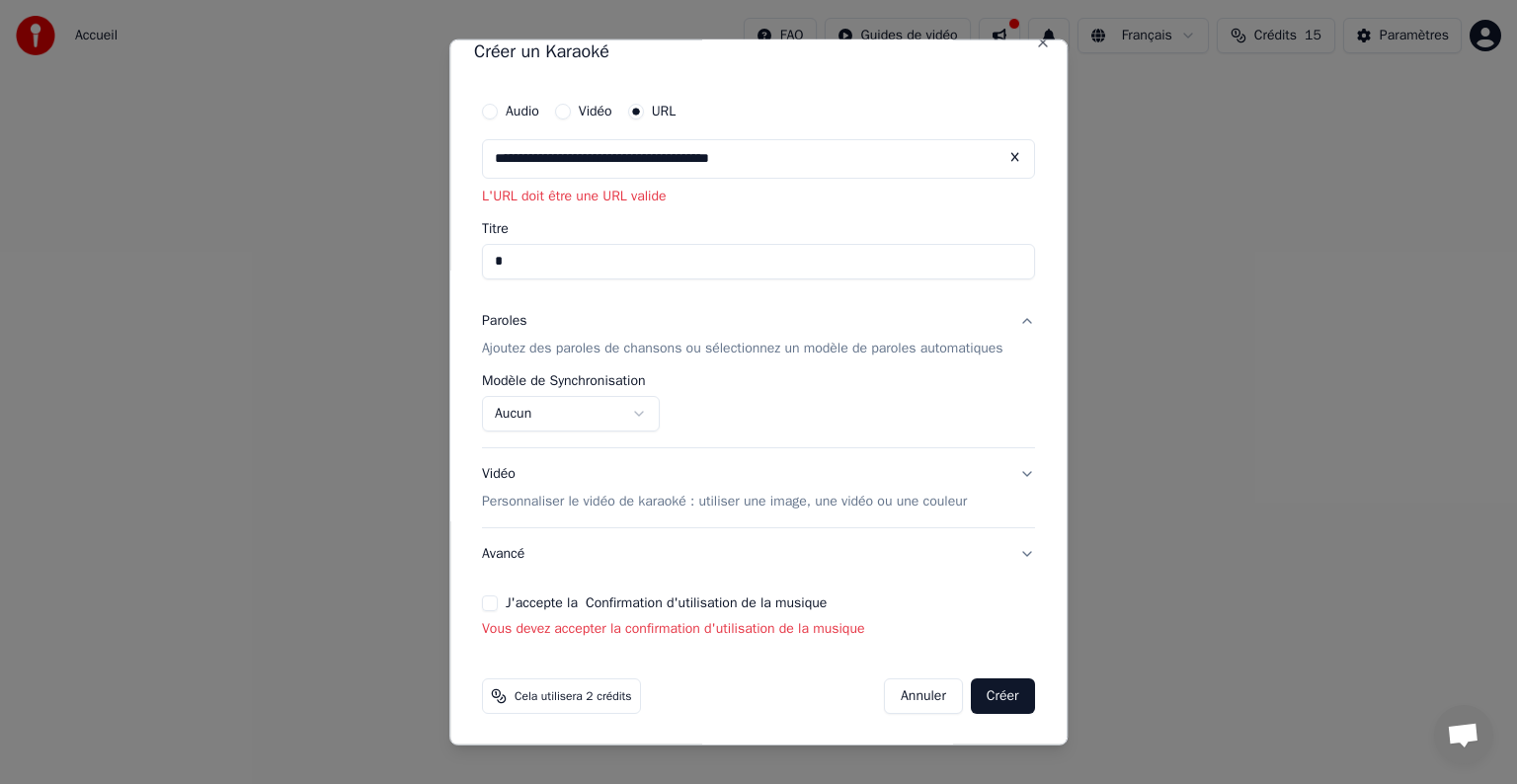 type on "*" 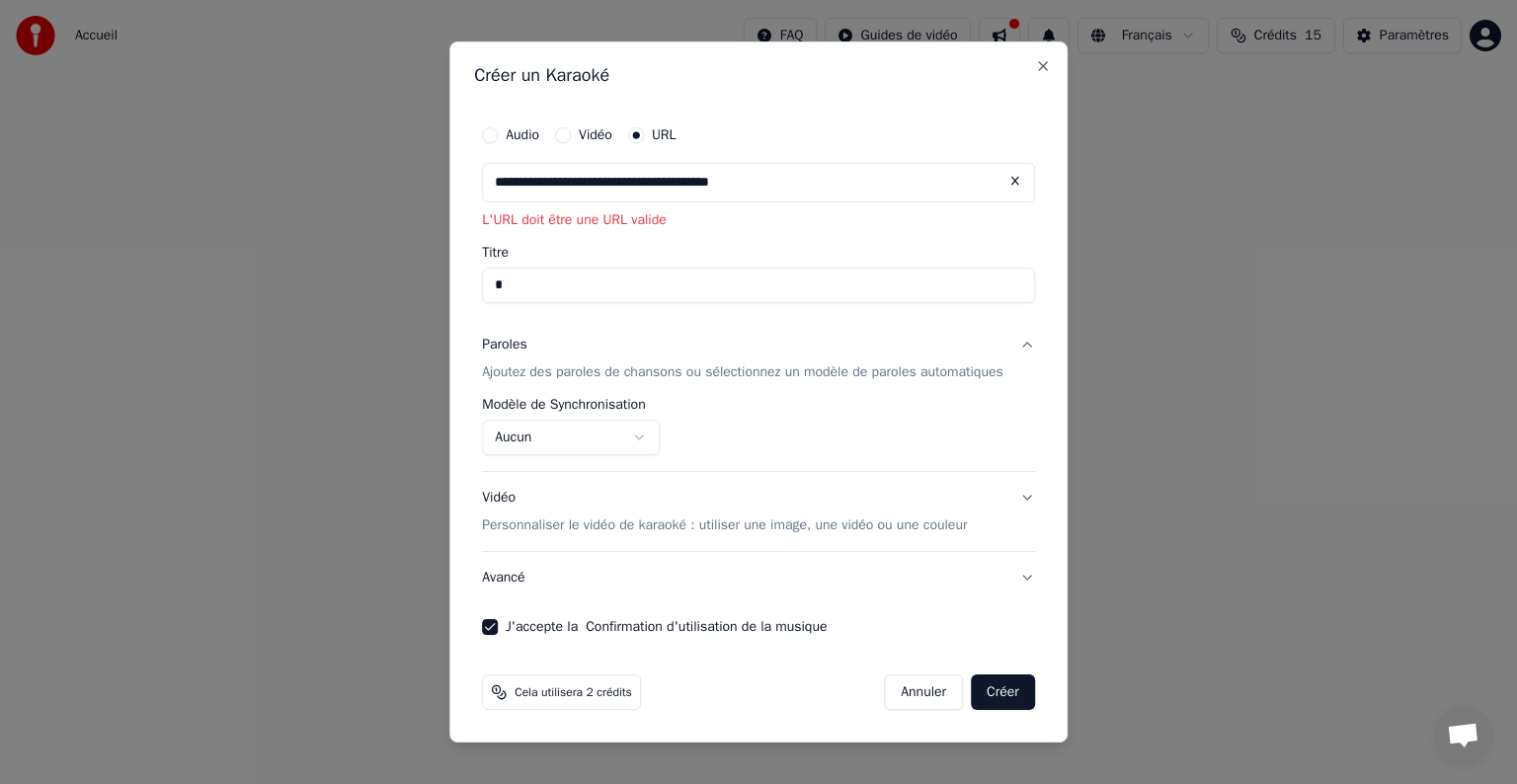 scroll, scrollTop: 0, scrollLeft: 0, axis: both 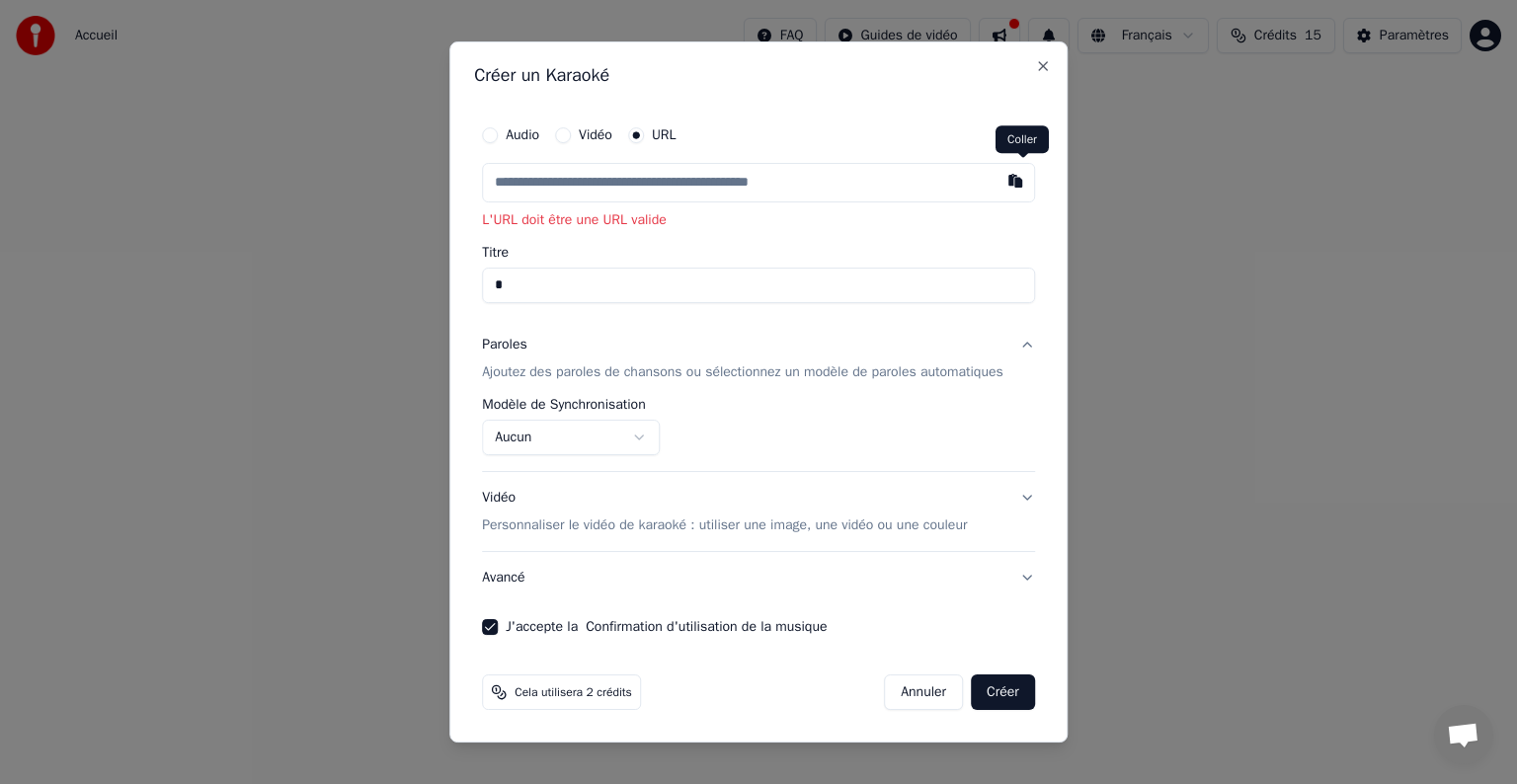click at bounding box center [1015, 181] 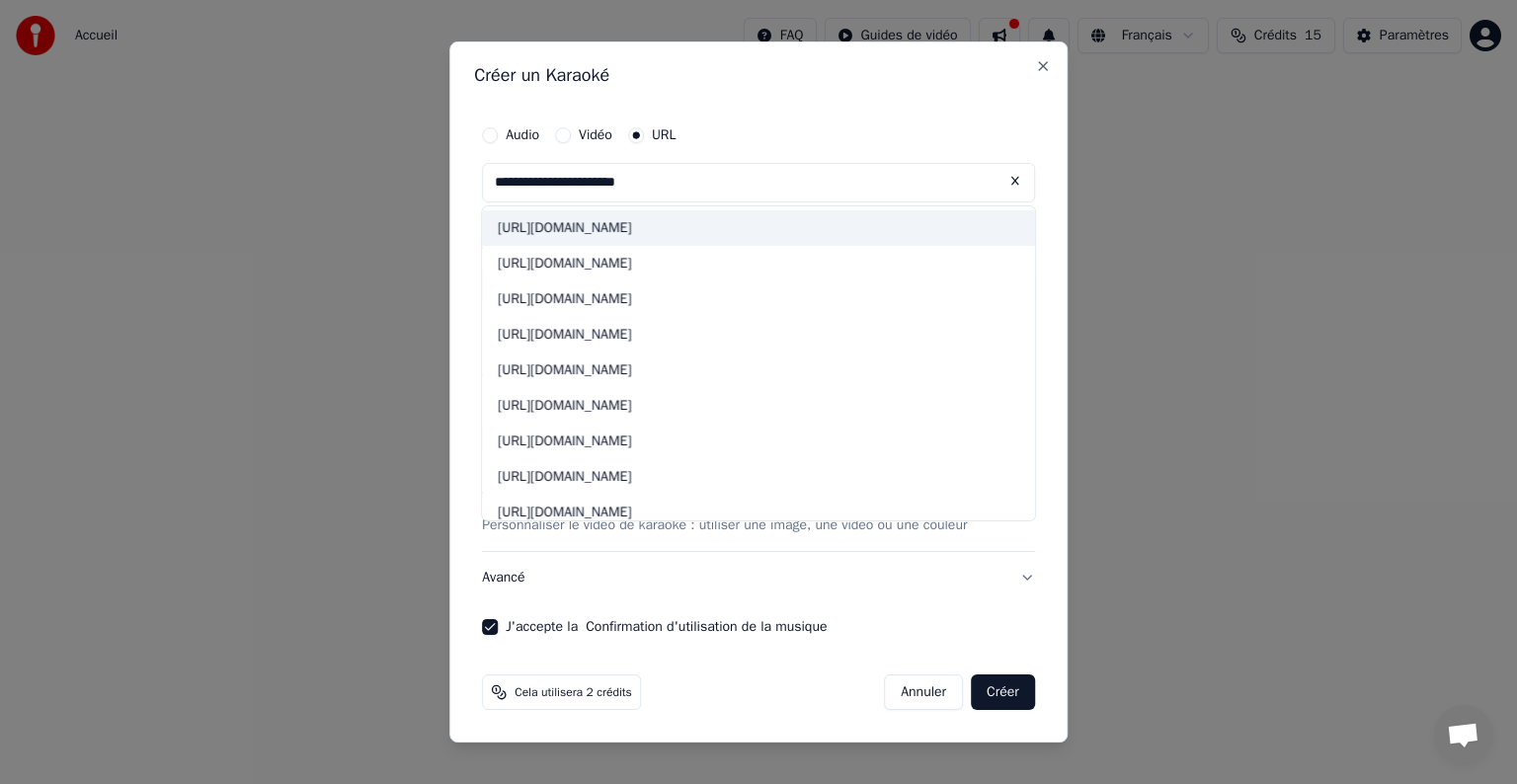 click on "http://www.youtube.com/watch" at bounding box center [758, 228] 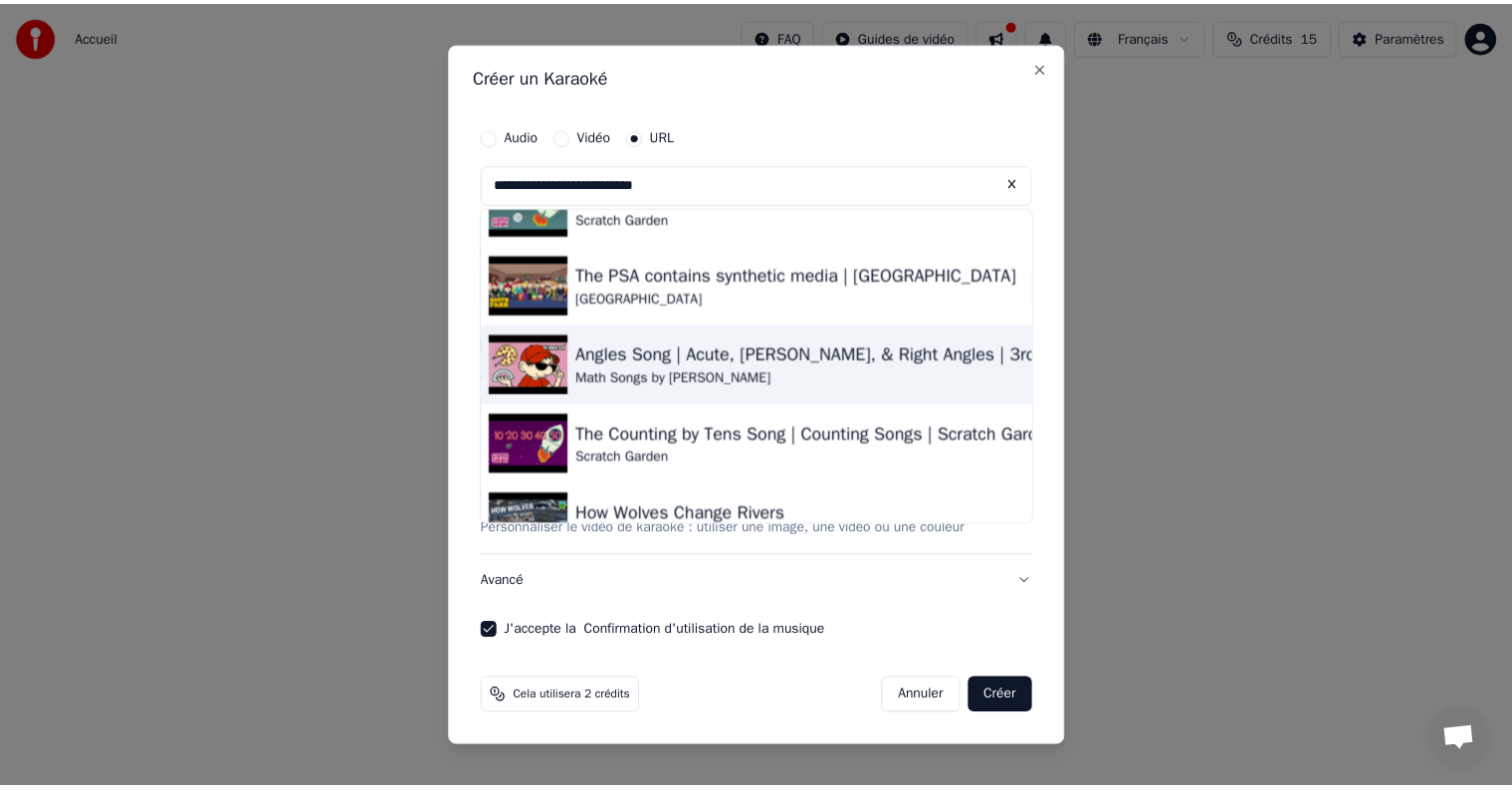 scroll, scrollTop: 1204, scrollLeft: 0, axis: vertical 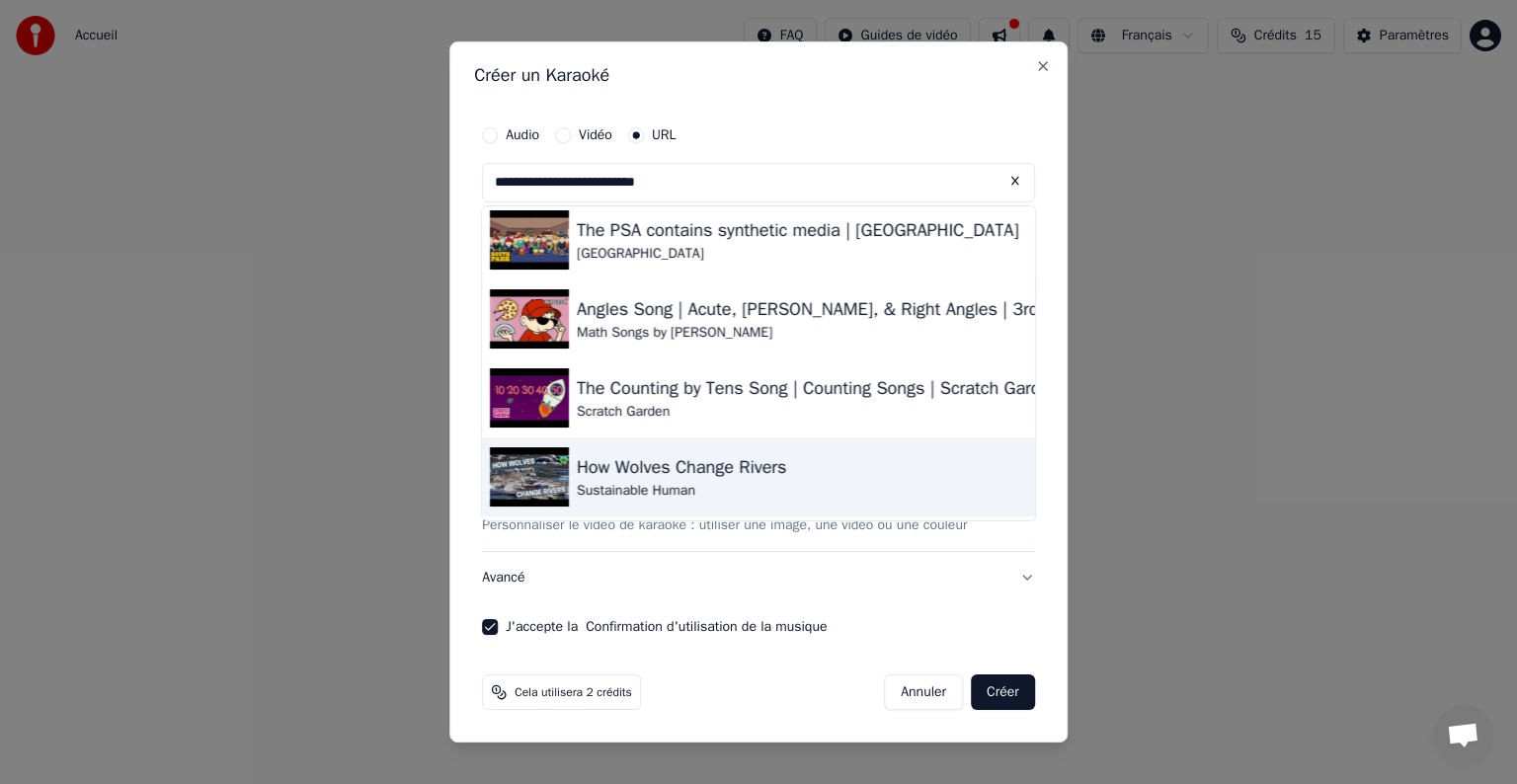 click on "Sustainable Human" at bounding box center (681, 491) 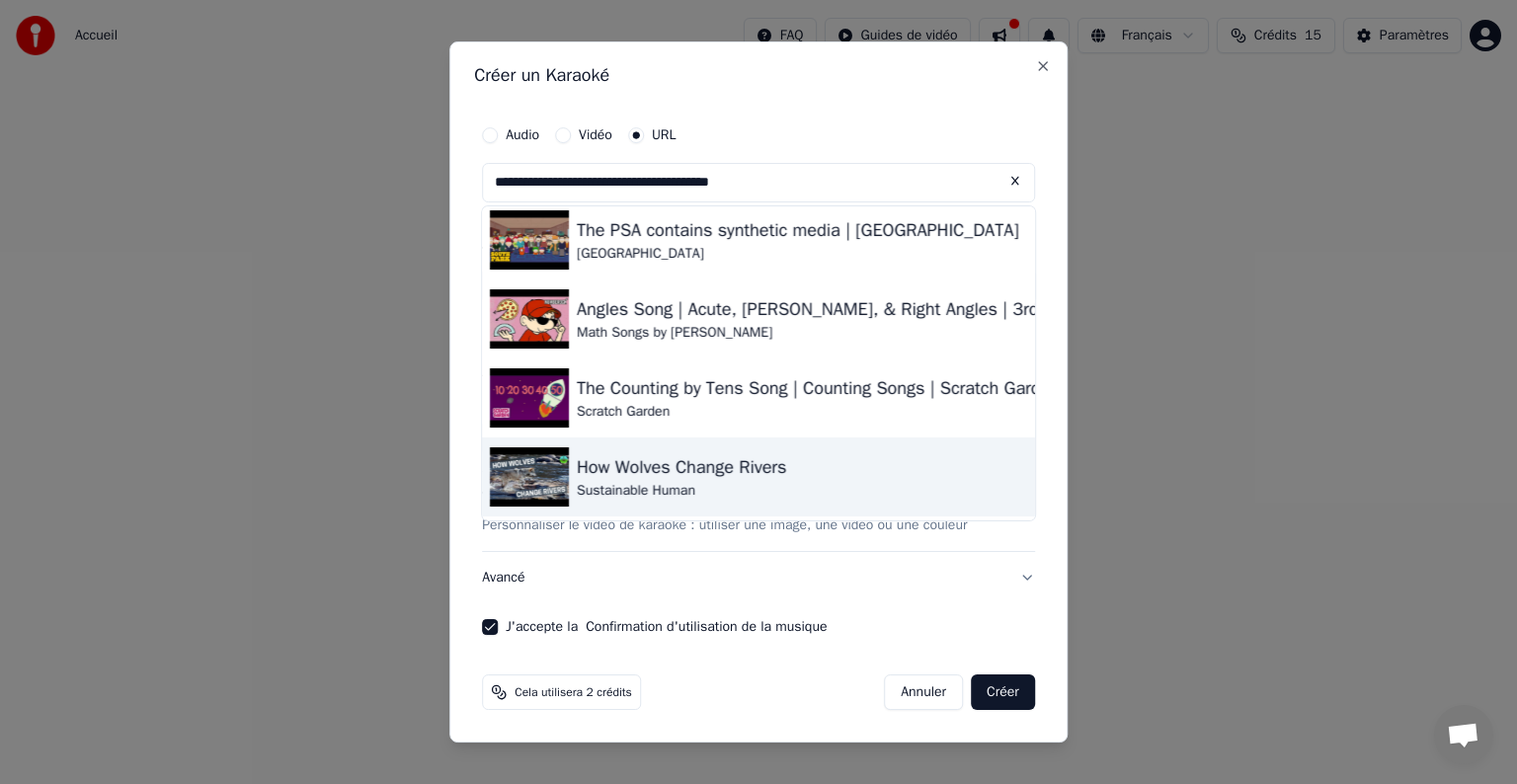 type on "**********" 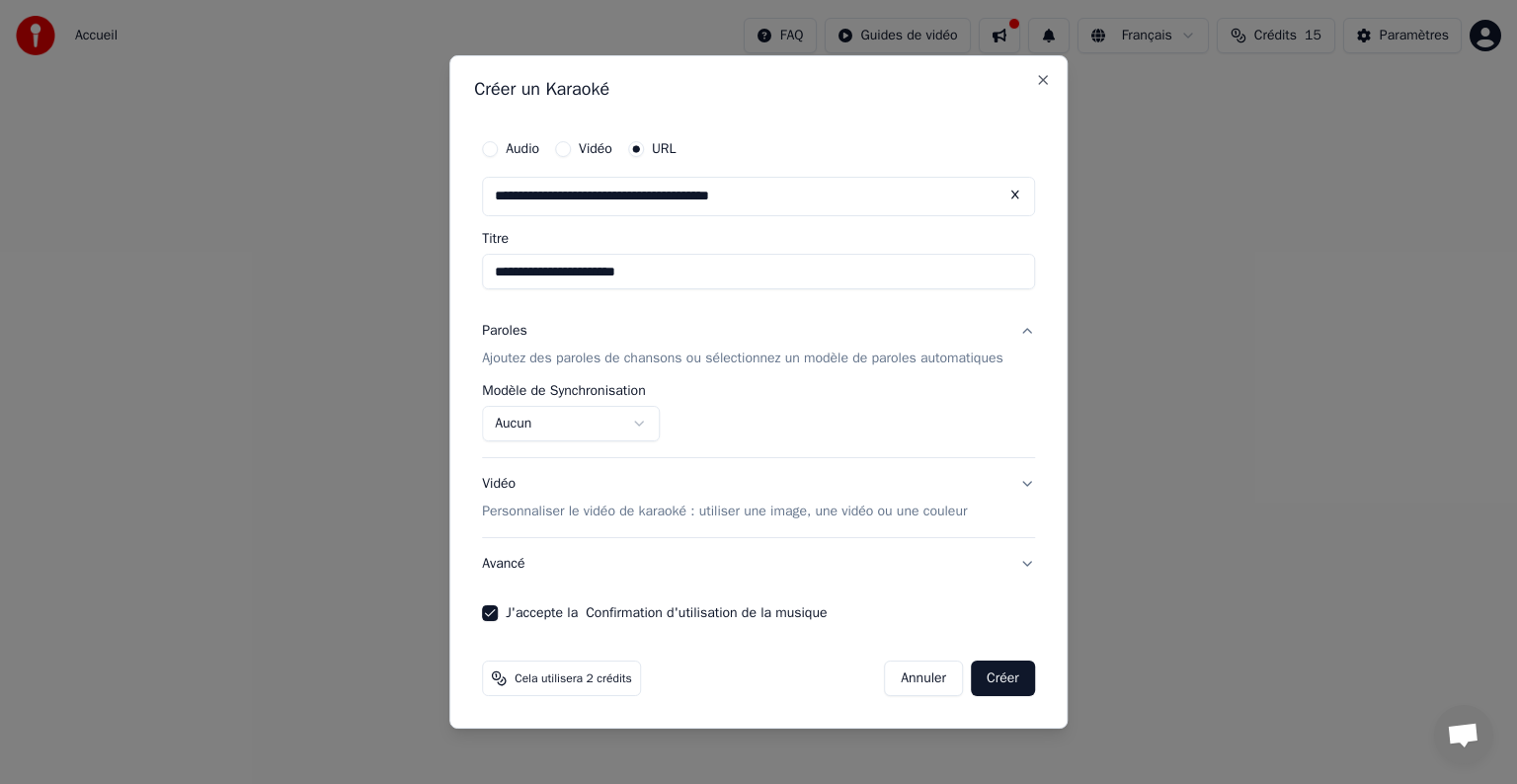 click on "Créer" at bounding box center [1002, 678] 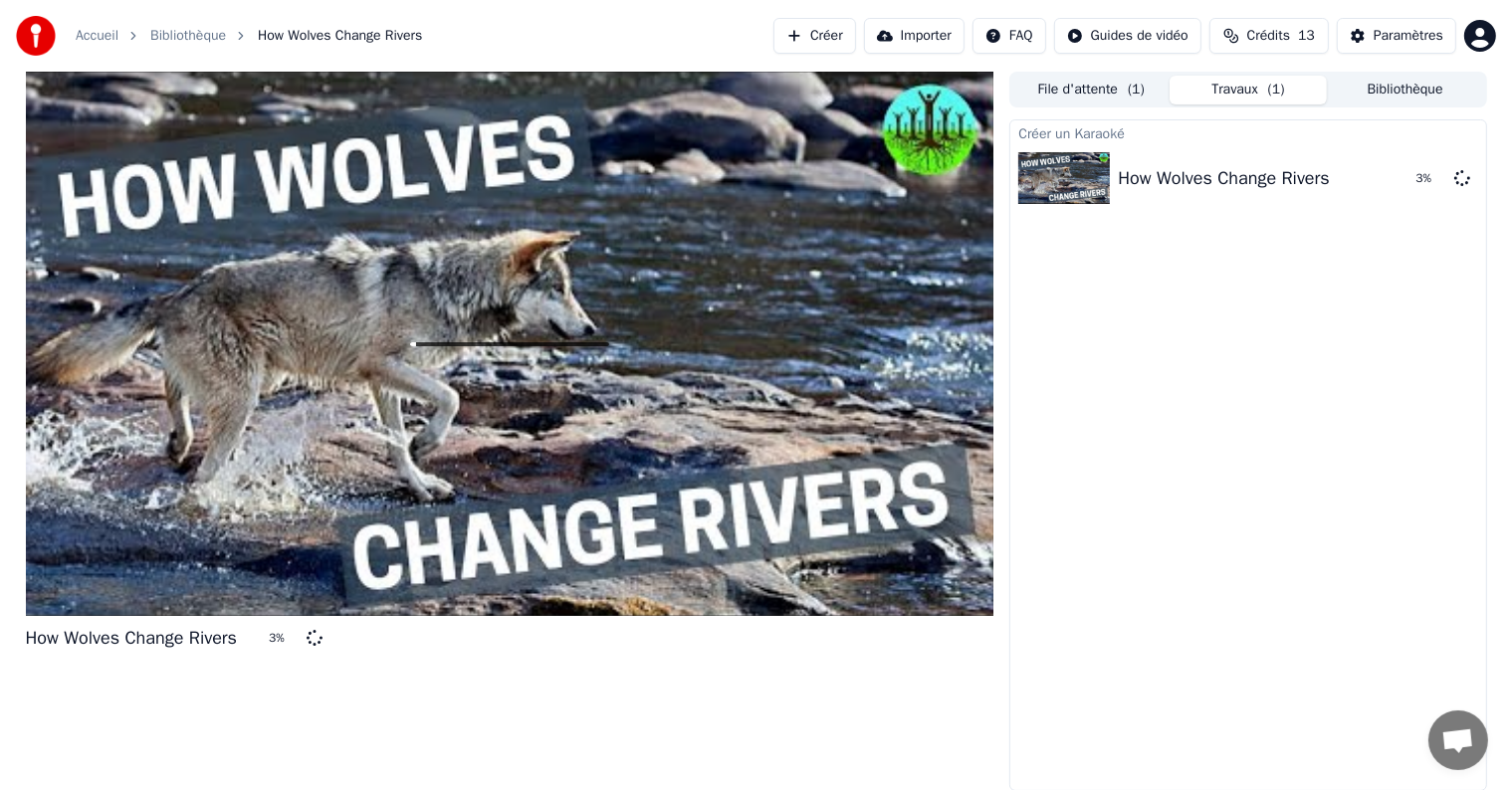 scroll, scrollTop: 0, scrollLeft: 0, axis: both 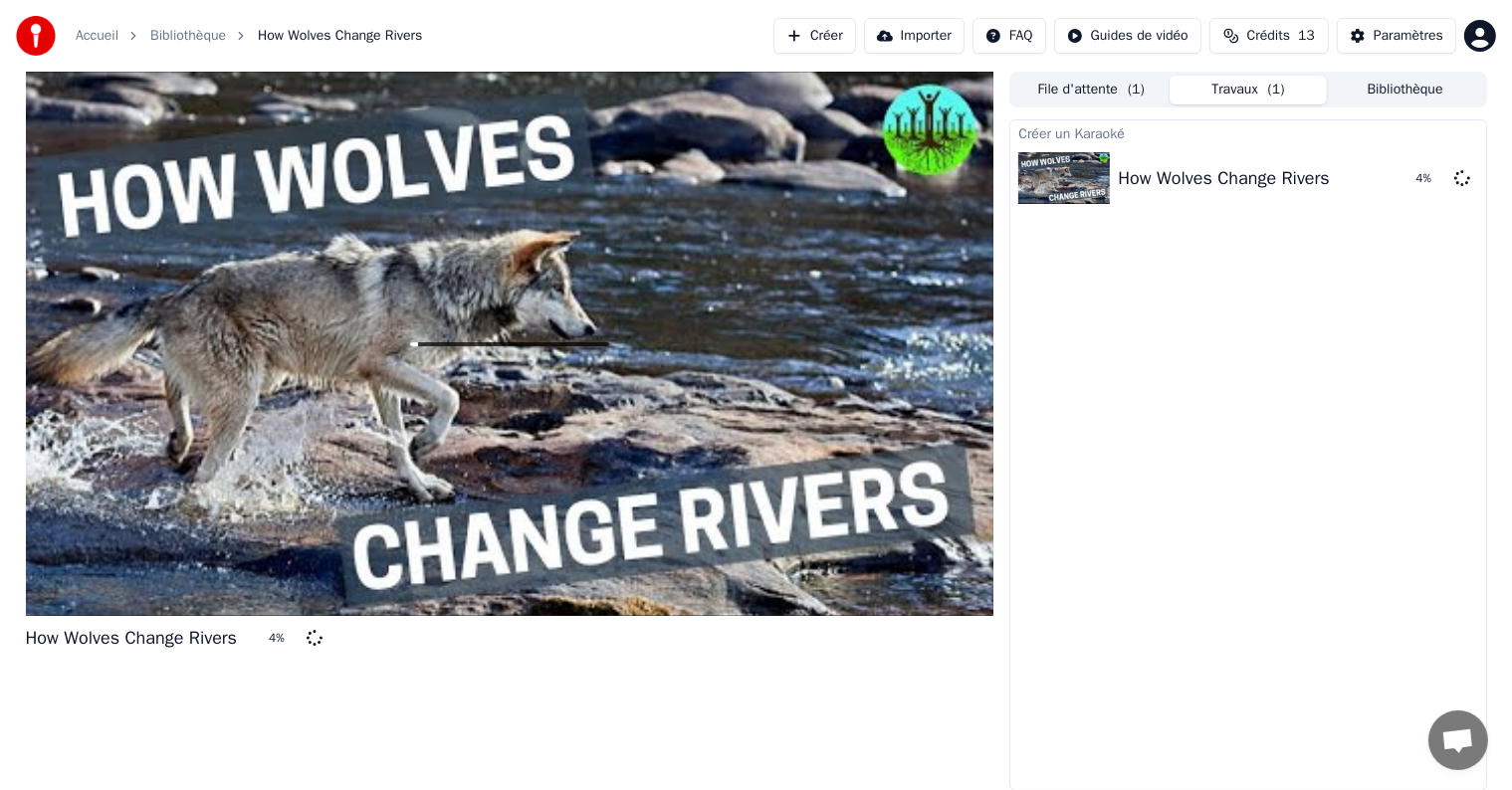 click on "Bibliothèque" at bounding box center [1405, 90] 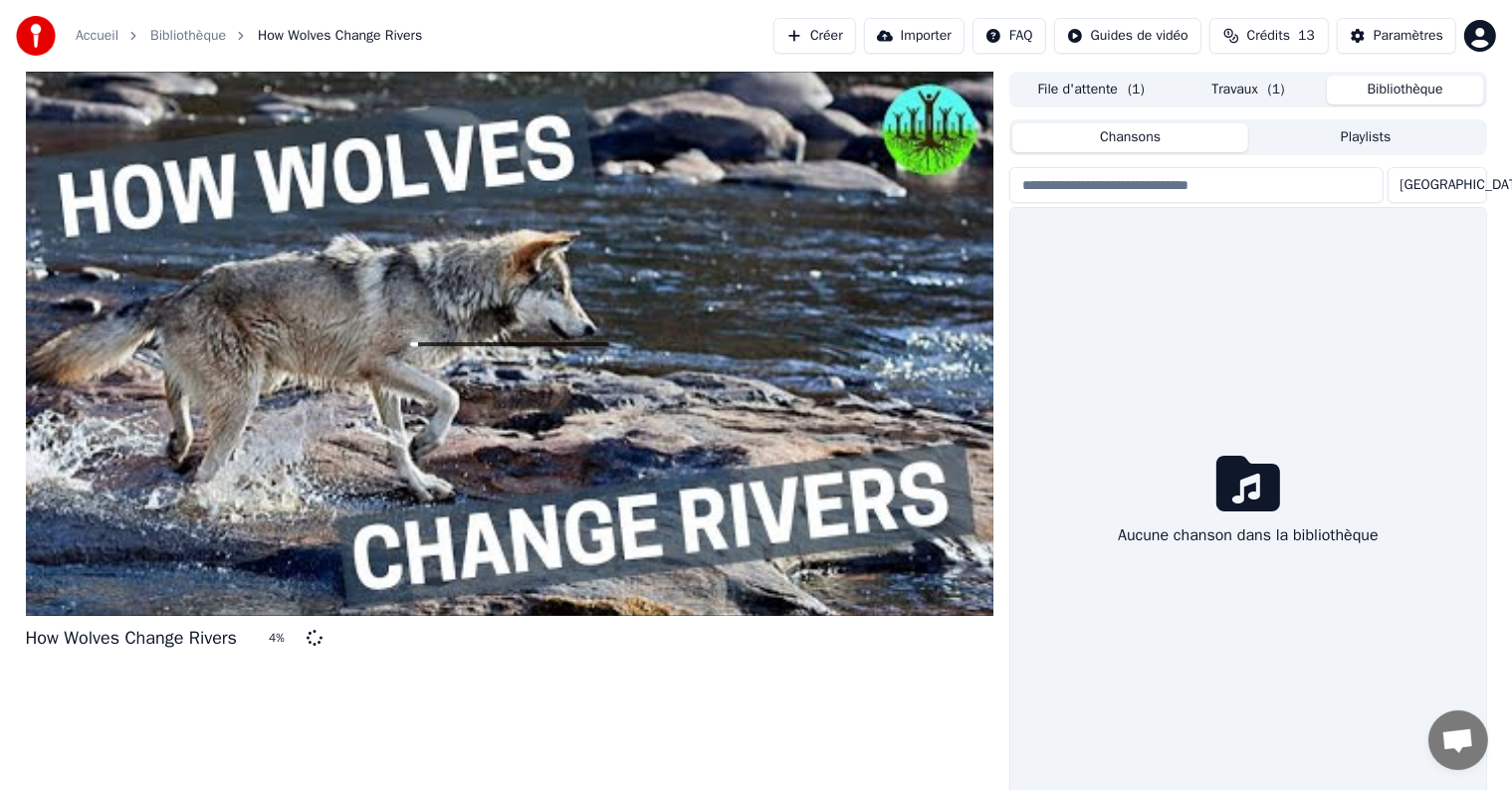 click on "Chansons" at bounding box center (1130, 137) 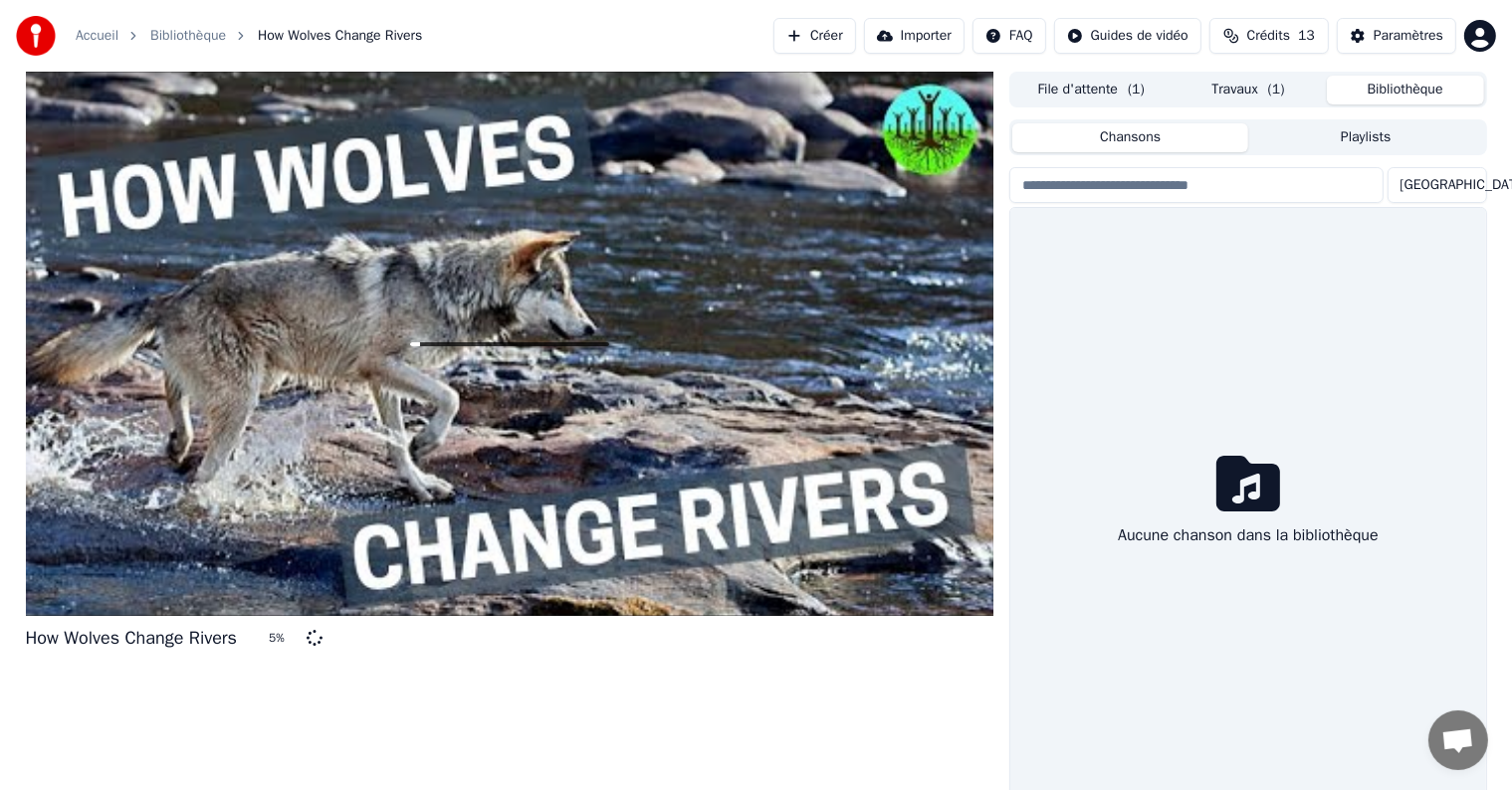 click on "Créer" at bounding box center (814, 36) 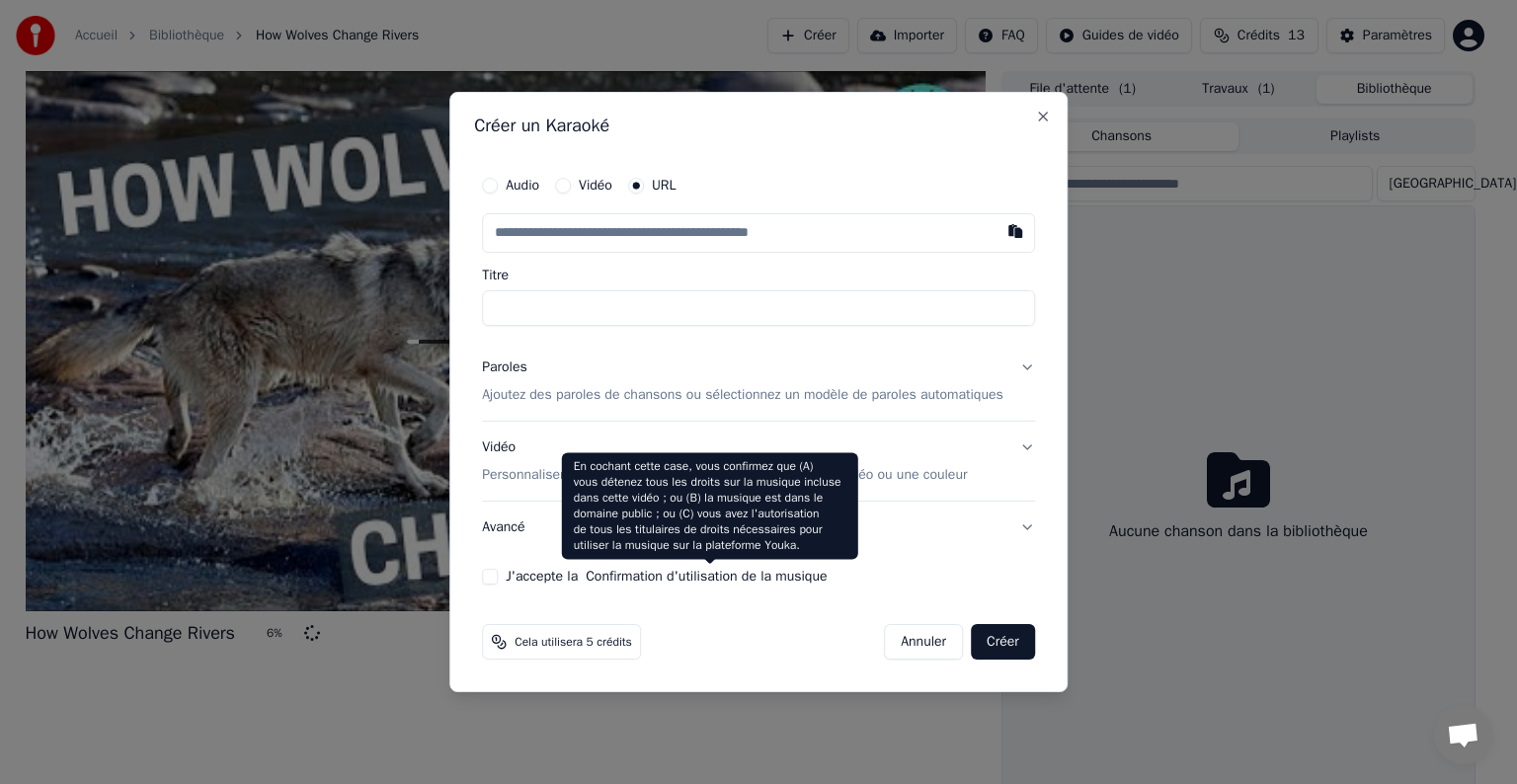 click on "Confirmation d'utilisation de la musique" at bounding box center (706, 577) 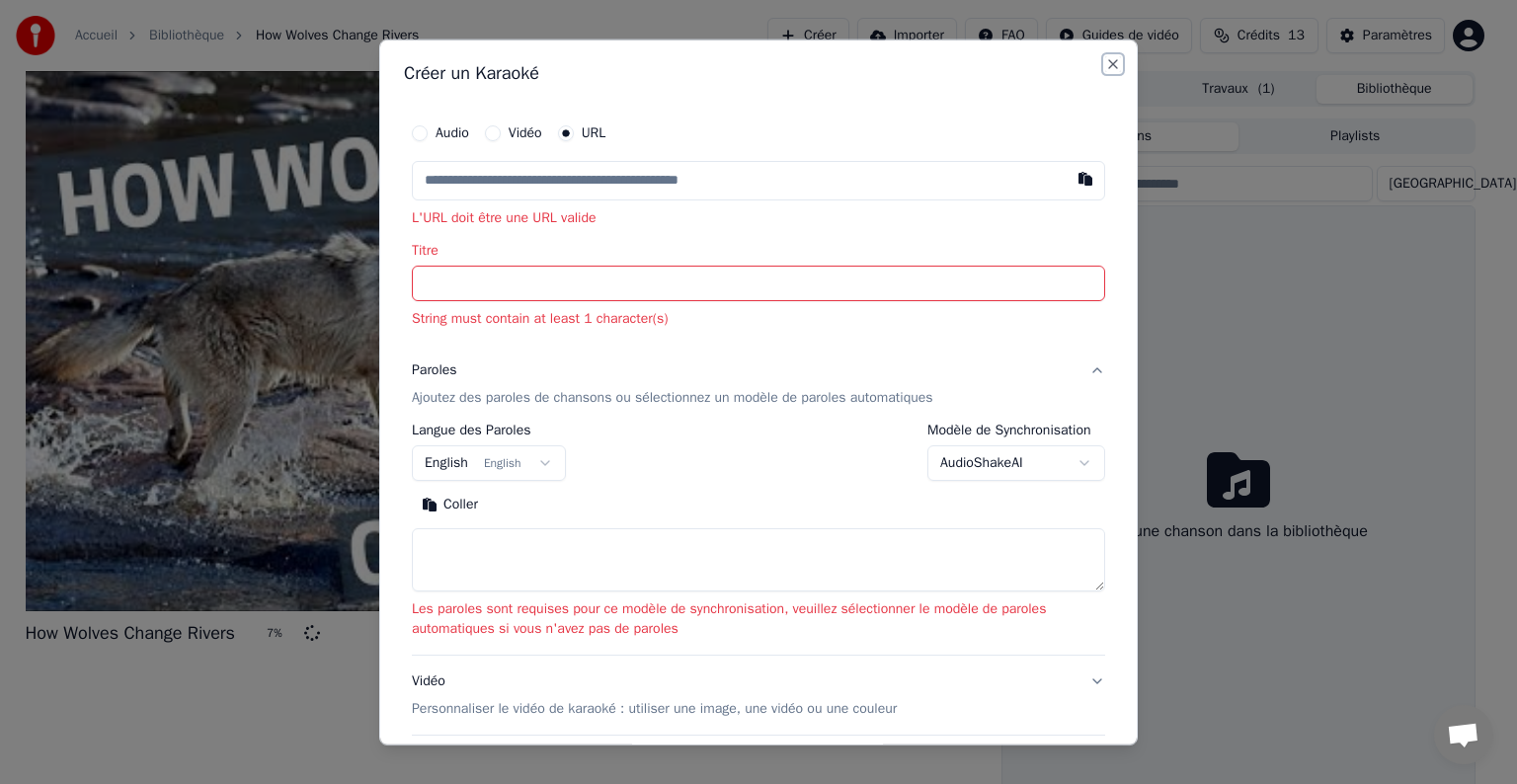 click on "Close" at bounding box center (1113, 64) 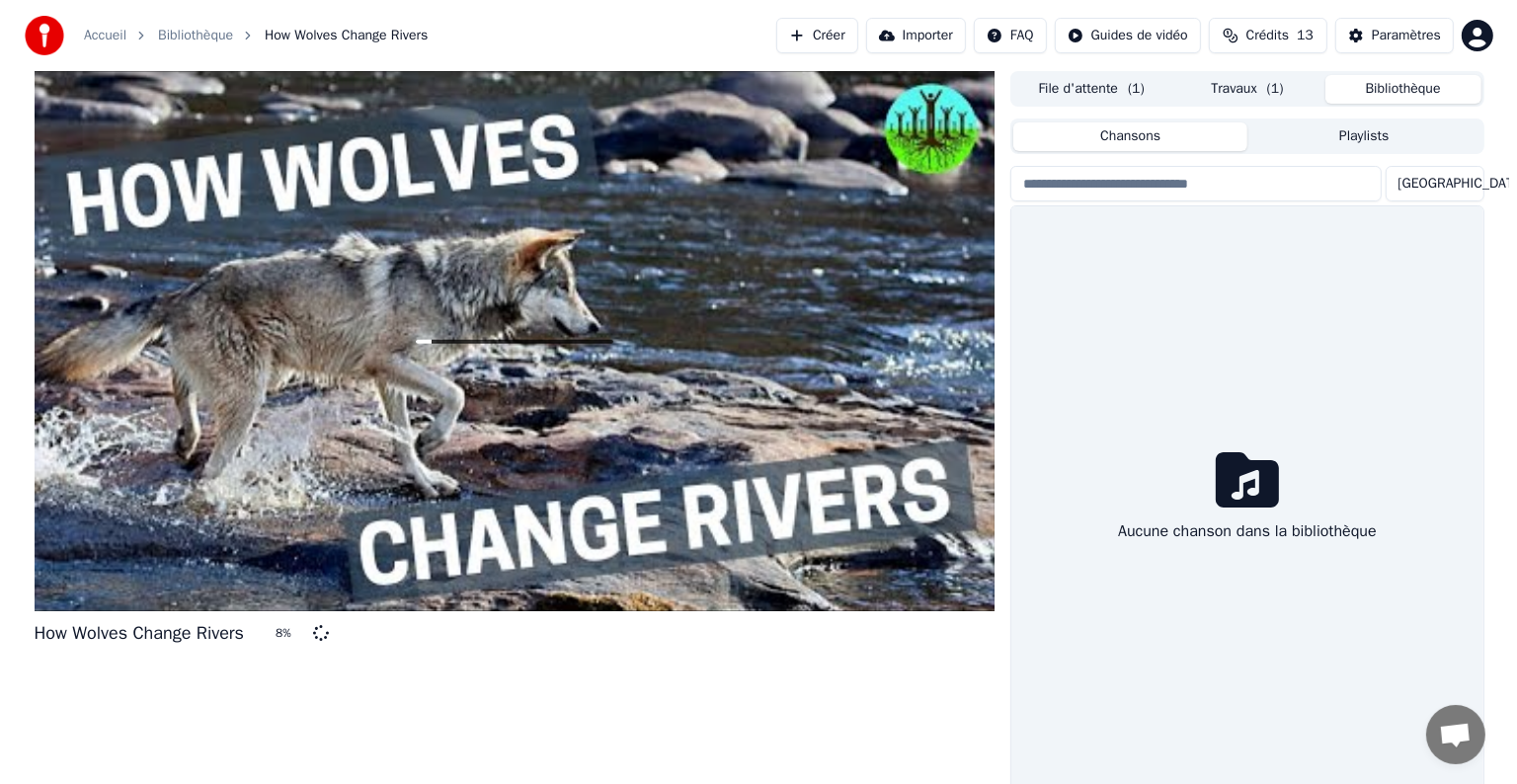 scroll, scrollTop: 9, scrollLeft: 0, axis: vertical 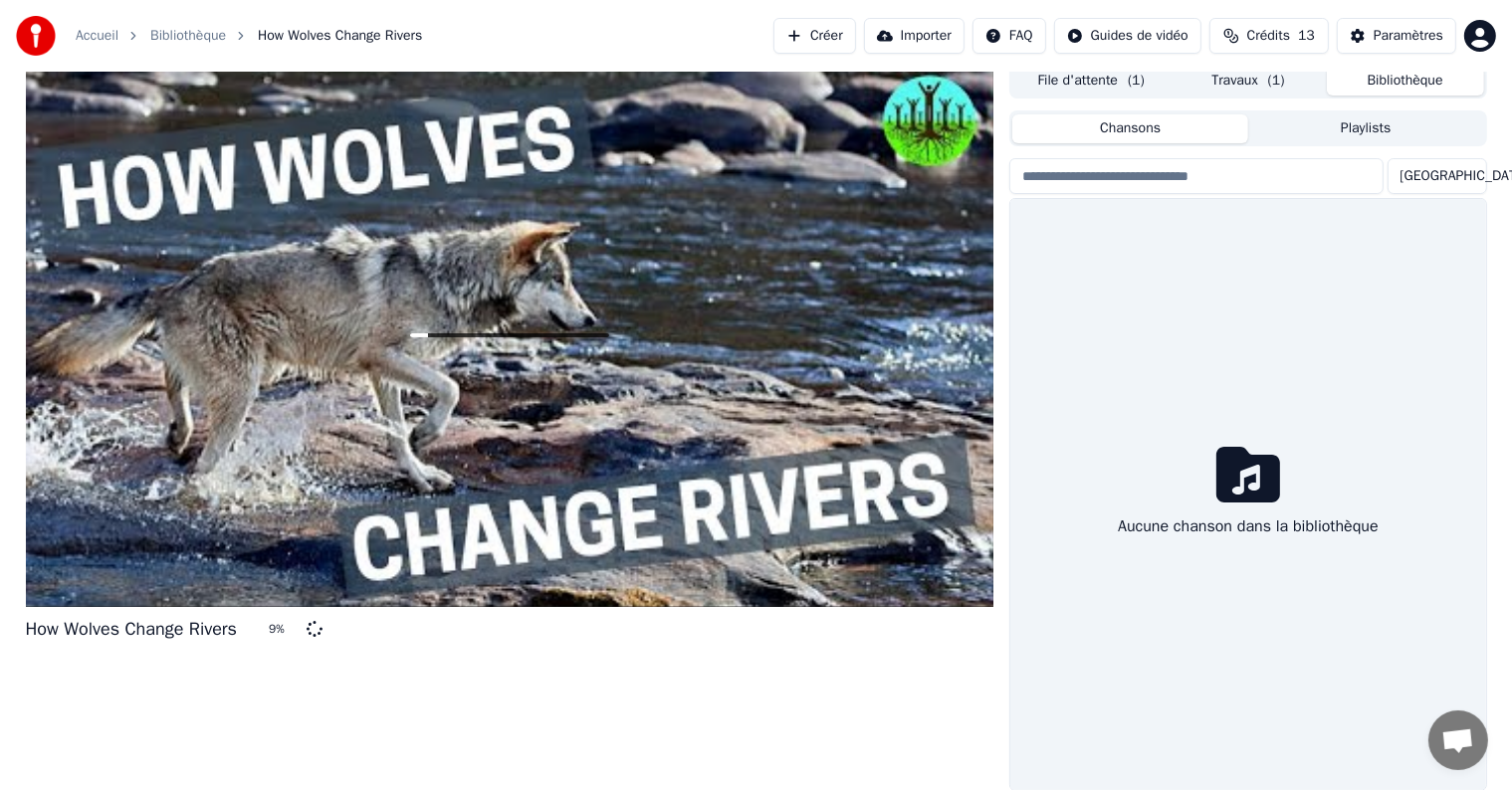 click on "Importer" at bounding box center [914, 36] 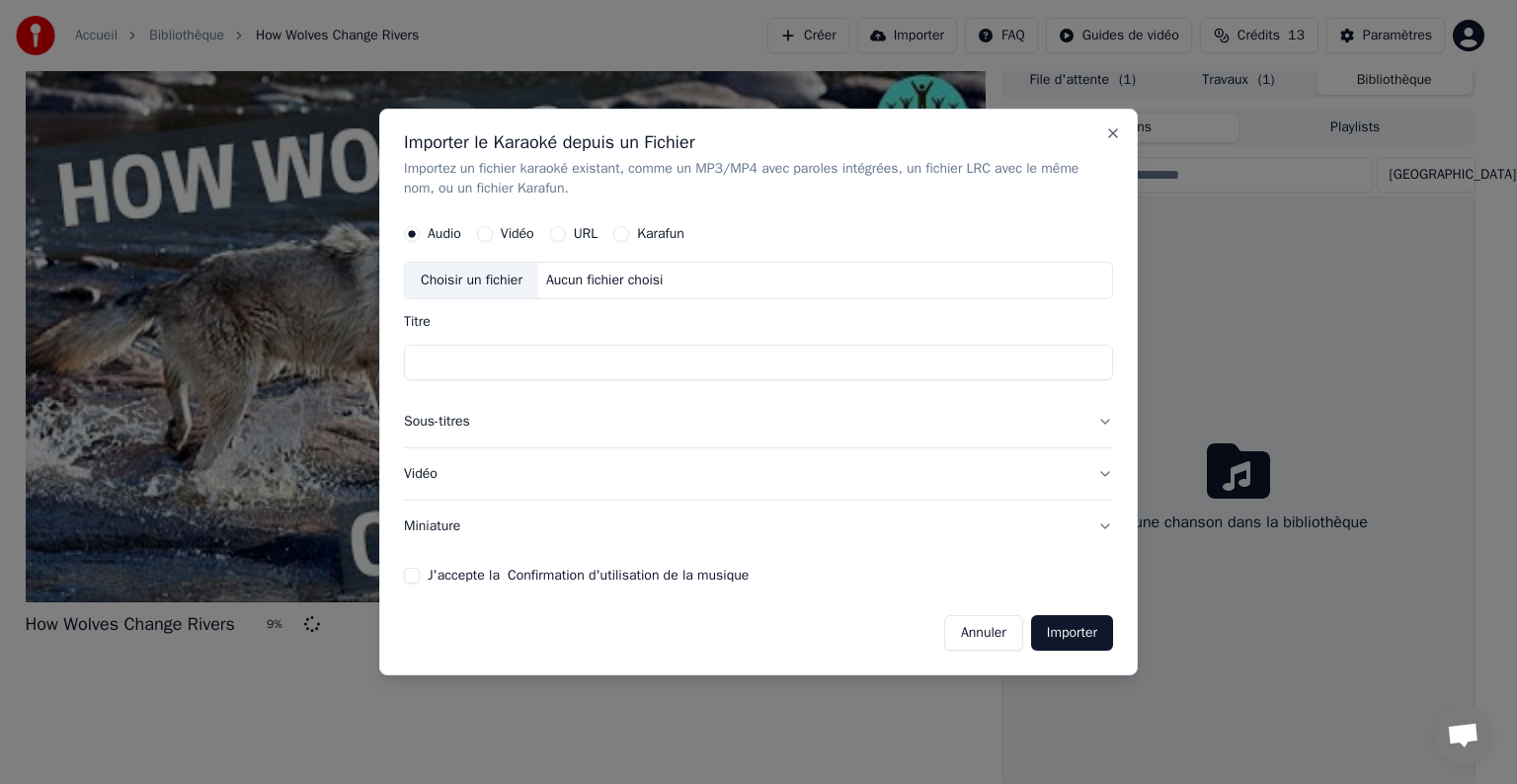 click on "Karafun" at bounding box center (661, 234) 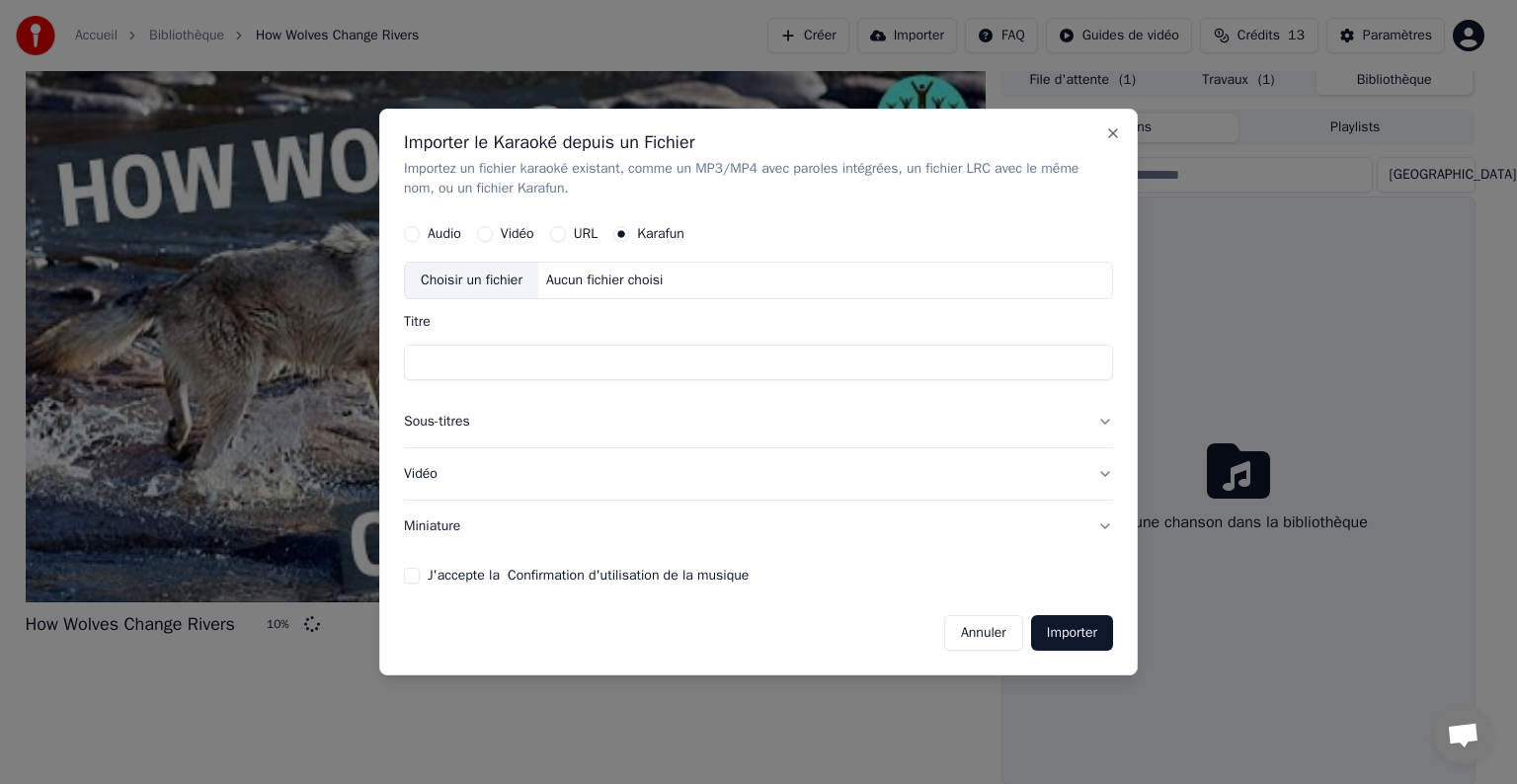 click on "Importer" at bounding box center [1072, 633] 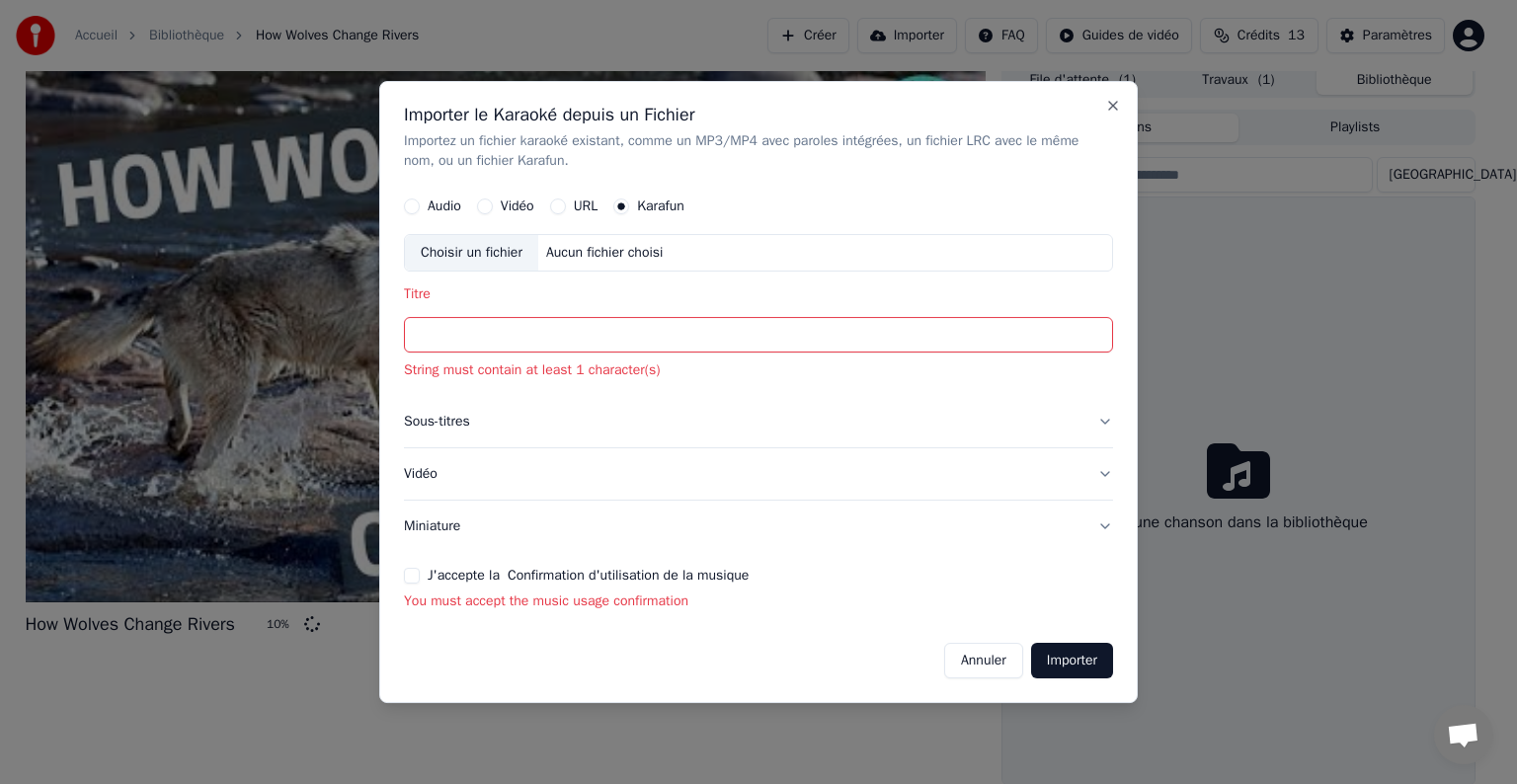 click on "Titre" at bounding box center (758, 335) 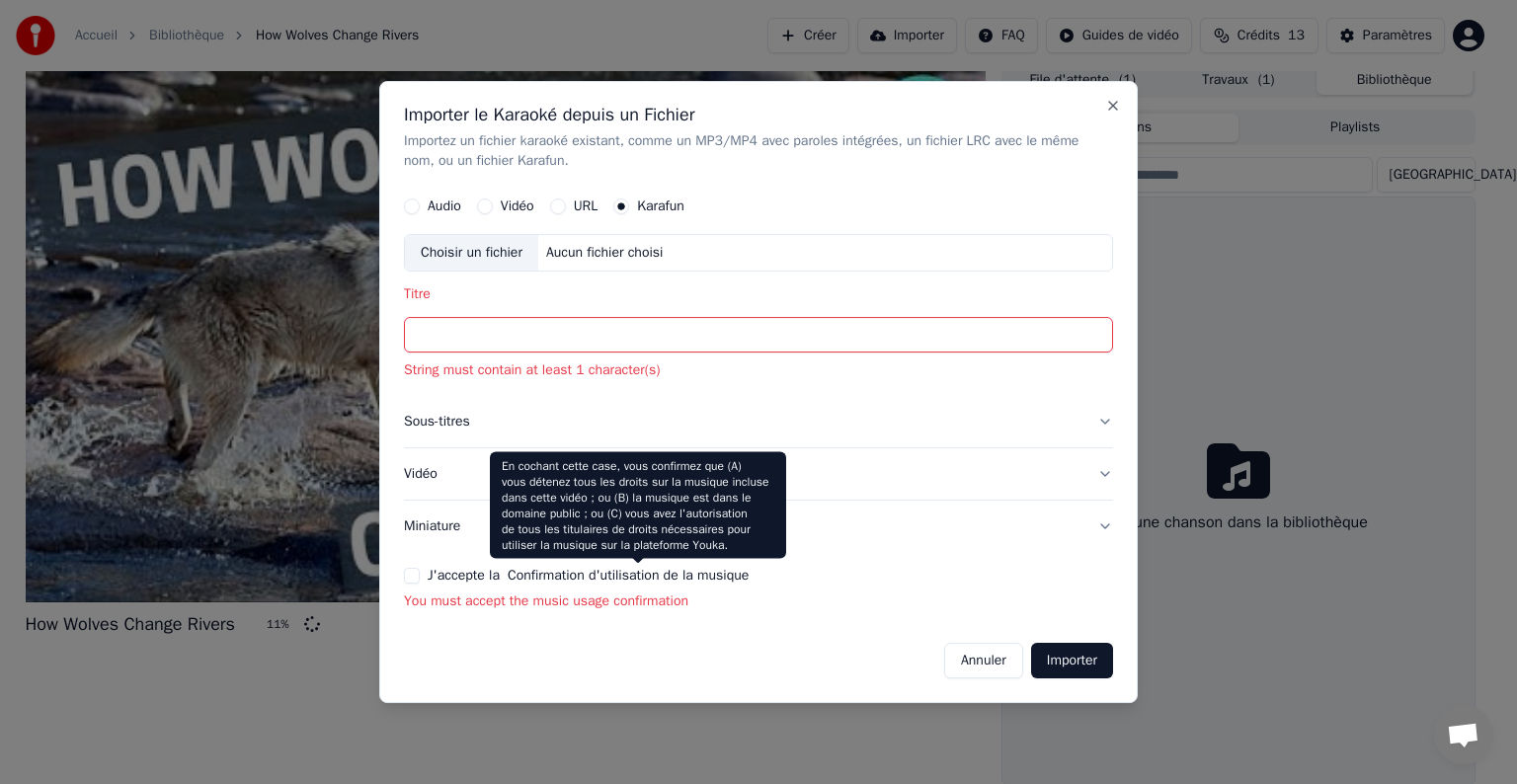 click on "Confirmation d'utilisation de la musique" at bounding box center [628, 576] 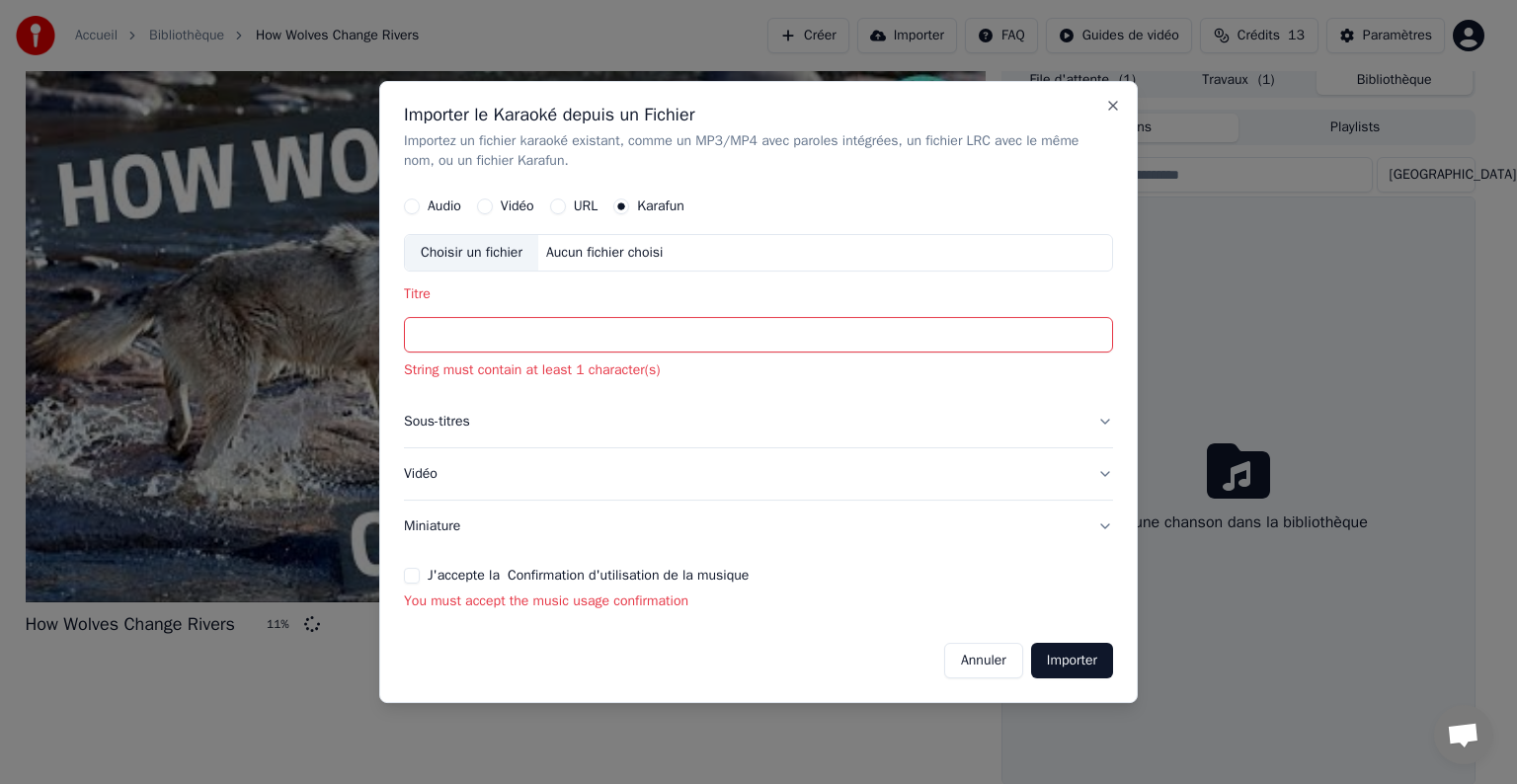 click on "J'accepte la   Confirmation d'utilisation de la musique" at bounding box center [412, 576] 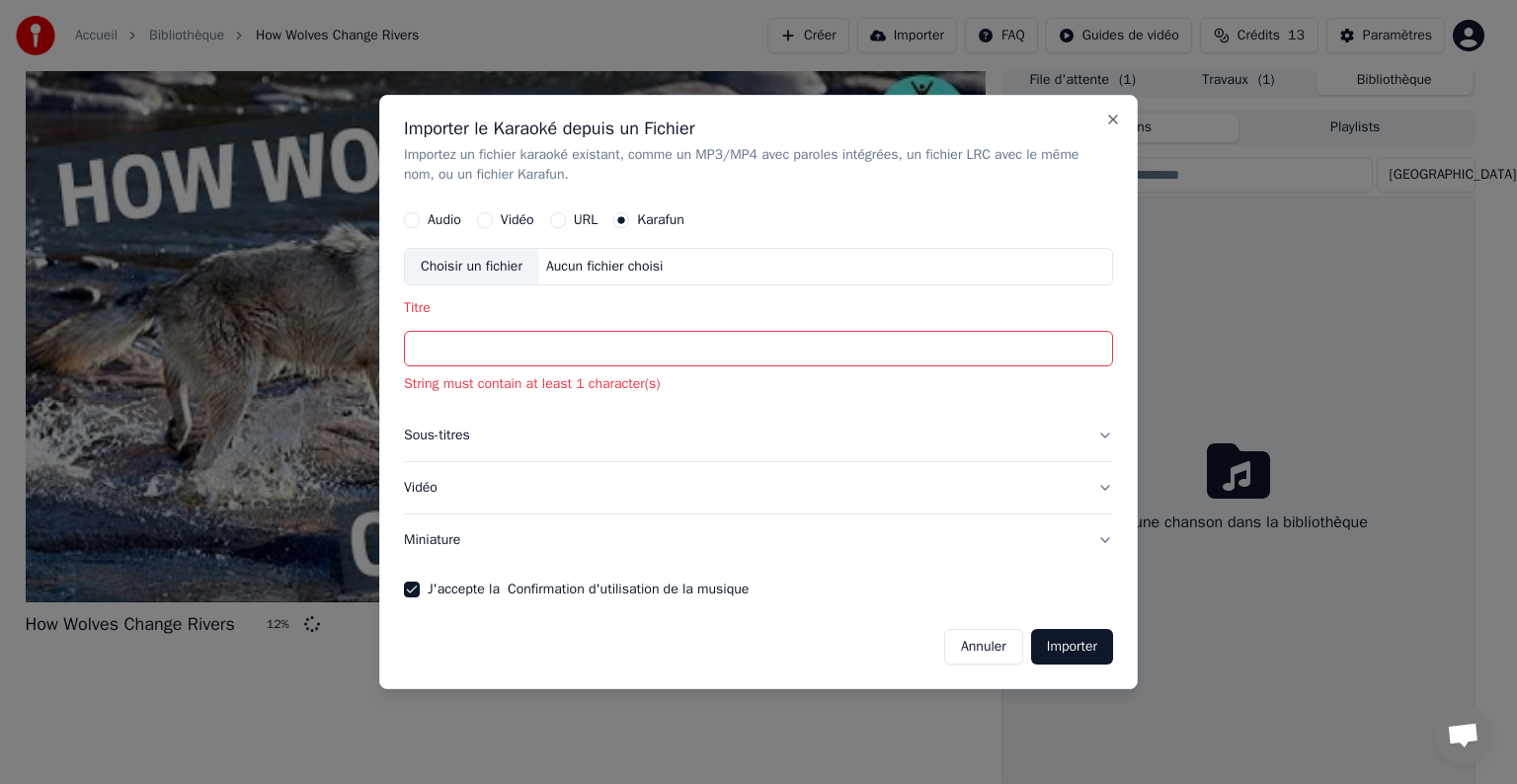 click on "Titre" at bounding box center [758, 349] 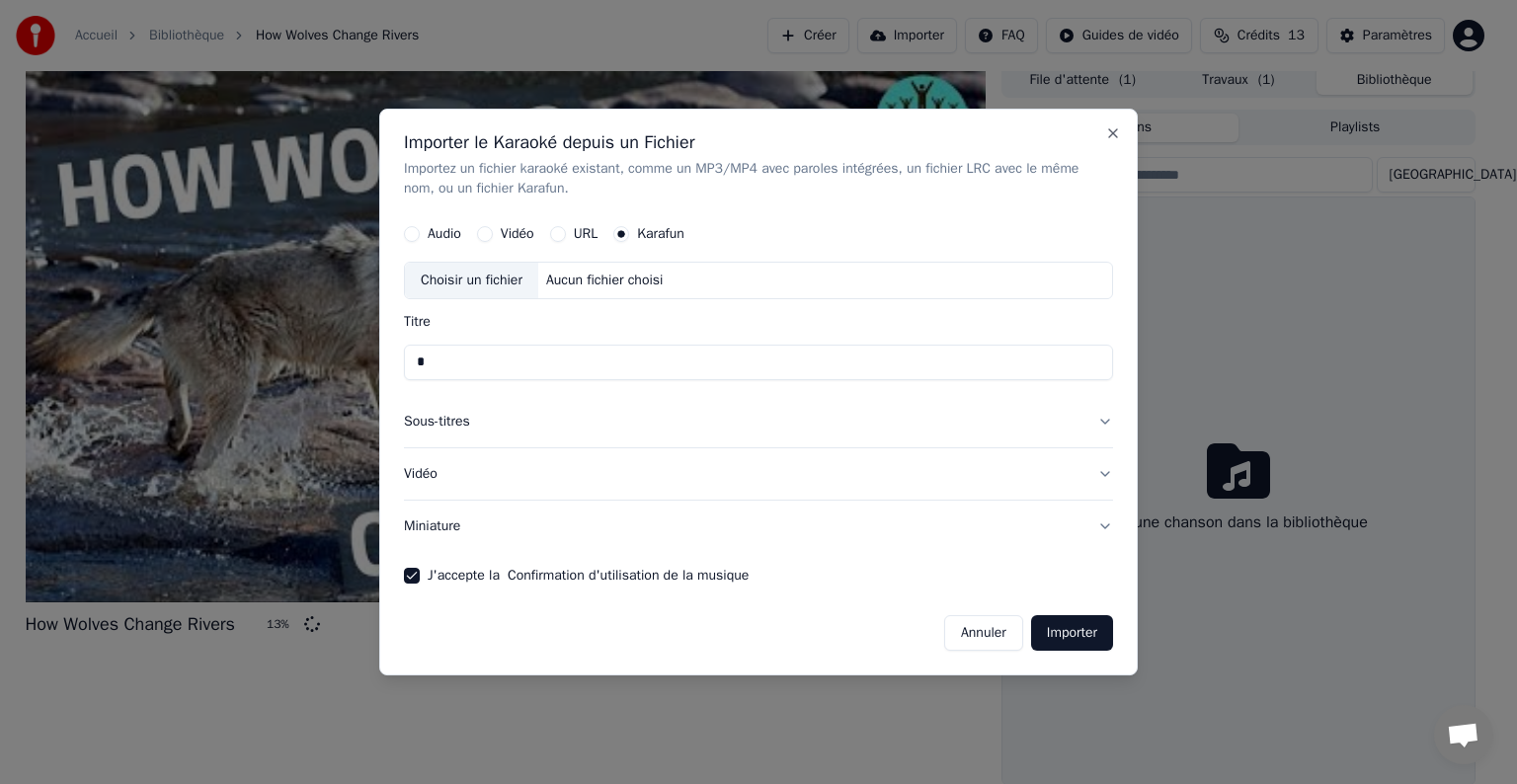 type on "*" 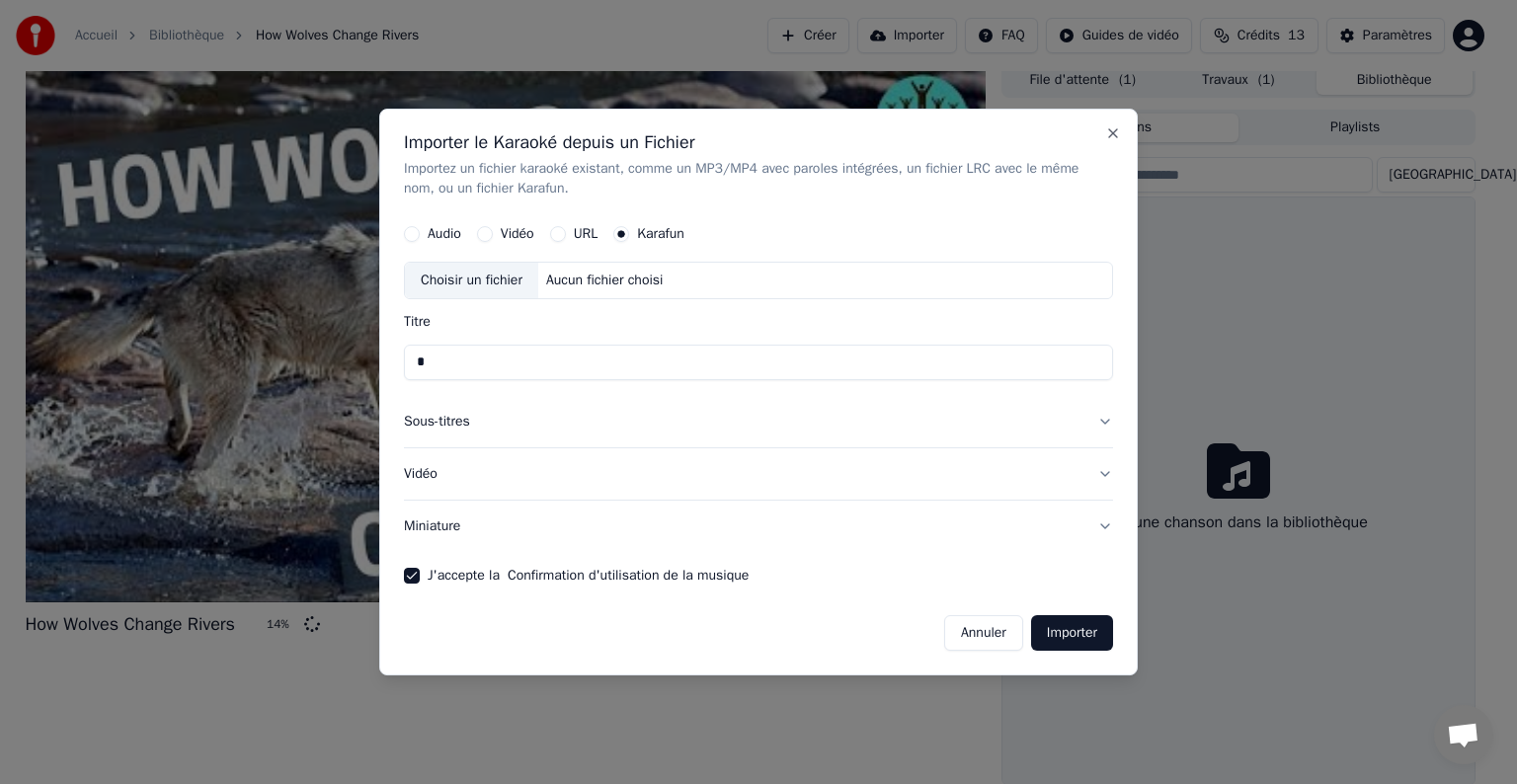 drag, startPoint x: 1058, startPoint y: 634, endPoint x: 616, endPoint y: 381, distance: 509.2868 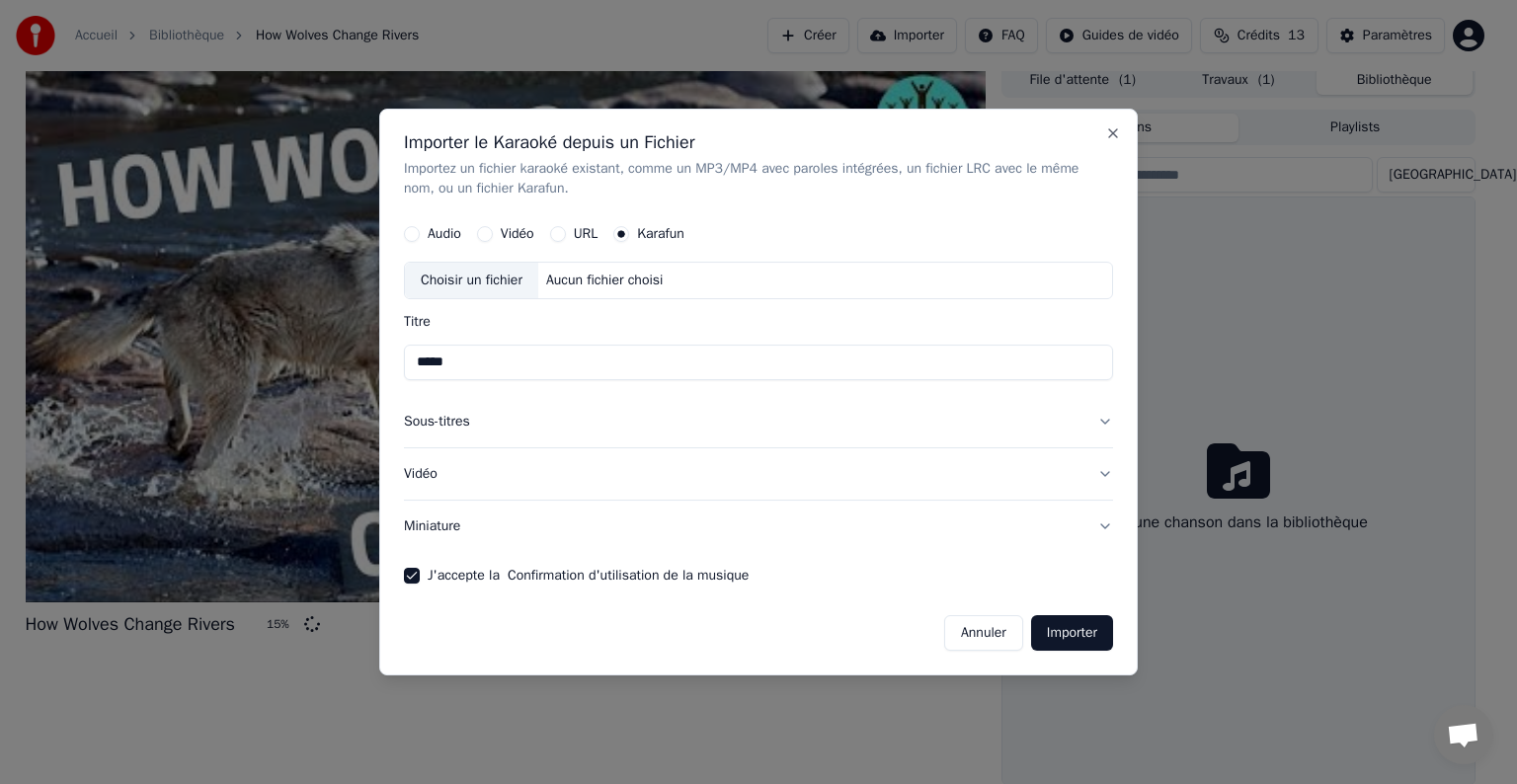 type on "*****" 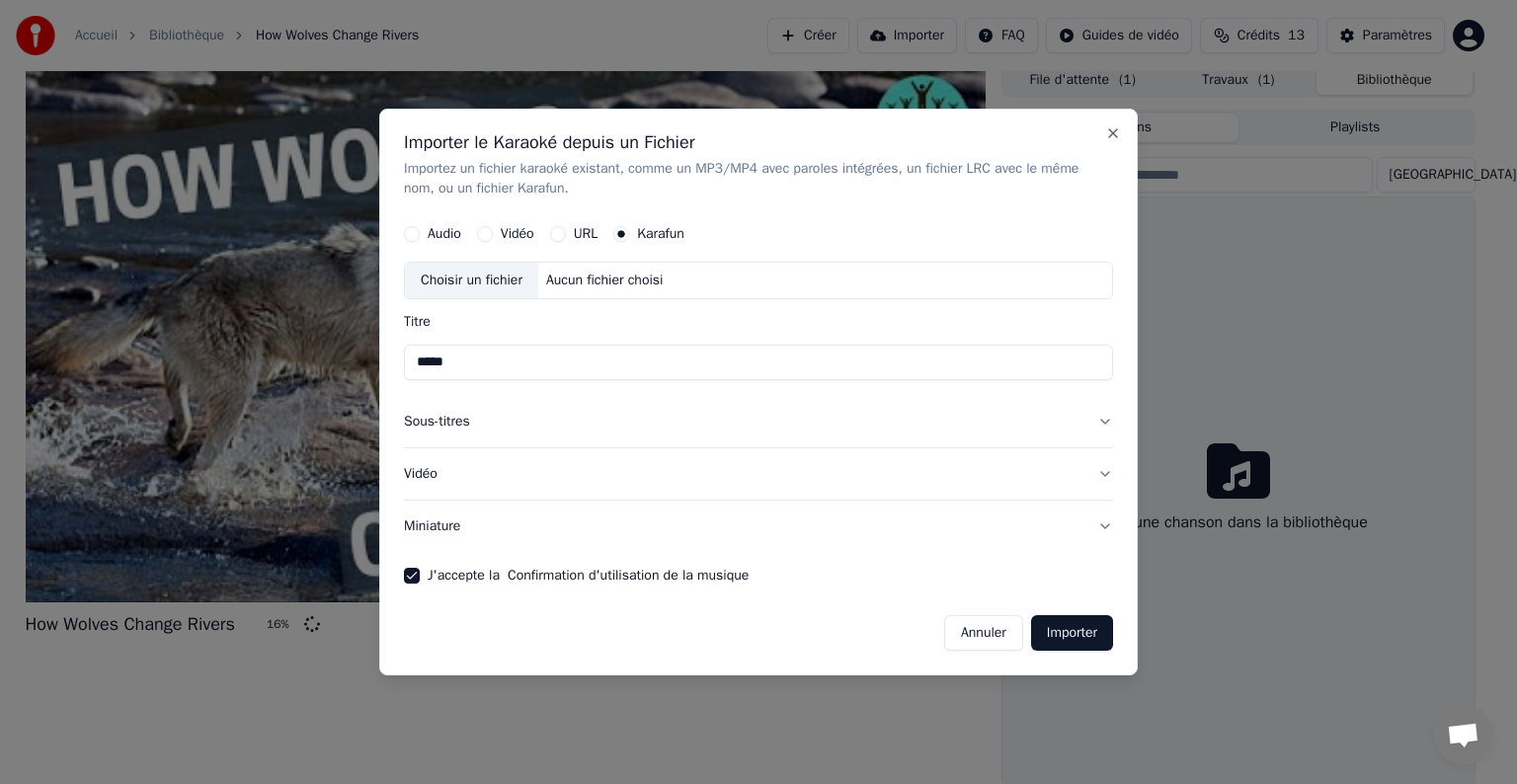 click on "Importer" at bounding box center (1072, 633) 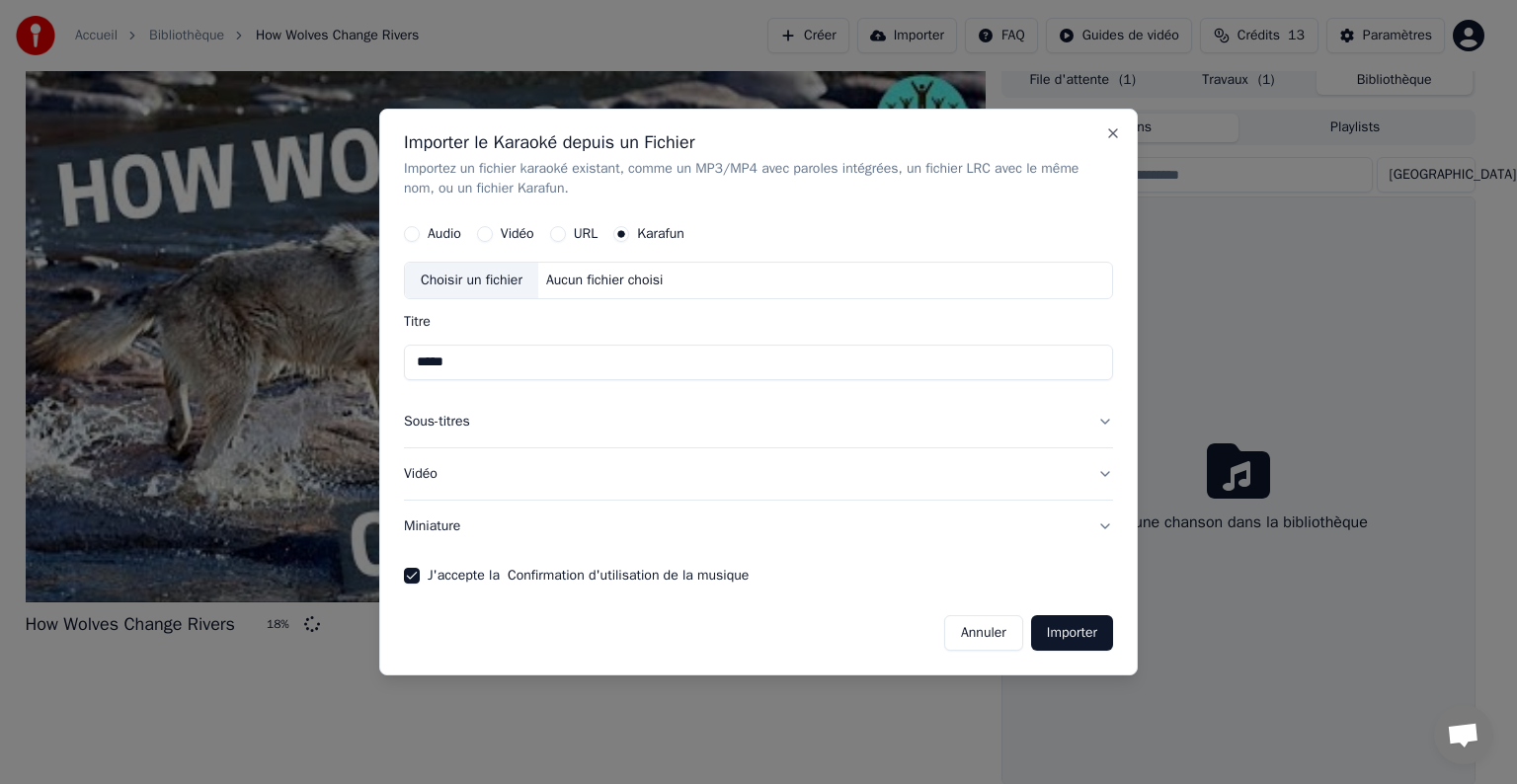 click on "Aucun fichier choisi" at bounding box center [604, 280] 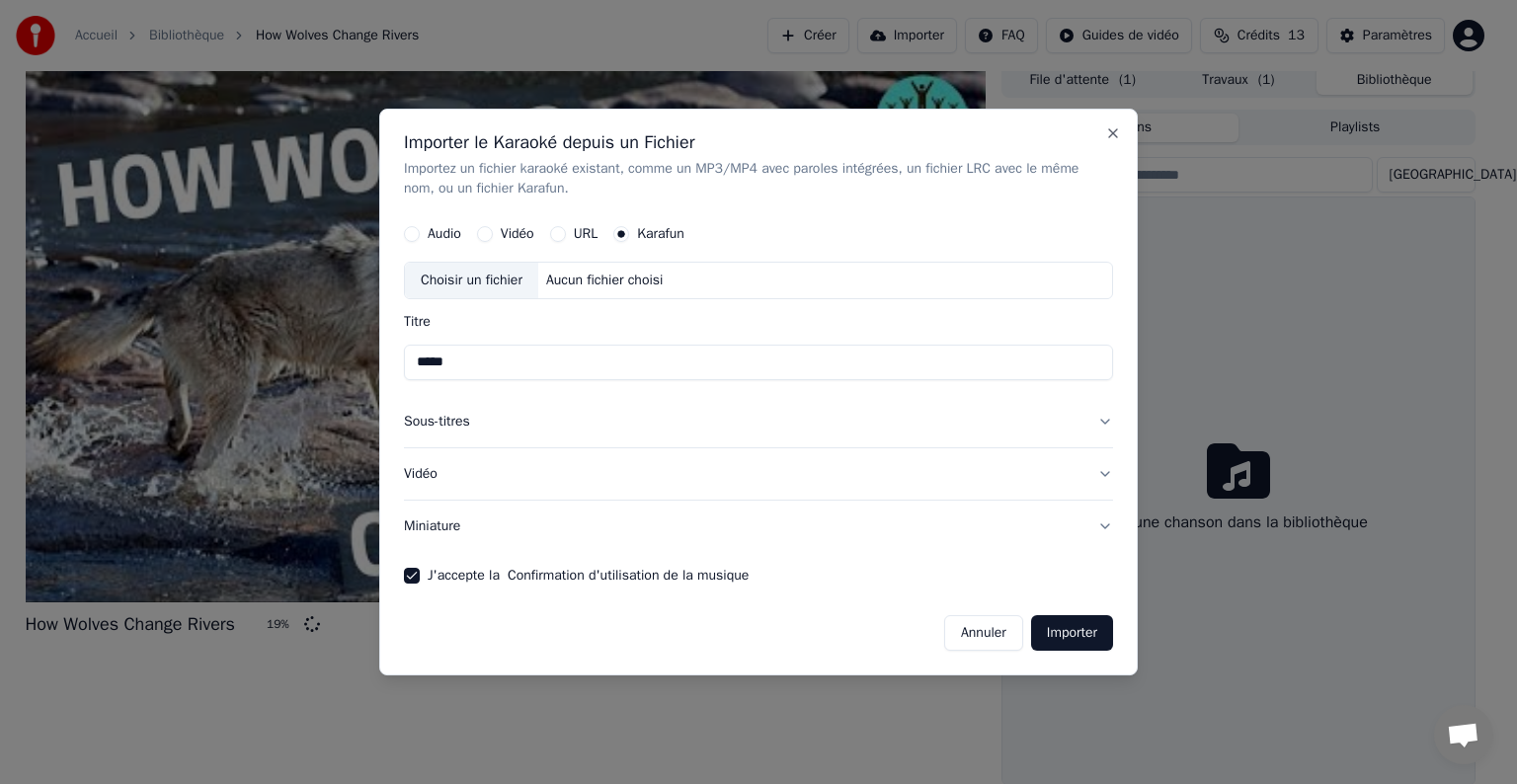 click on "URL" at bounding box center (574, 234) 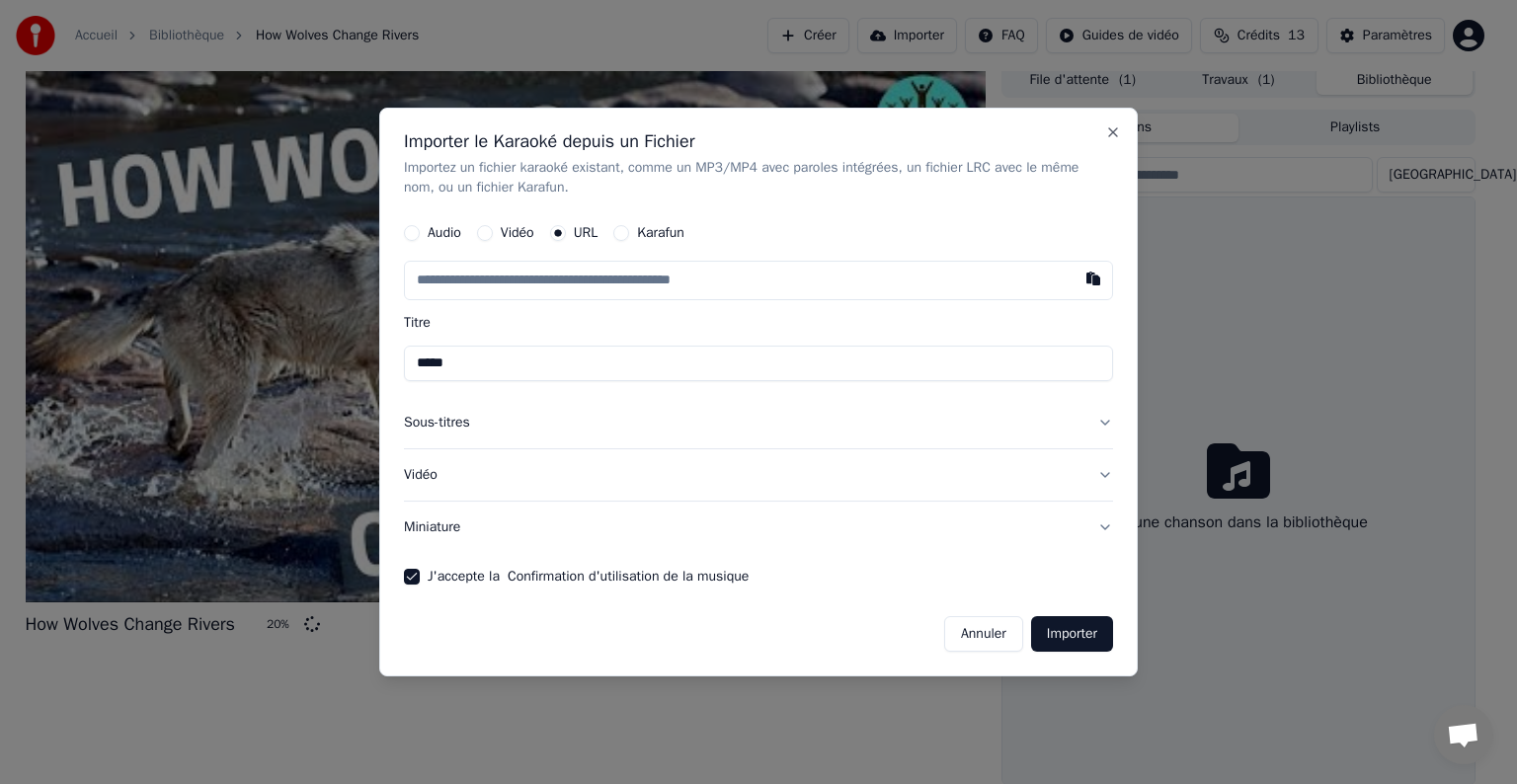 click at bounding box center (758, 280) 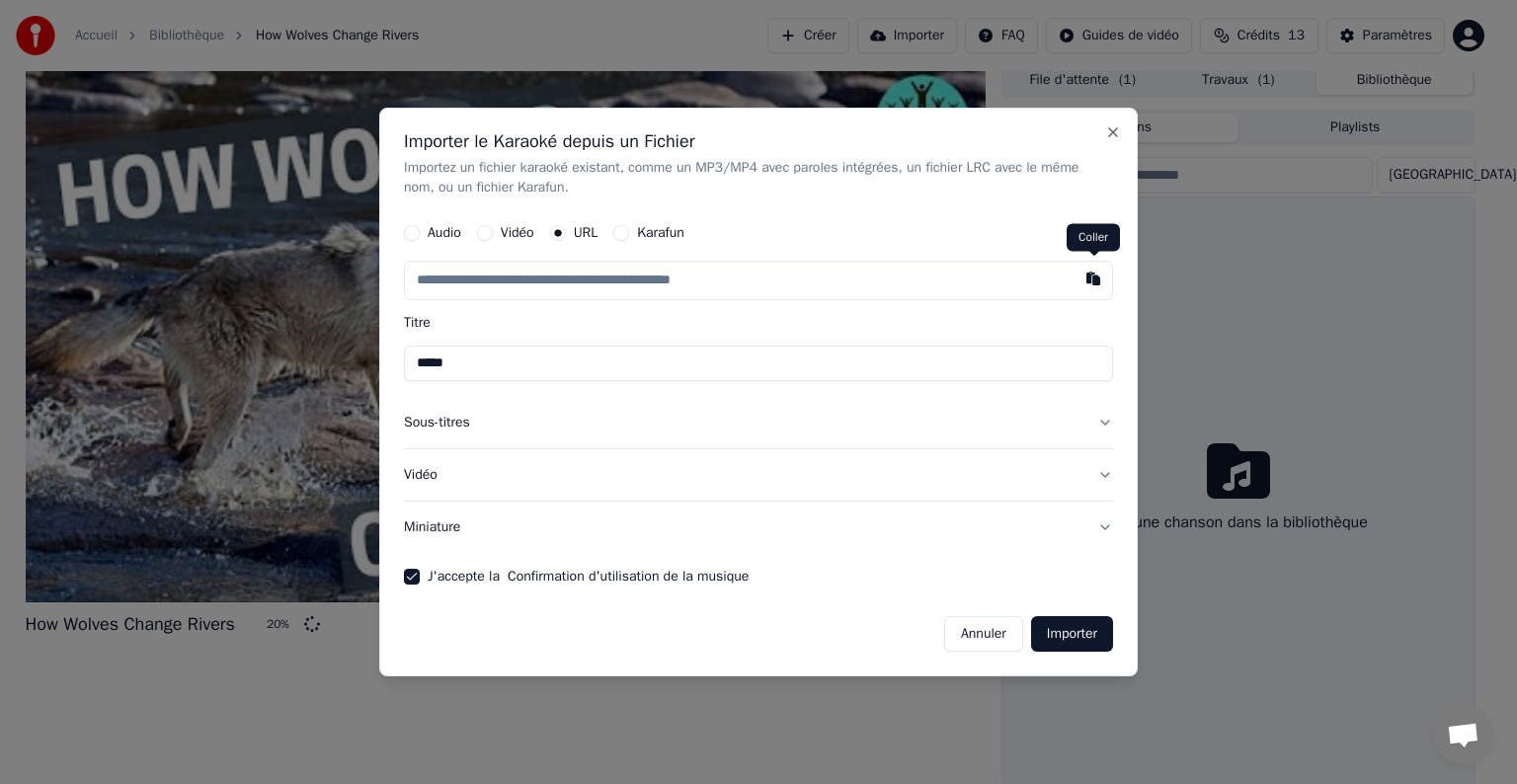 click at bounding box center [1093, 278] 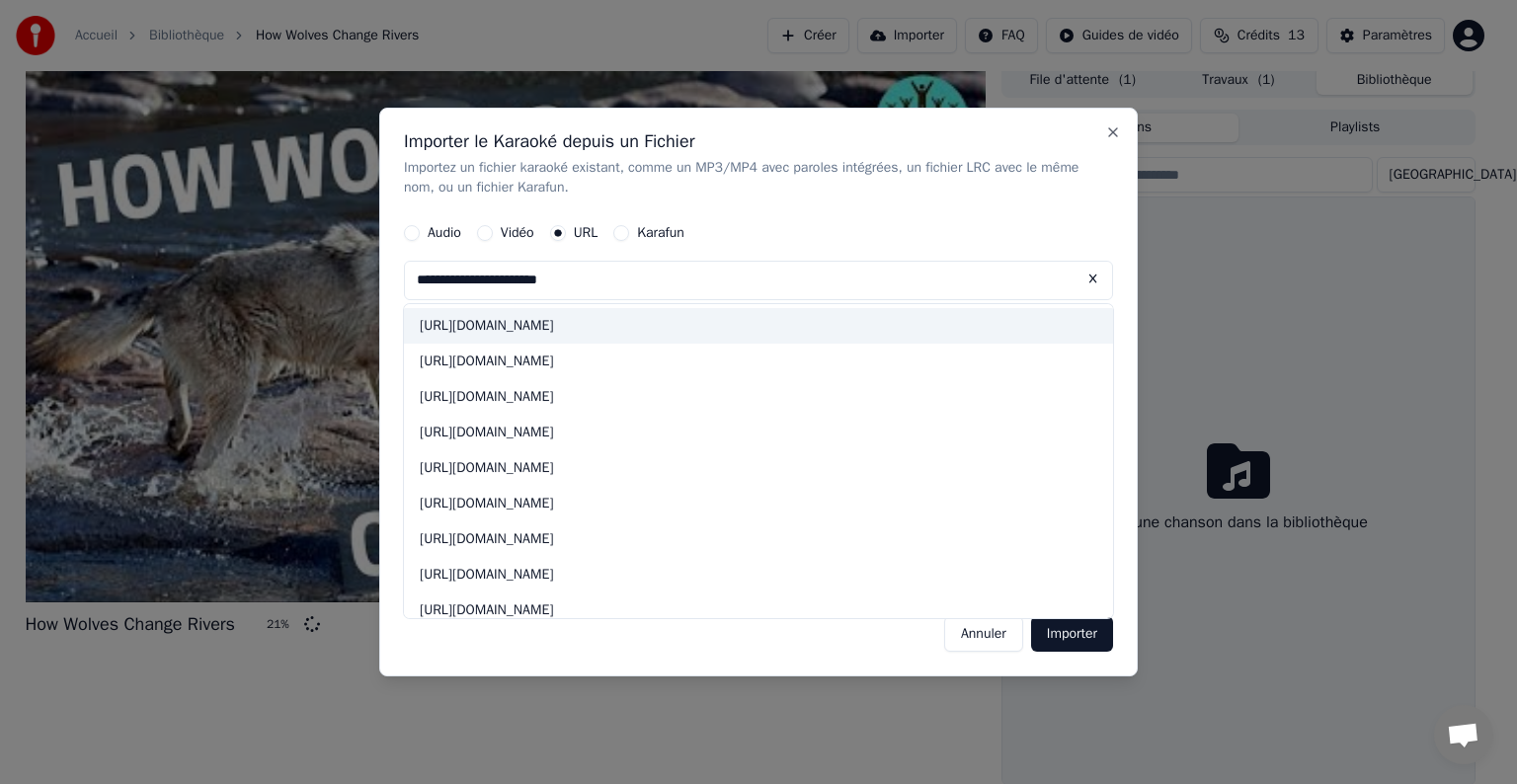 click on "http://www.youtube.com/watch" at bounding box center [758, 326] 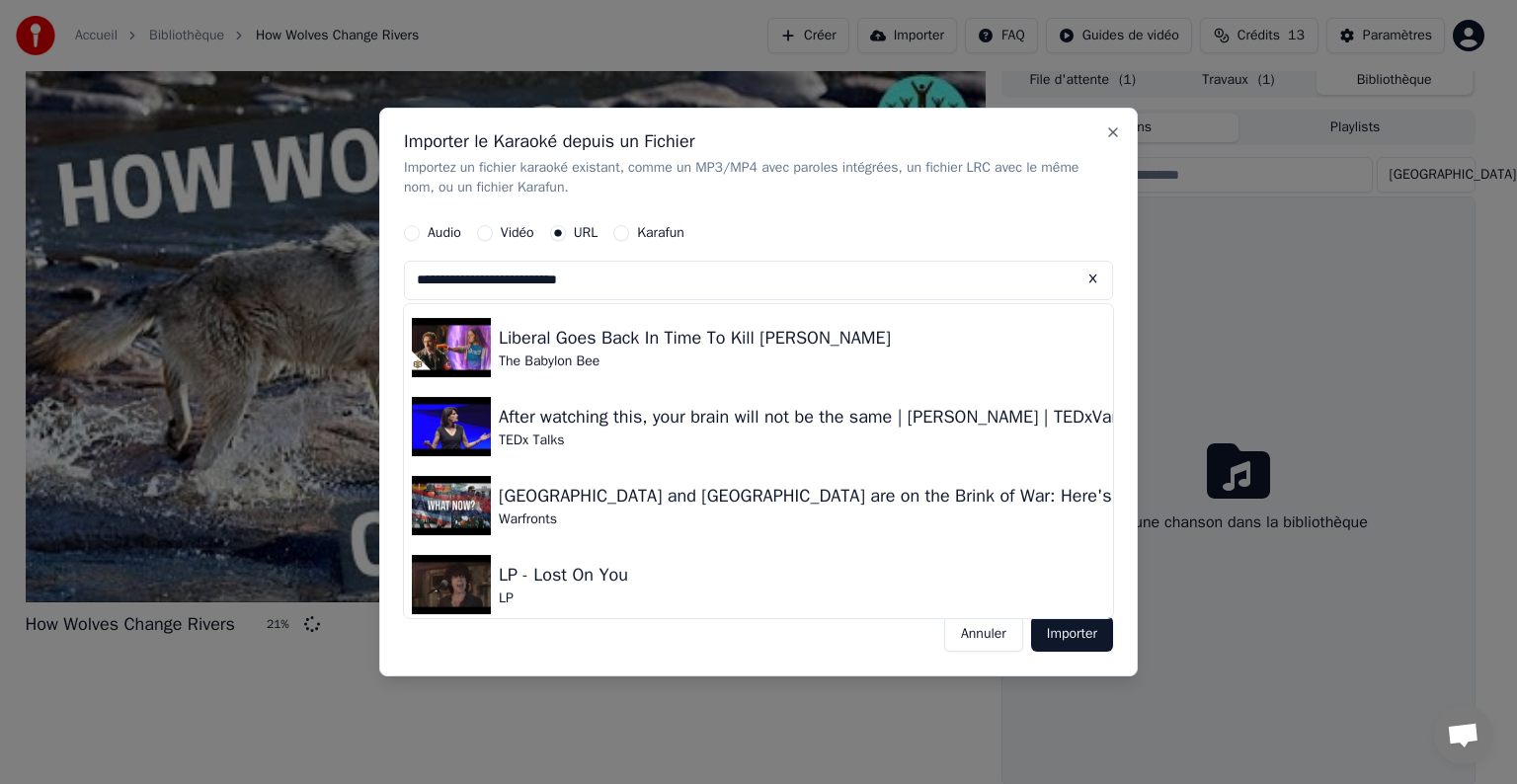click on "Importer" at bounding box center [1072, 634] 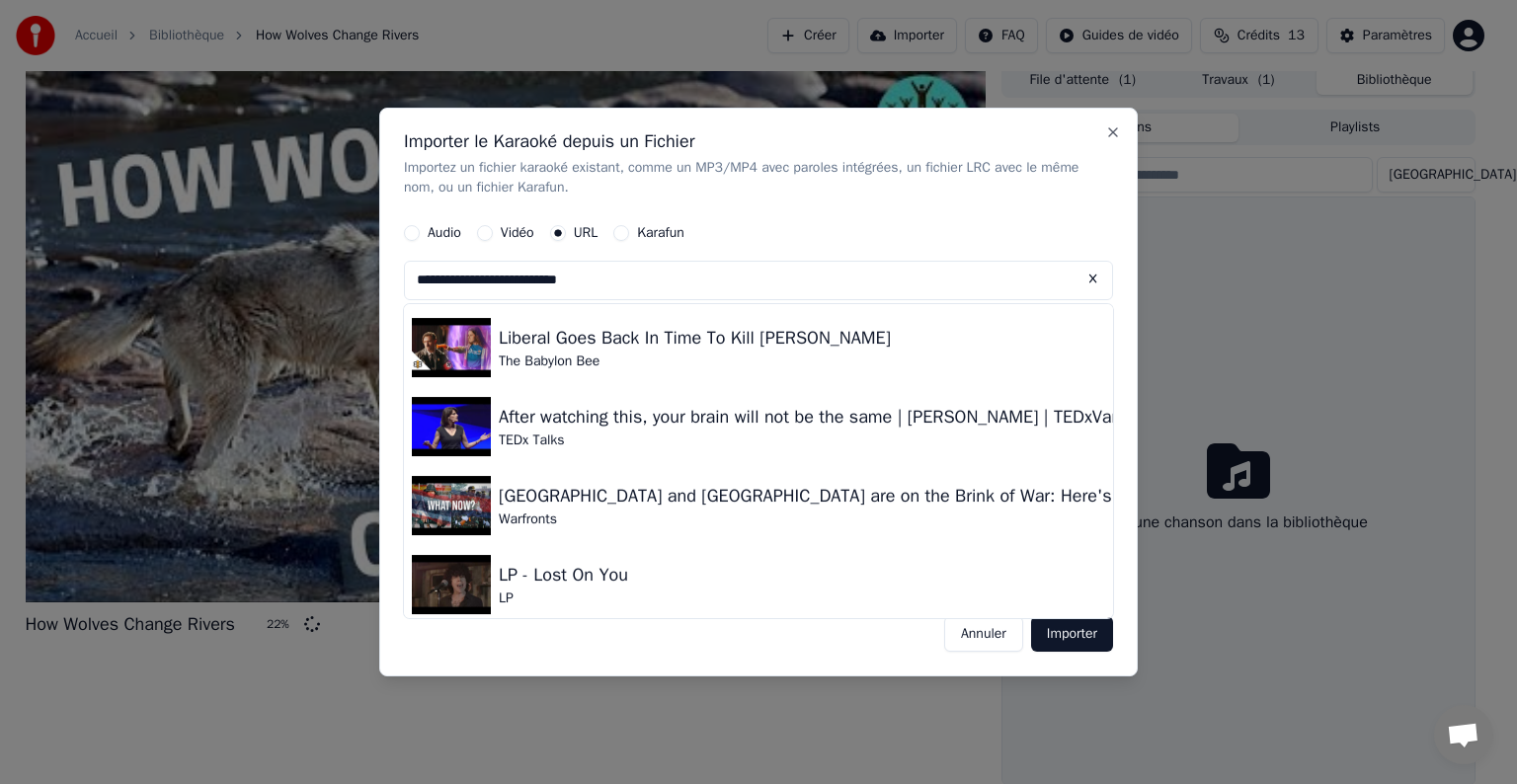 click on "Importer" at bounding box center [1072, 634] 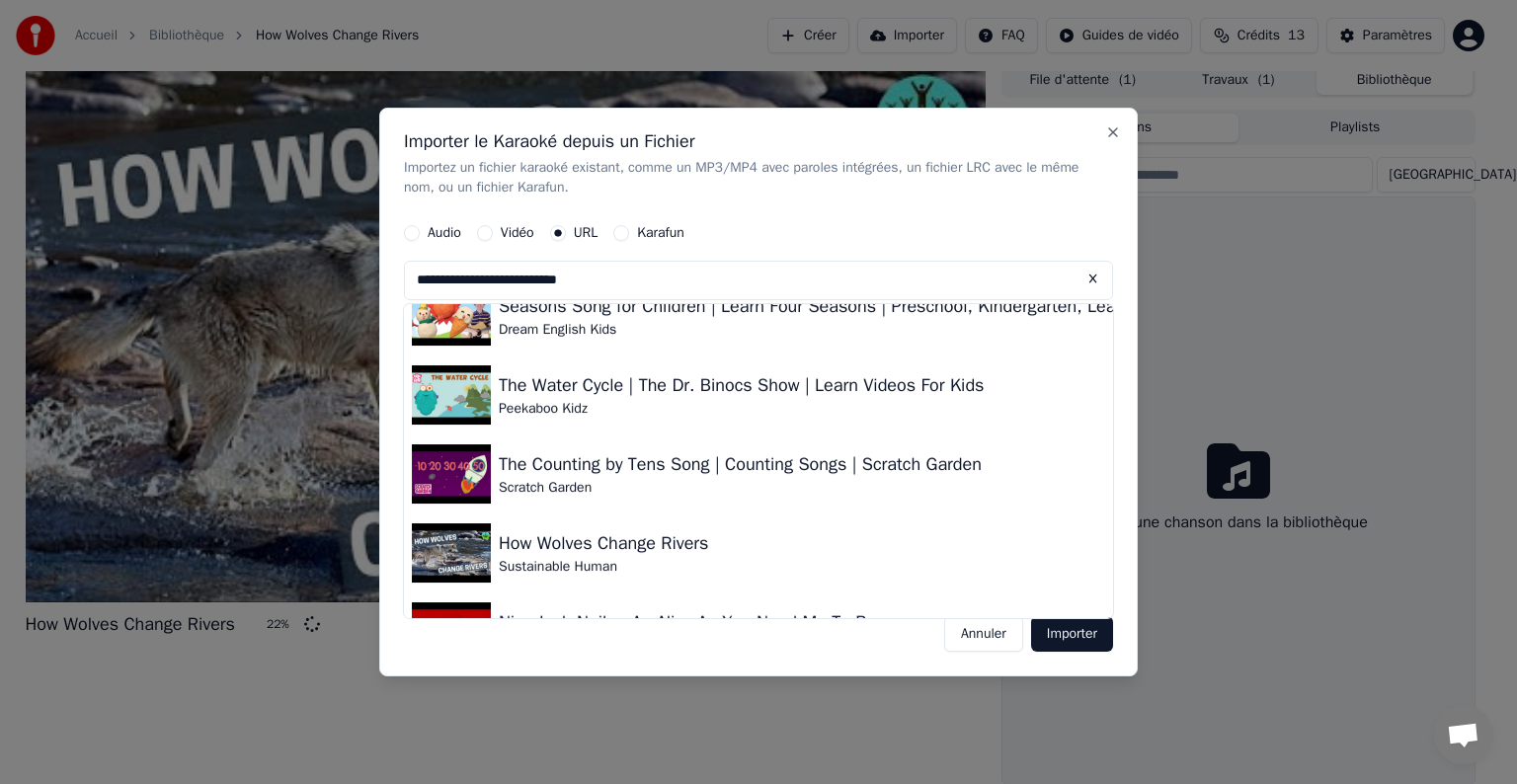 scroll, scrollTop: 1037, scrollLeft: 0, axis: vertical 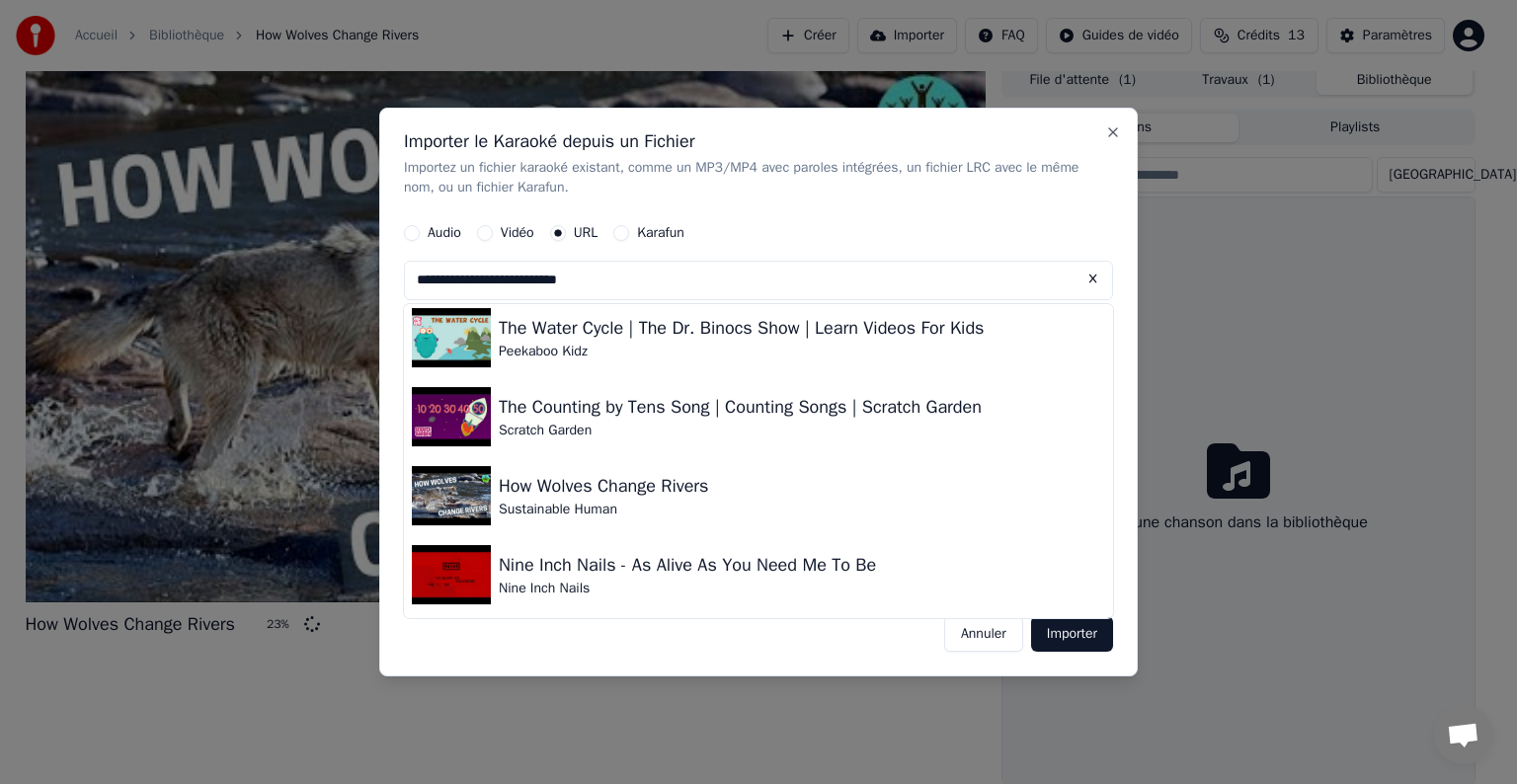 click on "Importer" at bounding box center [1072, 634] 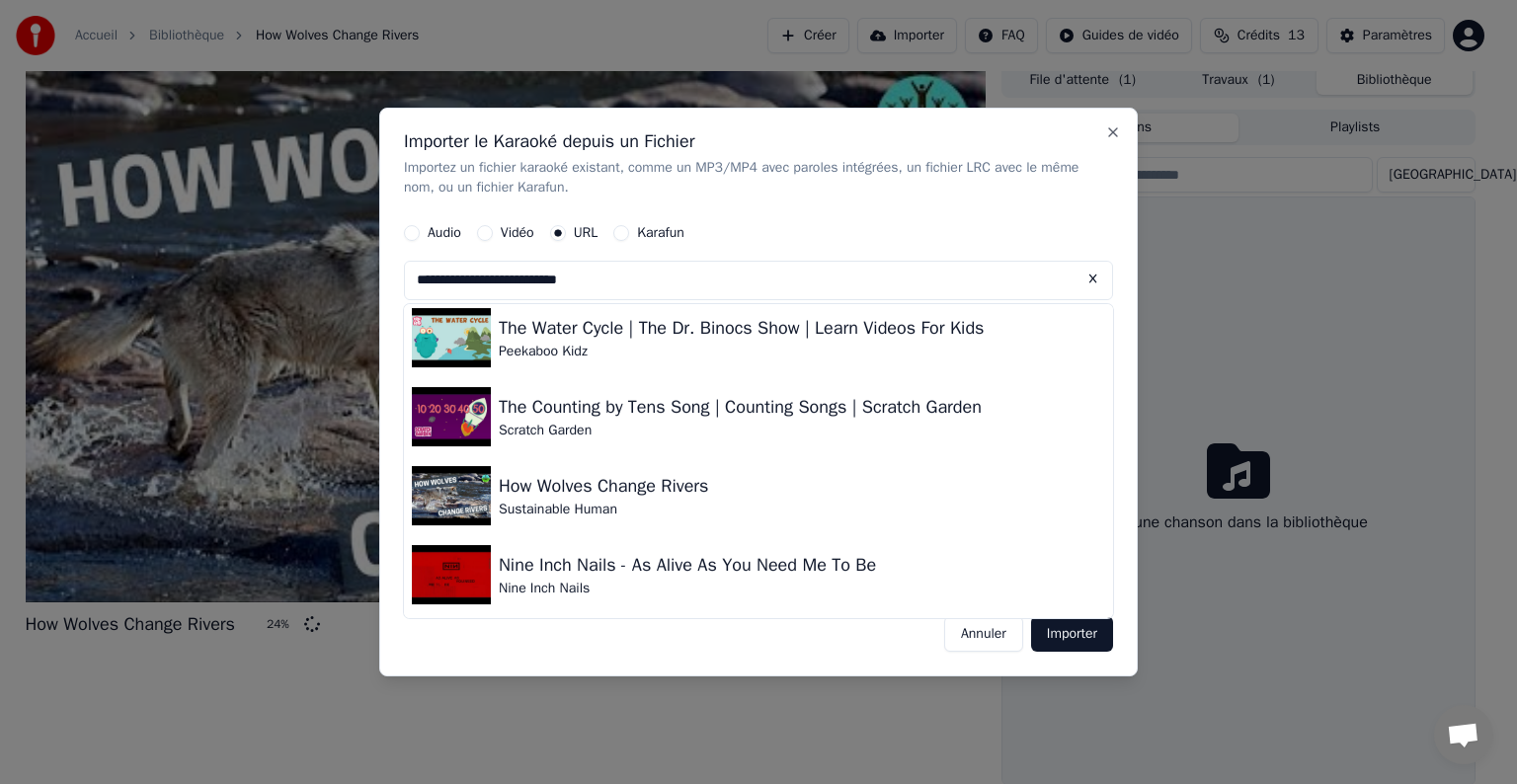 scroll, scrollTop: 0, scrollLeft: 0, axis: both 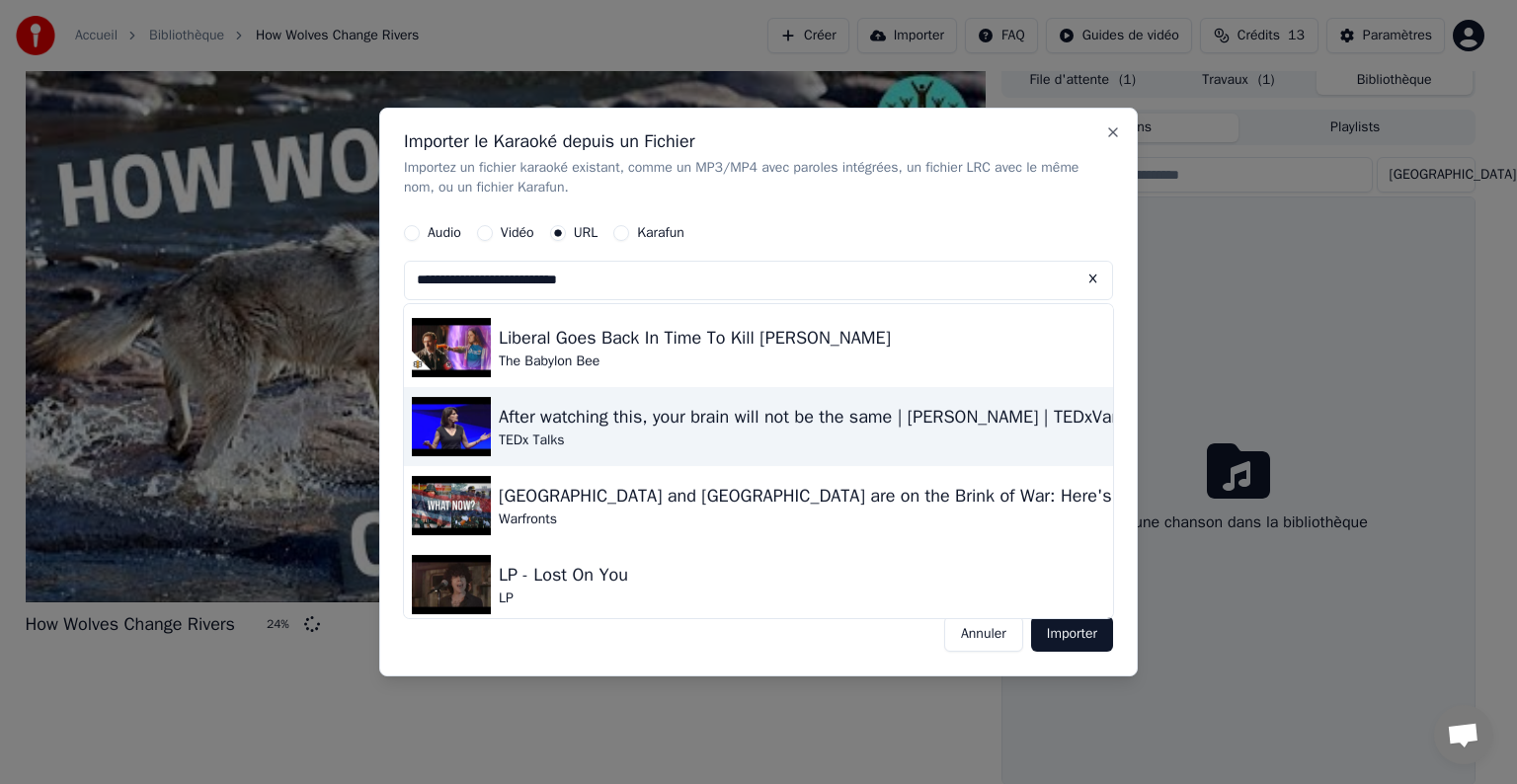 click on "After watching this, your brain will not be the same | Lara Boyd | TEDxVancouver" at bounding box center [836, 417] 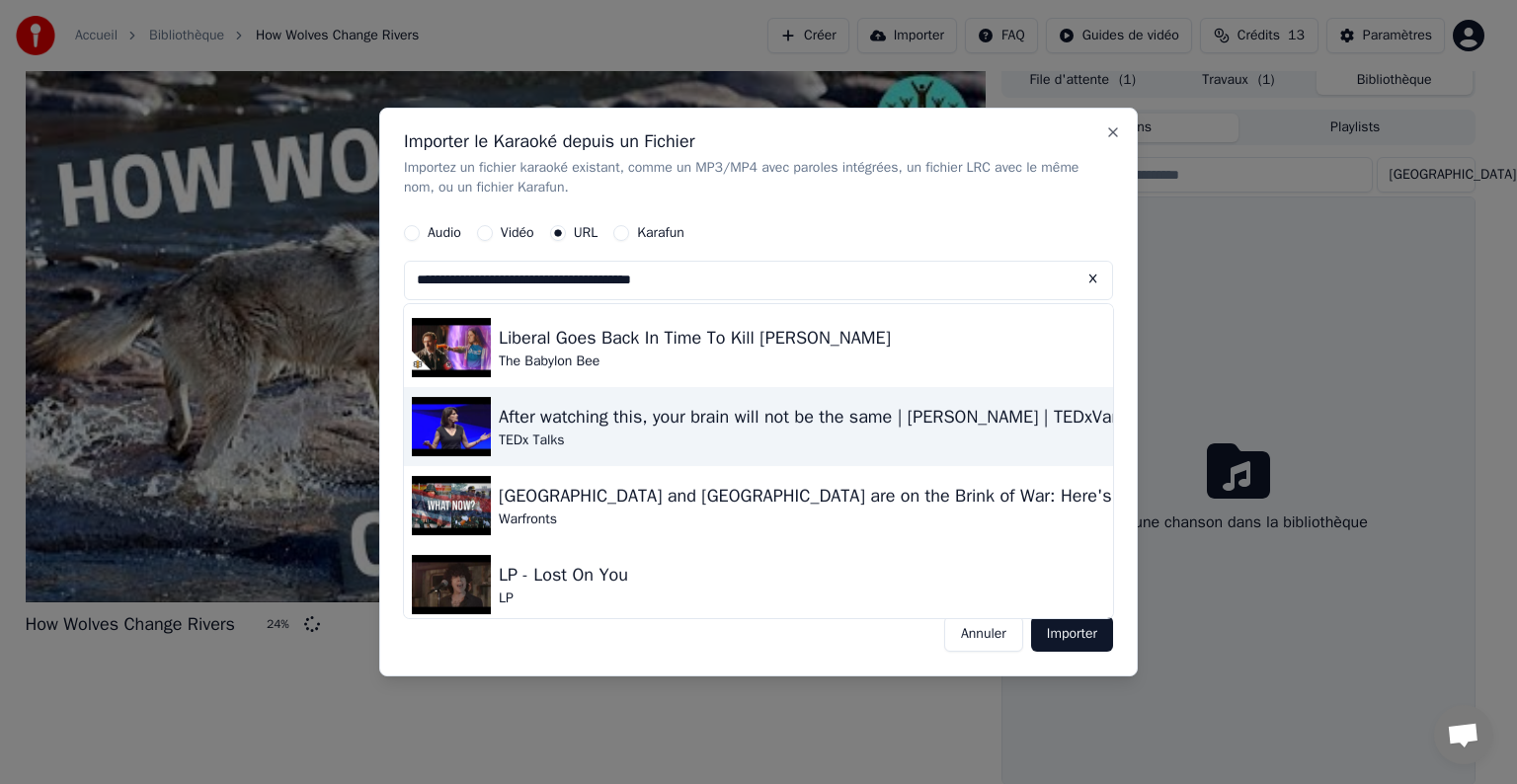 type on "**********" 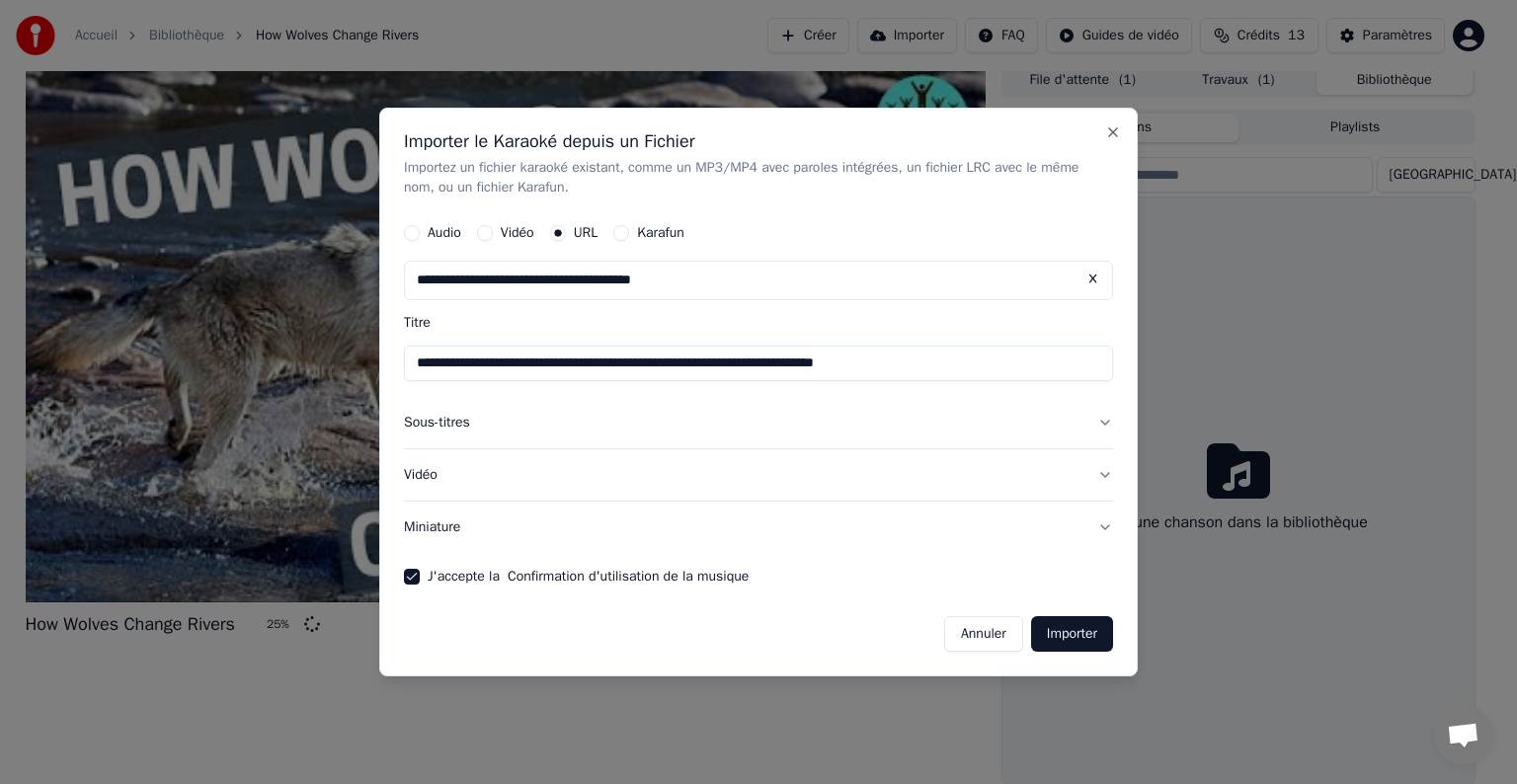 click on "Importer" at bounding box center [1072, 634] 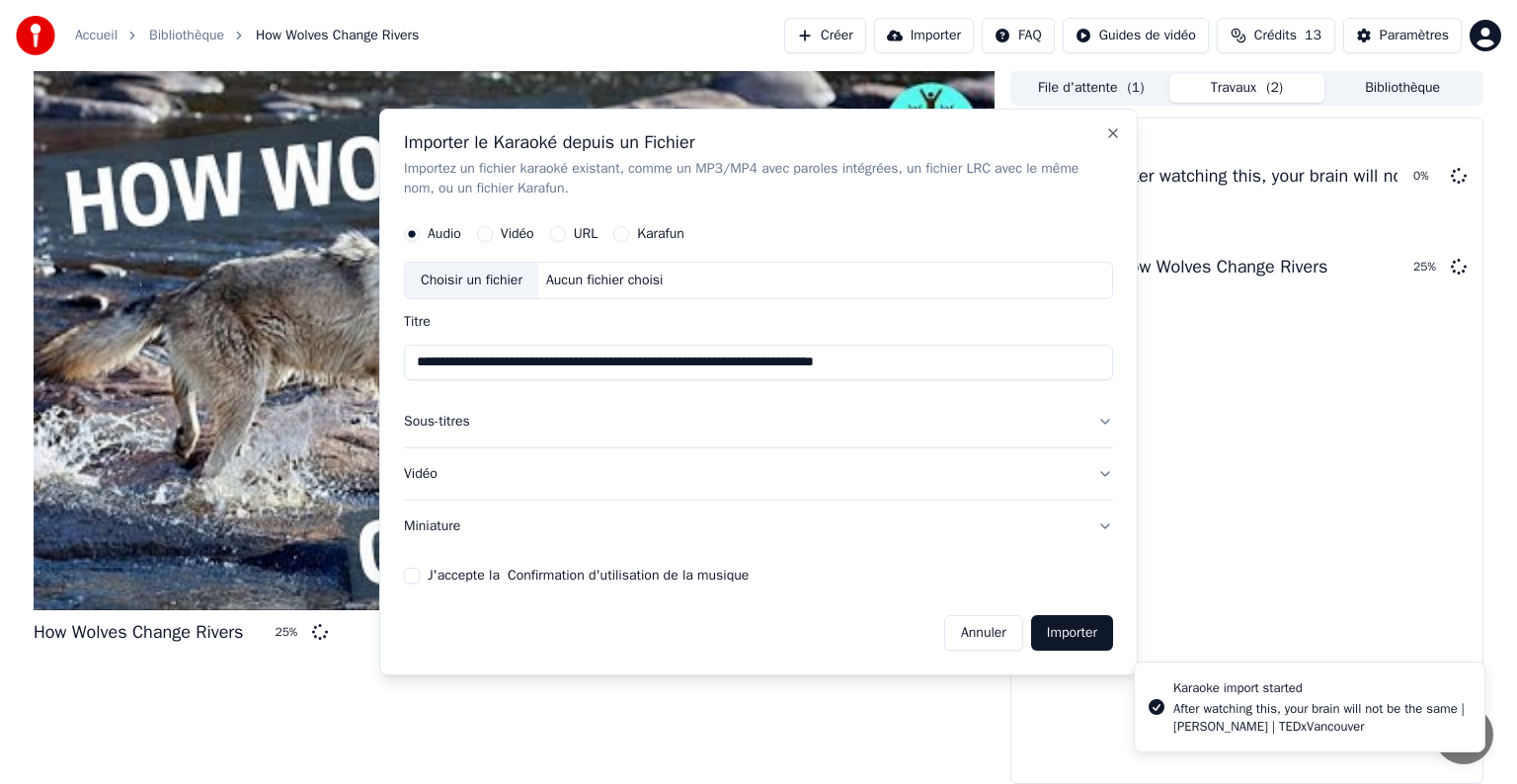 type 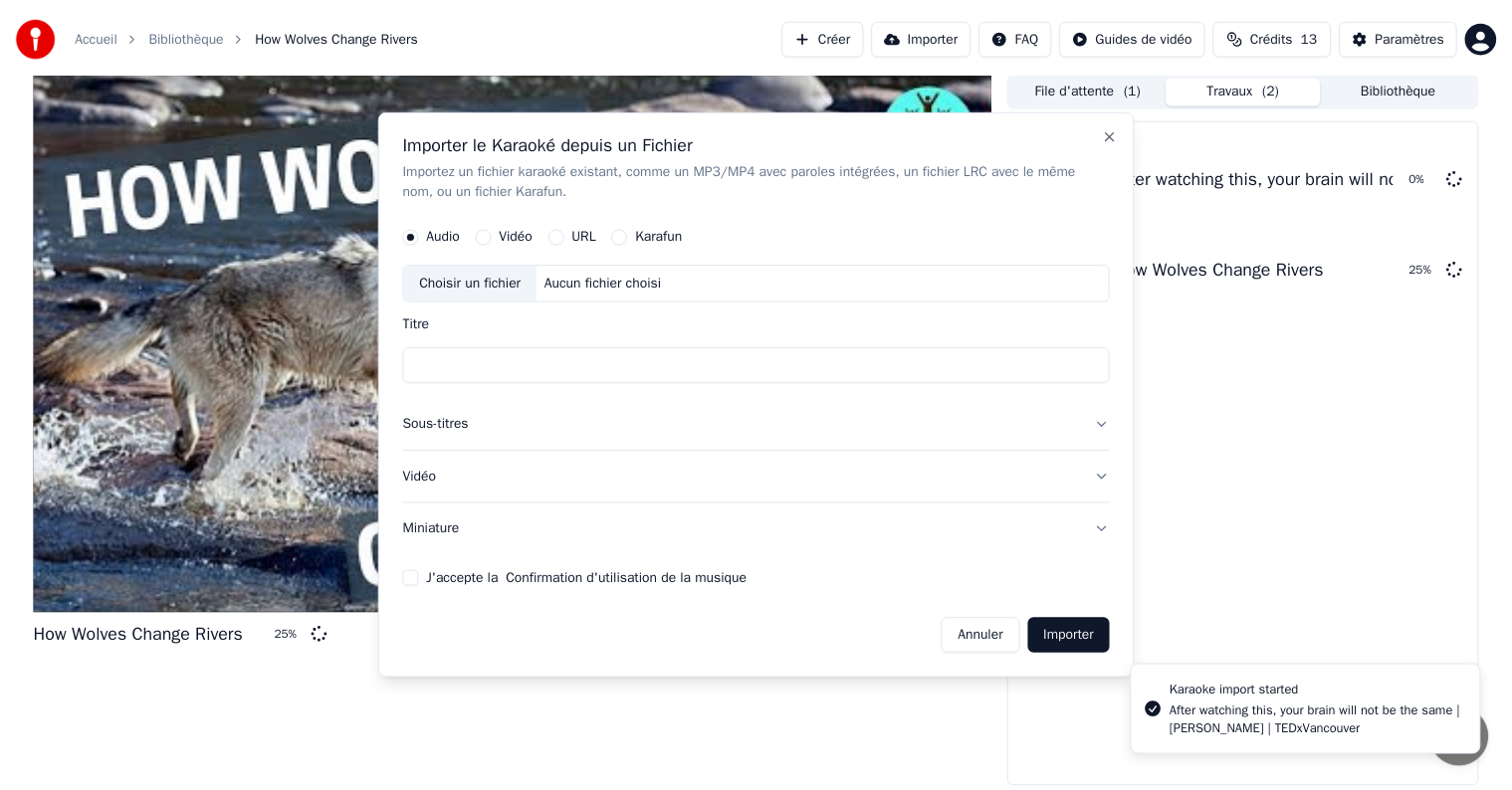 scroll, scrollTop: 0, scrollLeft: 0, axis: both 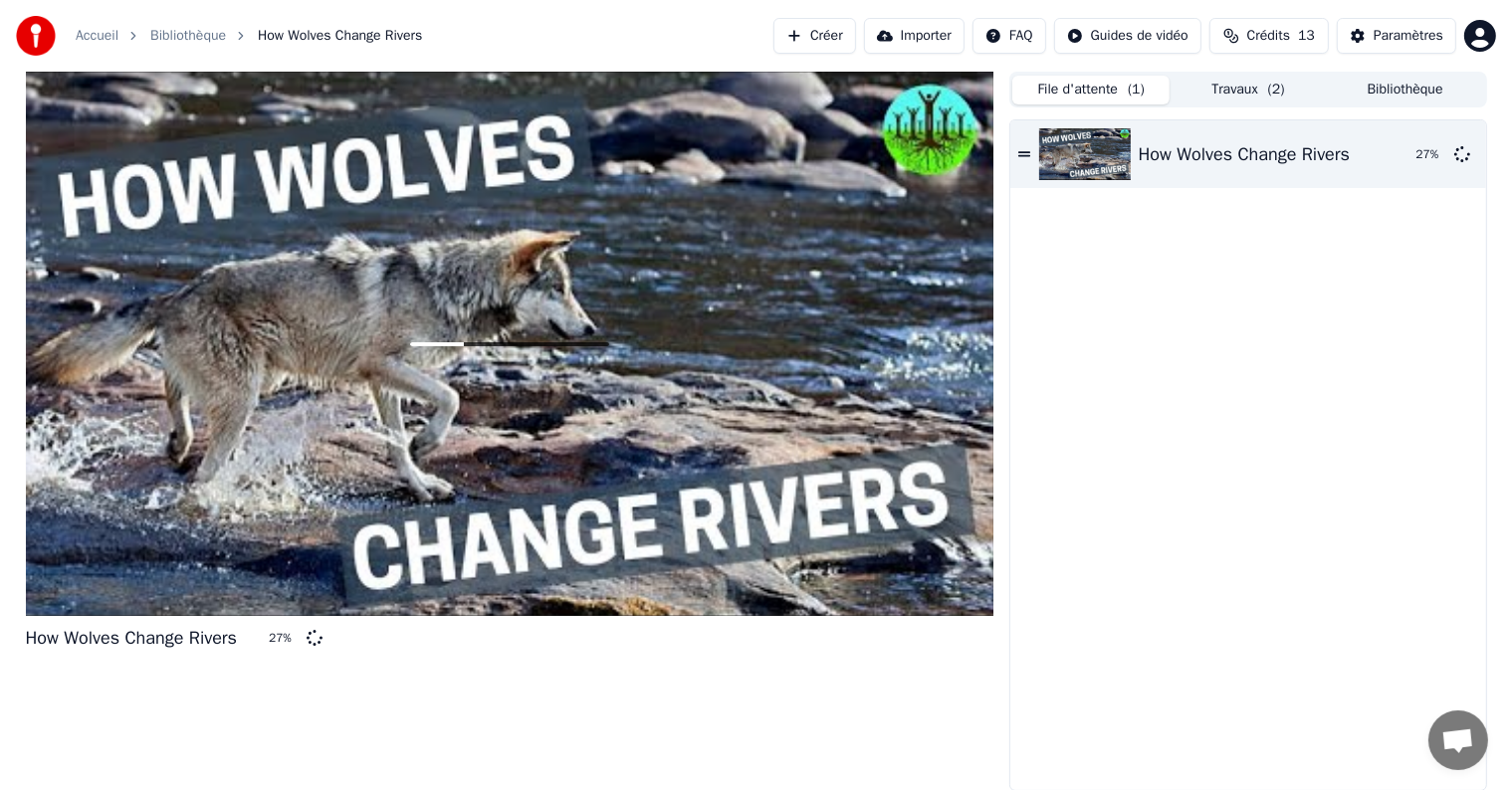 click on "File d'attente ( 1 )" at bounding box center (1091, 90) 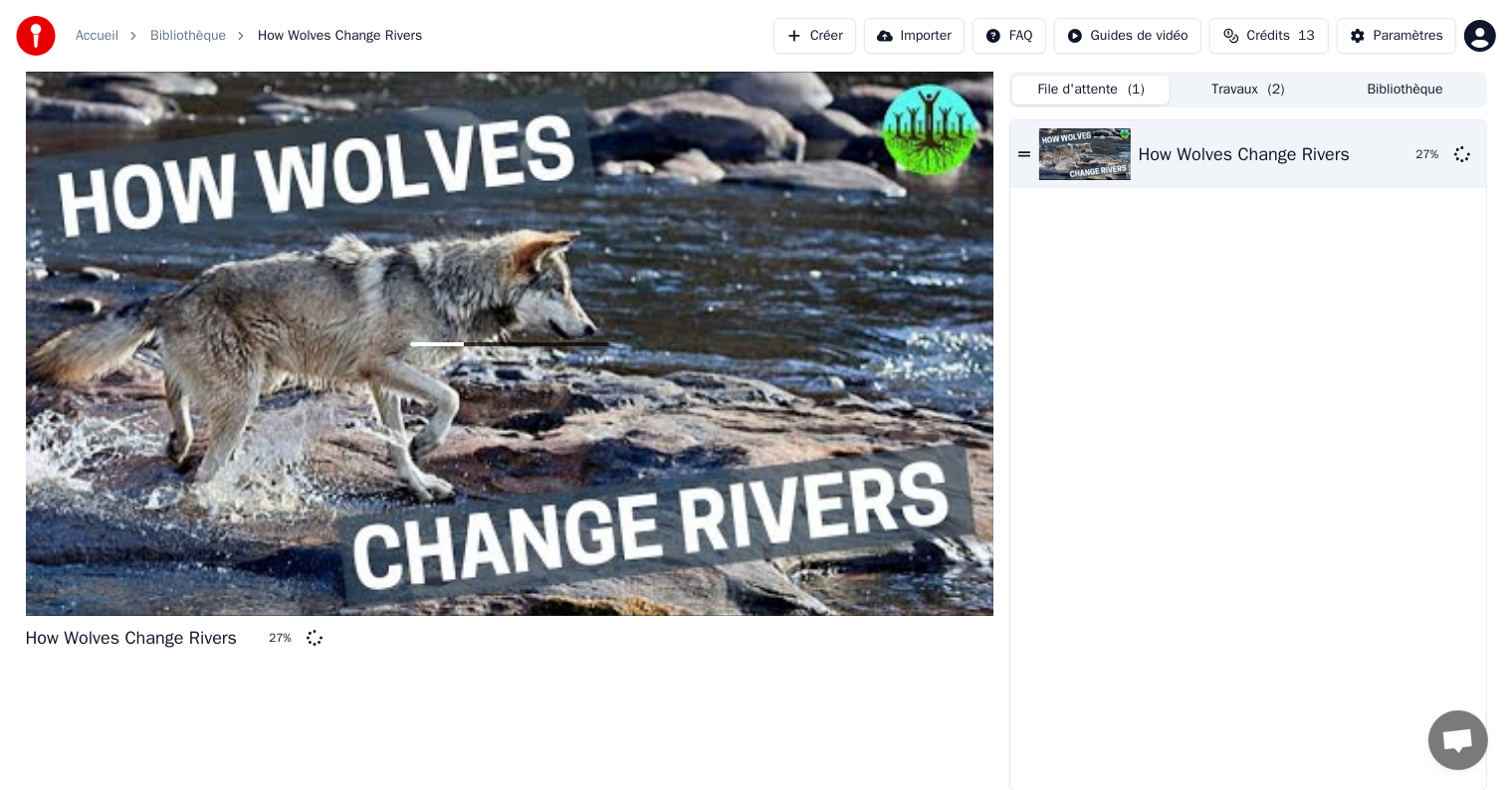 click on "Travaux ( 2 )" at bounding box center (1248, 90) 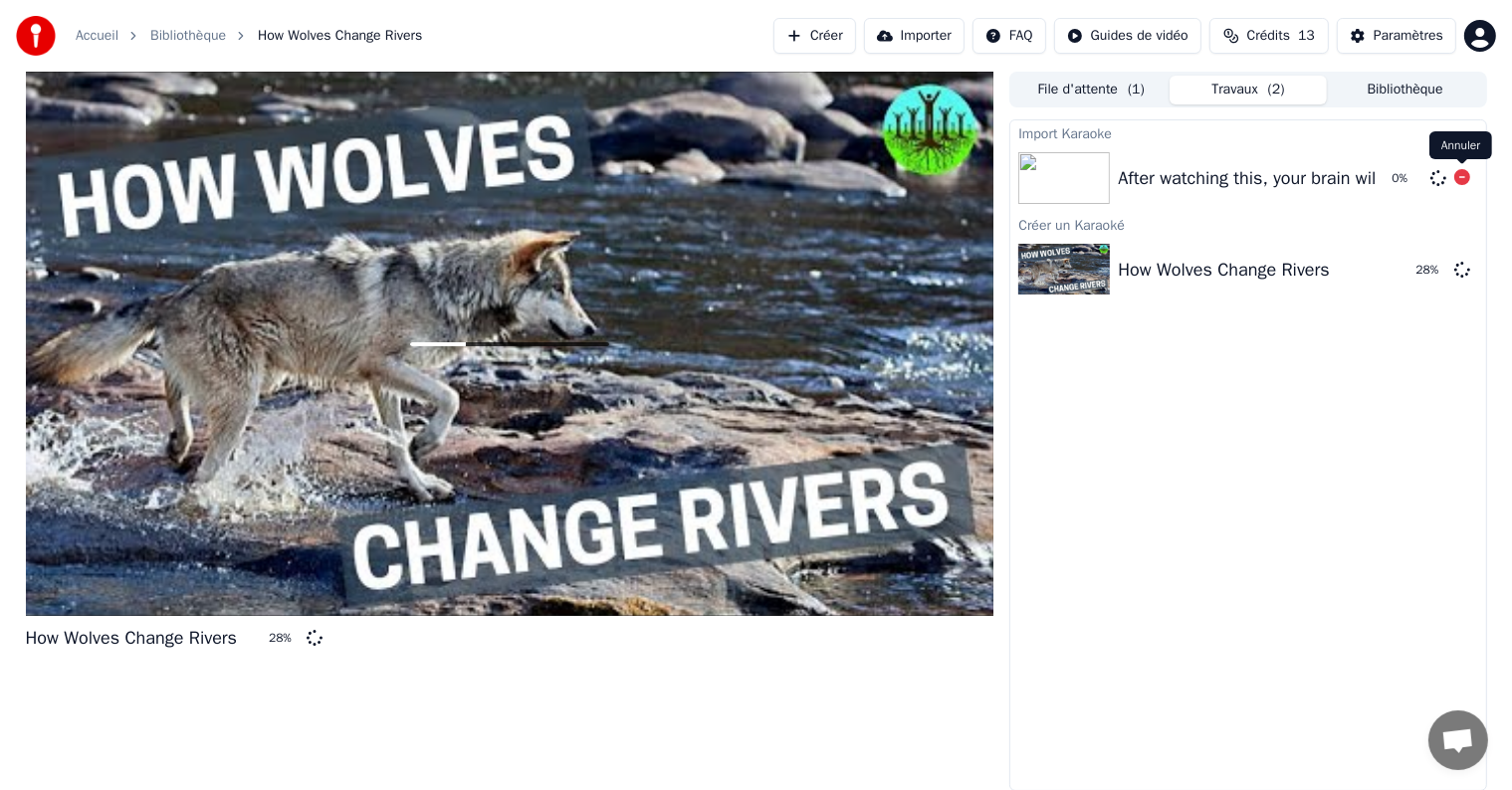 click 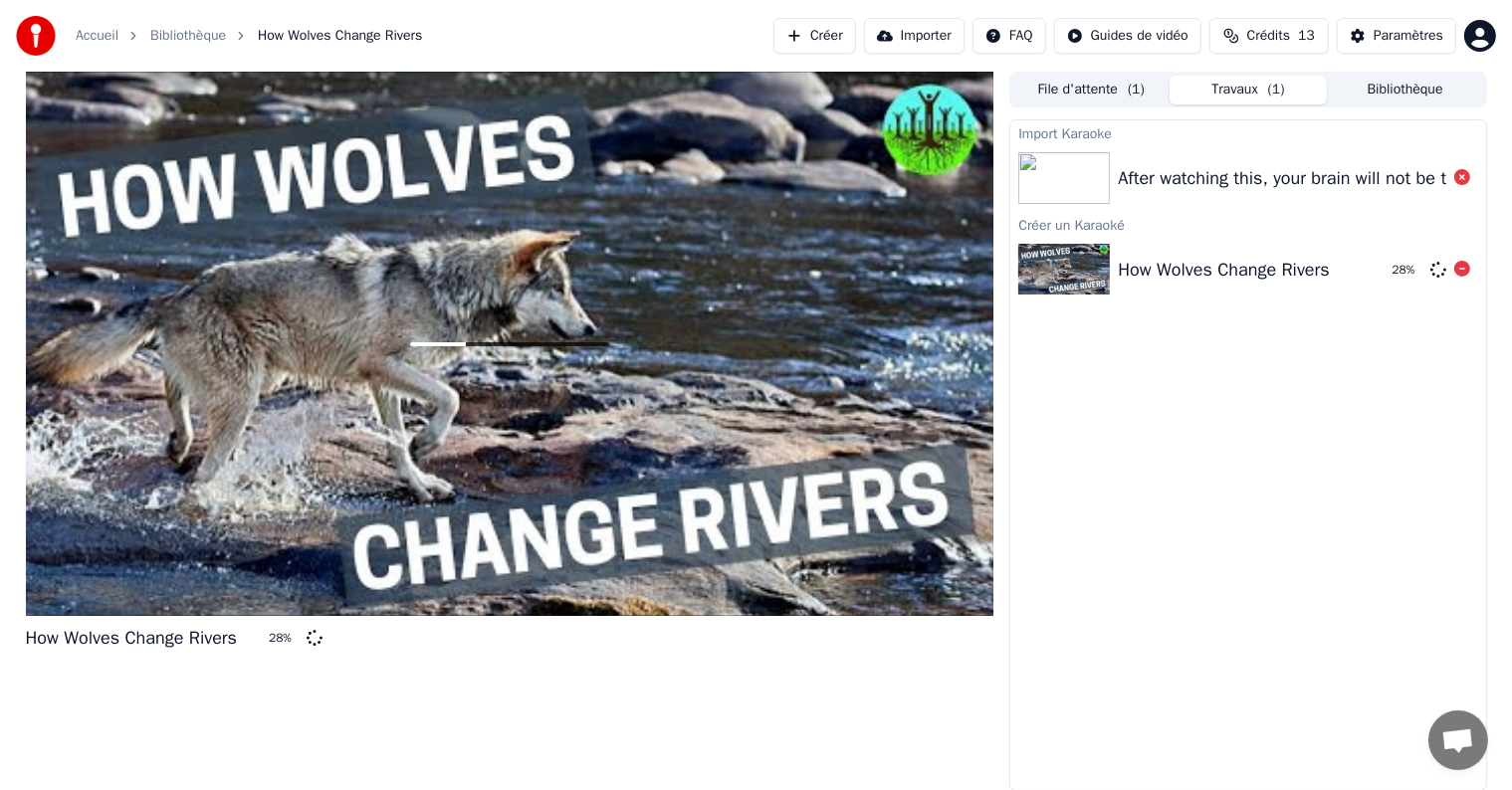 click at bounding box center [1064, 270] 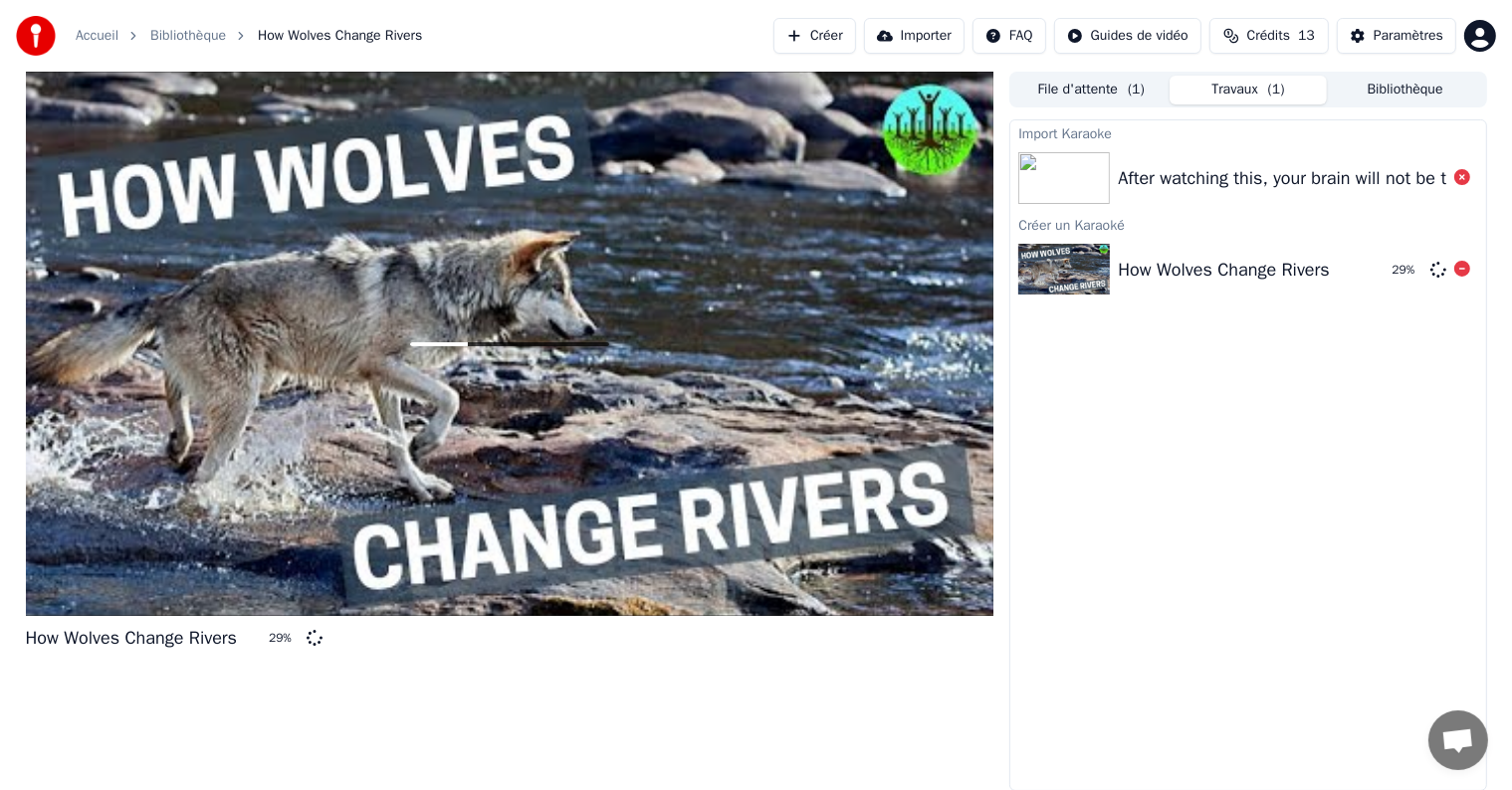 click on "How Wolves Change Rivers" at bounding box center (1223, 270) 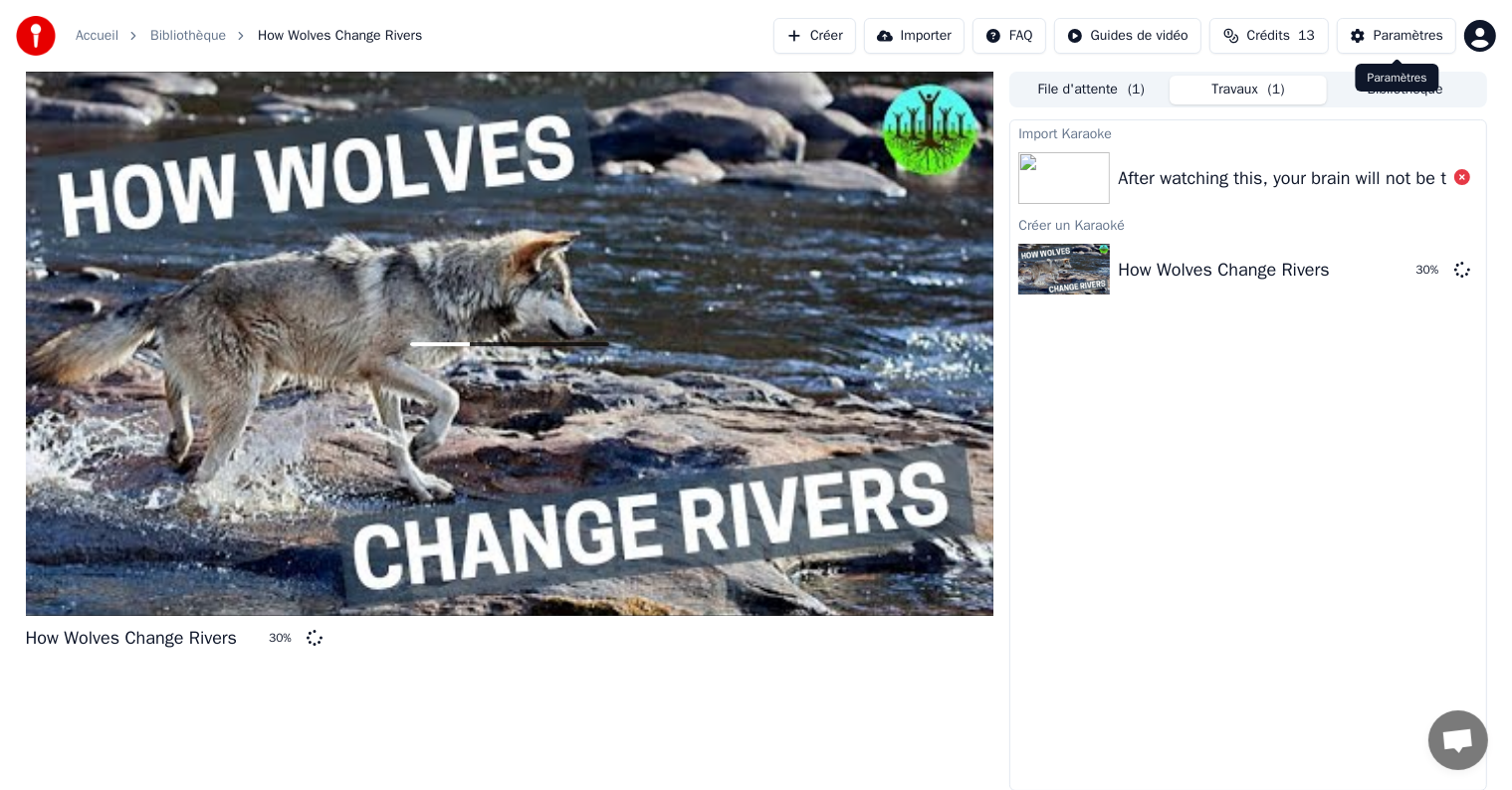 click on "Paramètres" at bounding box center (1408, 36) 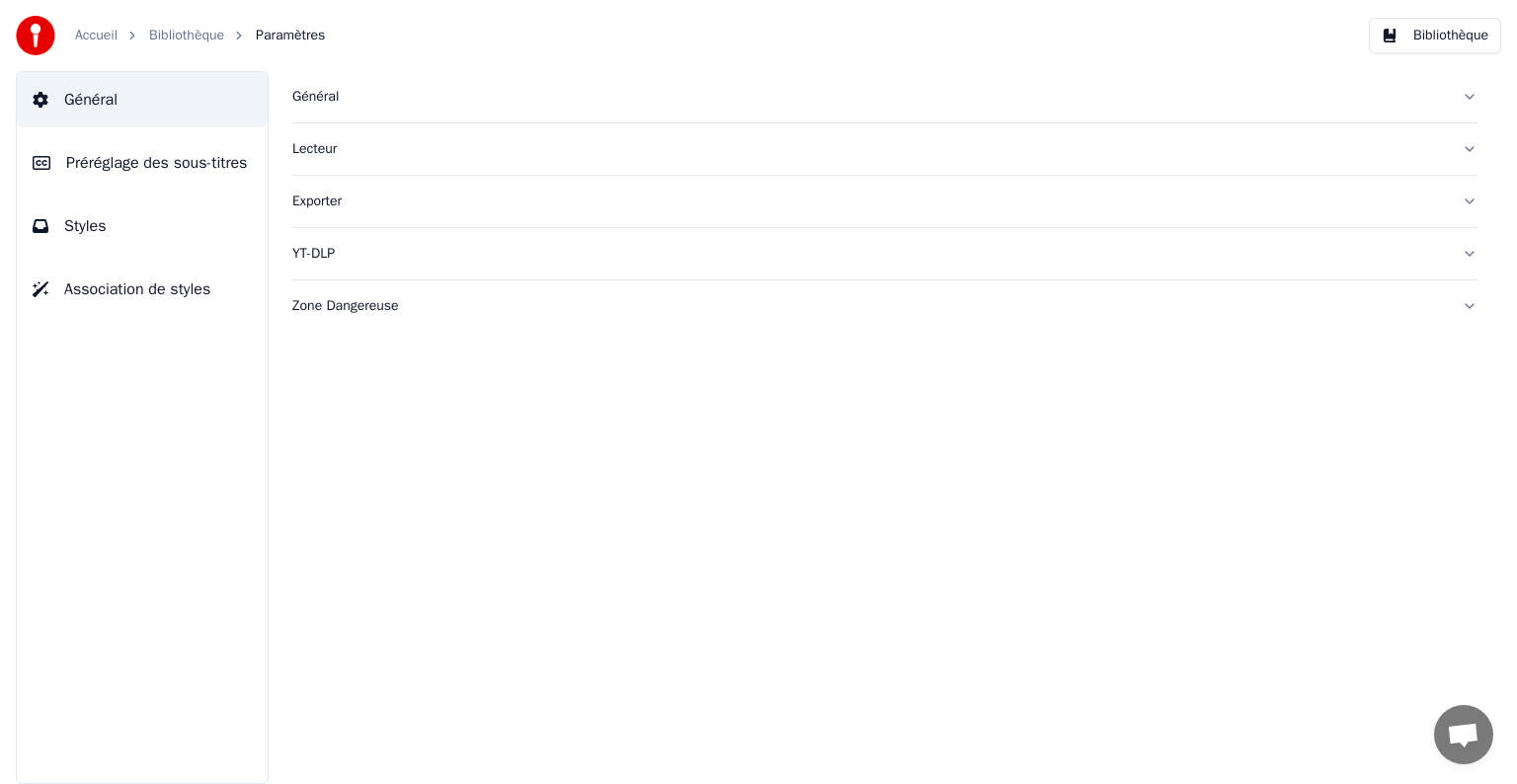 click on "Général" at bounding box center (869, 97) 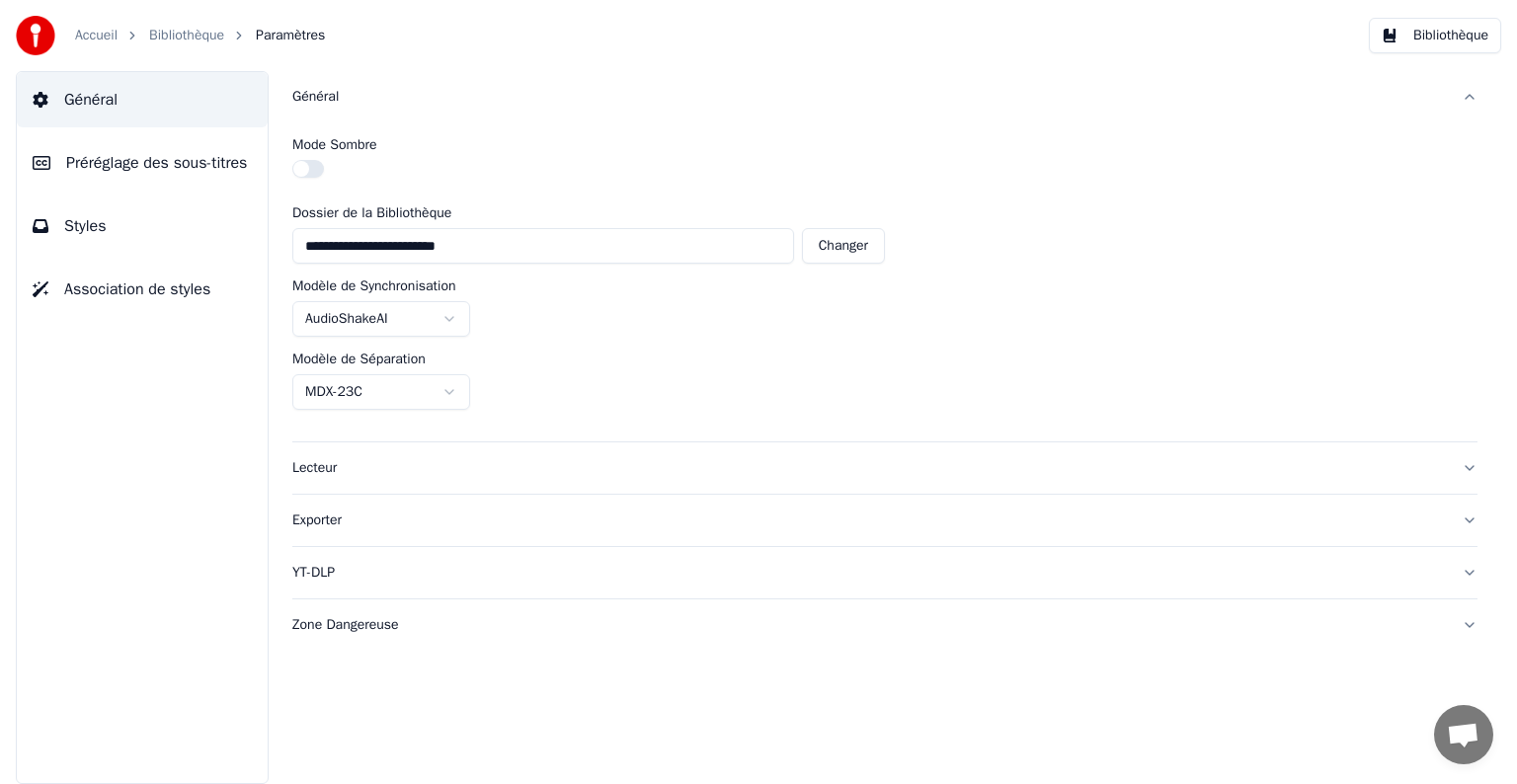 drag, startPoint x: 478, startPoint y: 247, endPoint x: 295, endPoint y: 253, distance: 183.09833 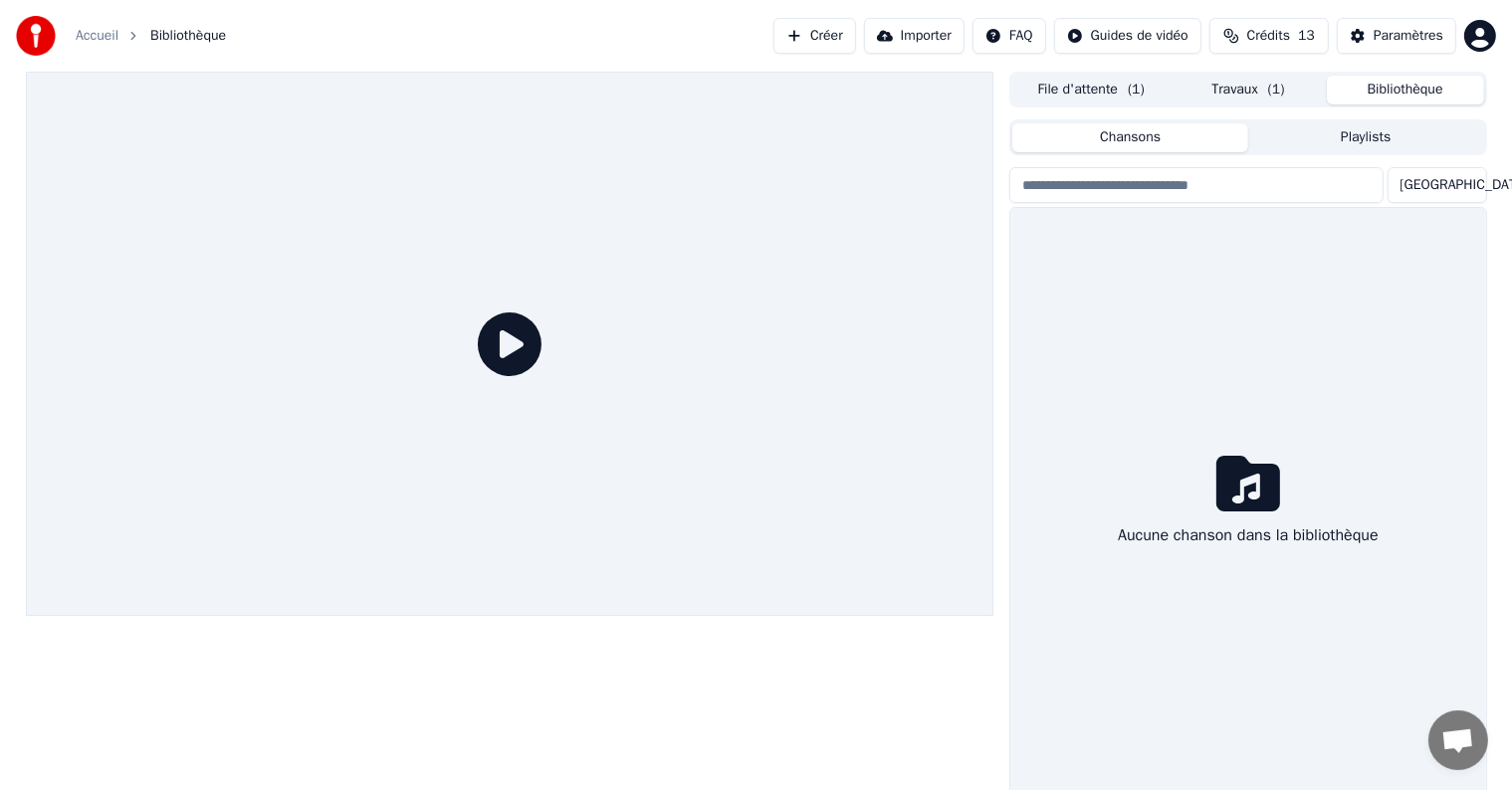 click 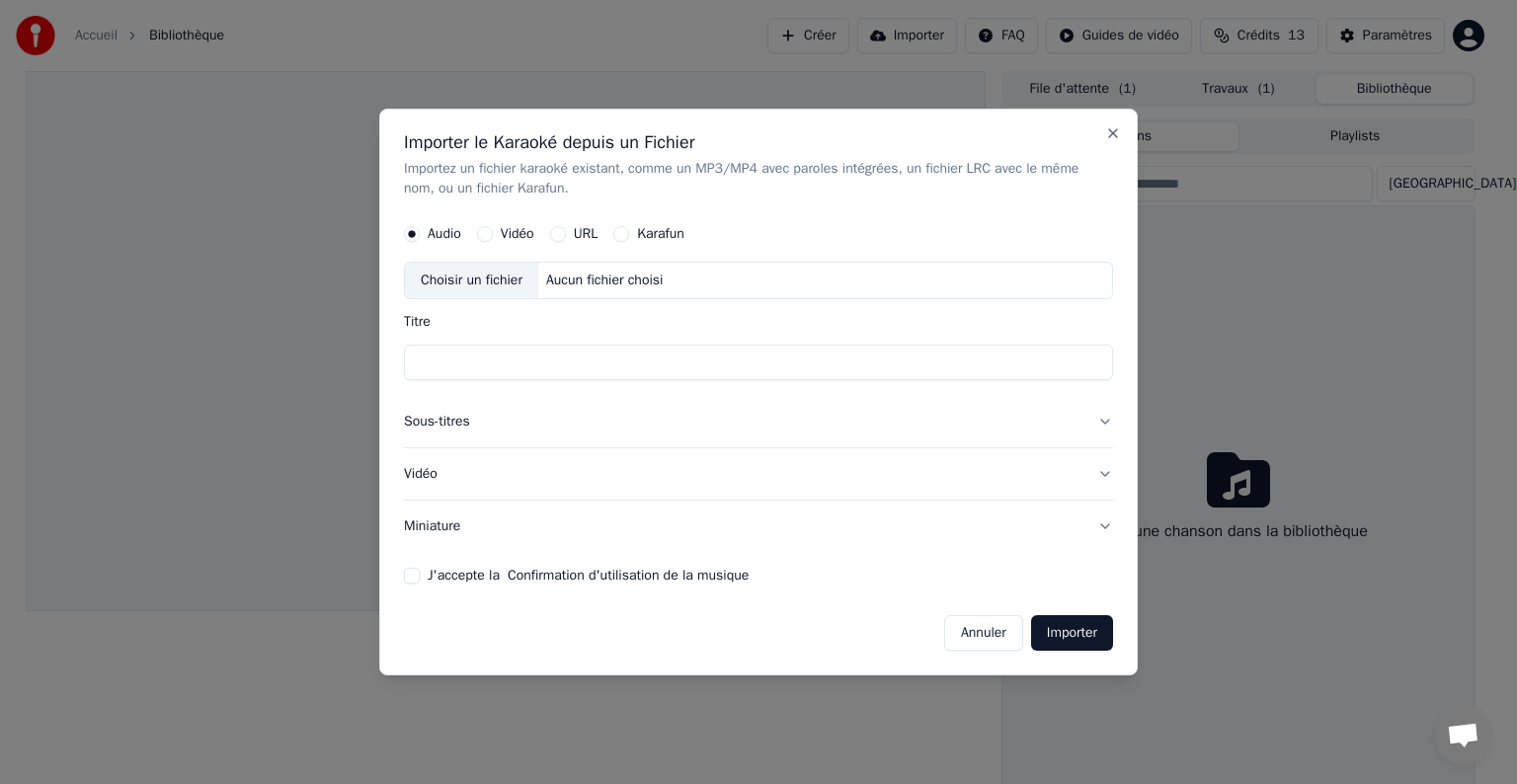 click on "Annuler" at bounding box center [984, 633] 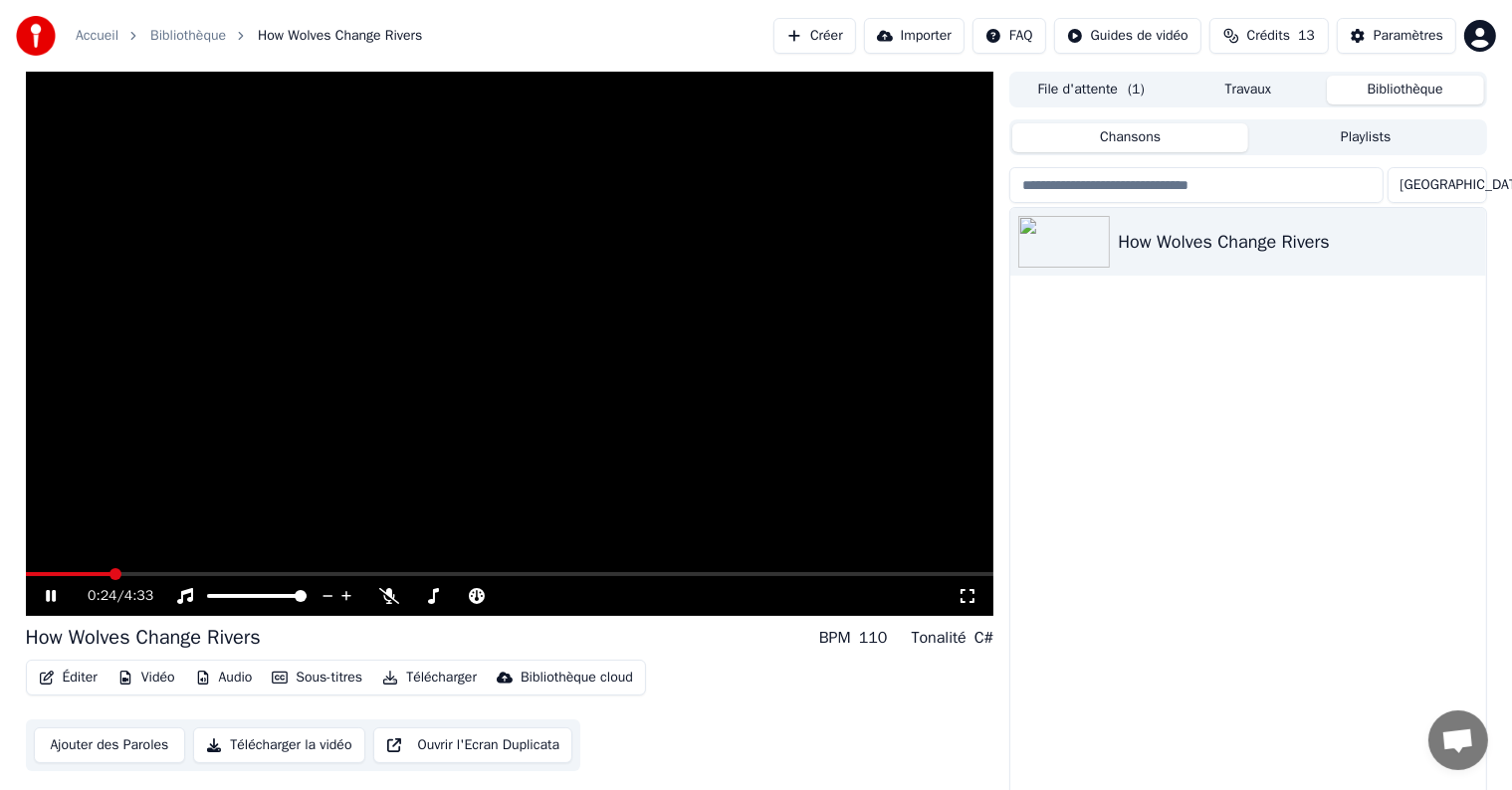 click at bounding box center (510, 343) 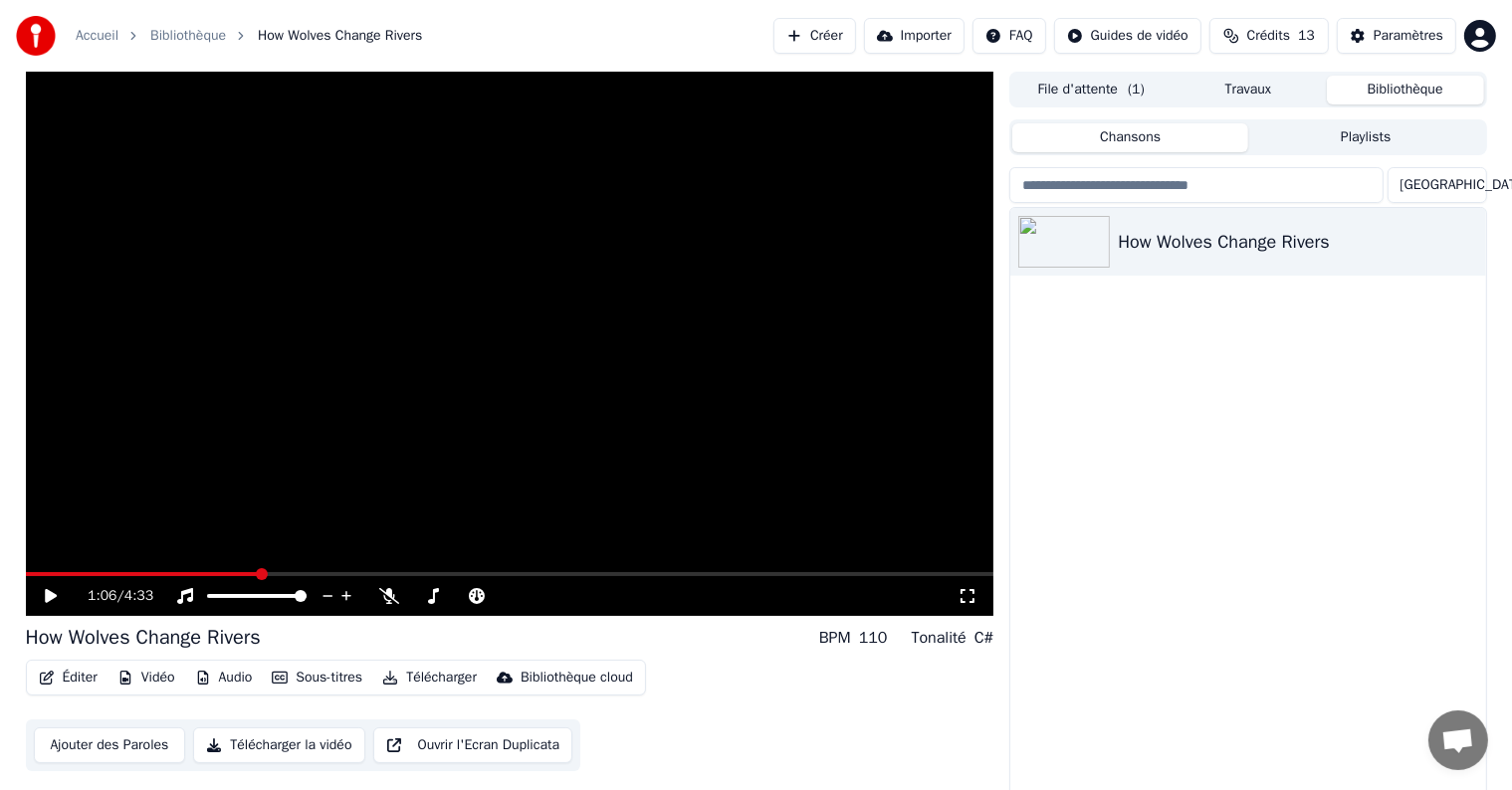 click at bounding box center [262, 574] 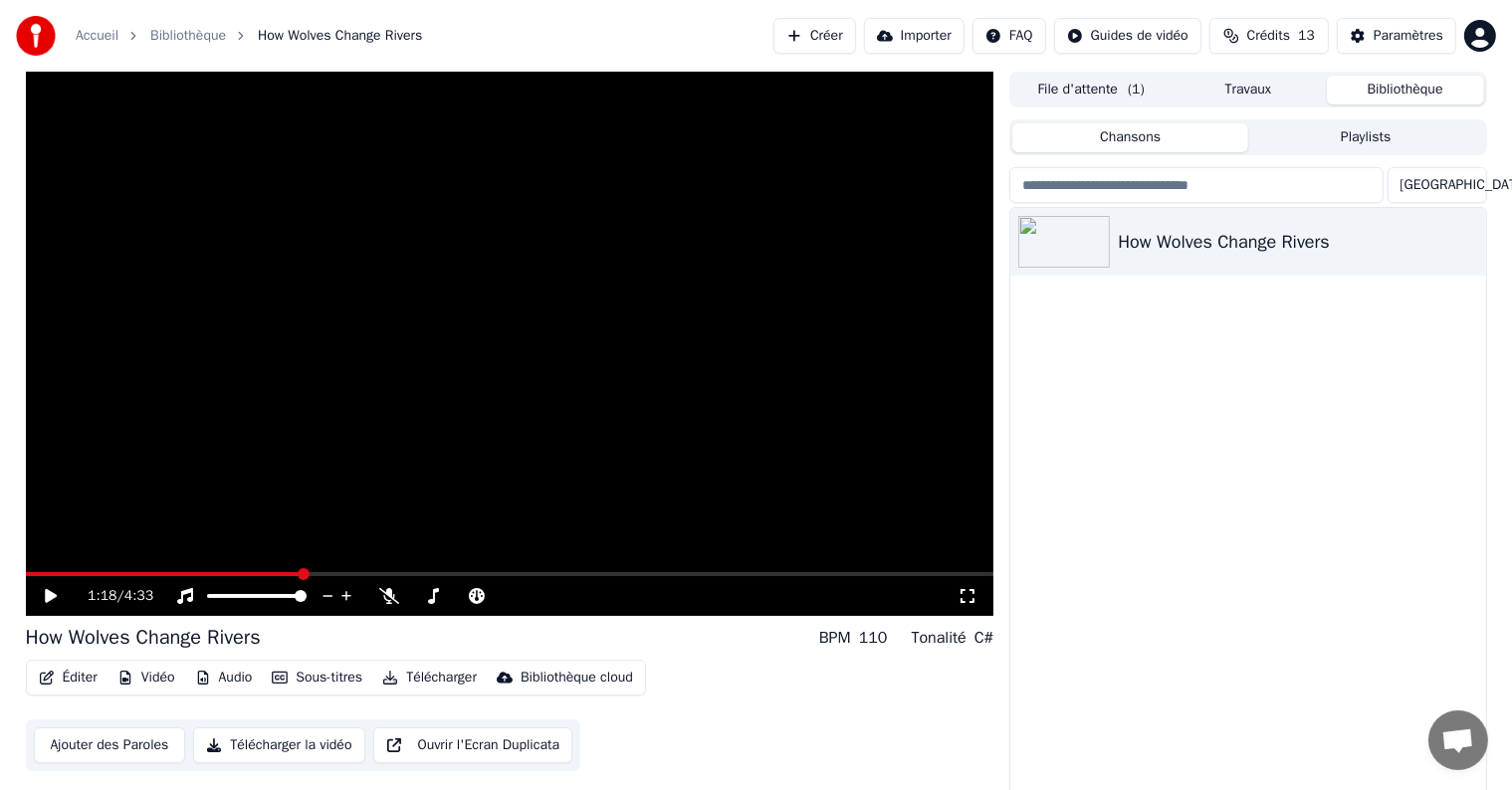 click at bounding box center [510, 343] 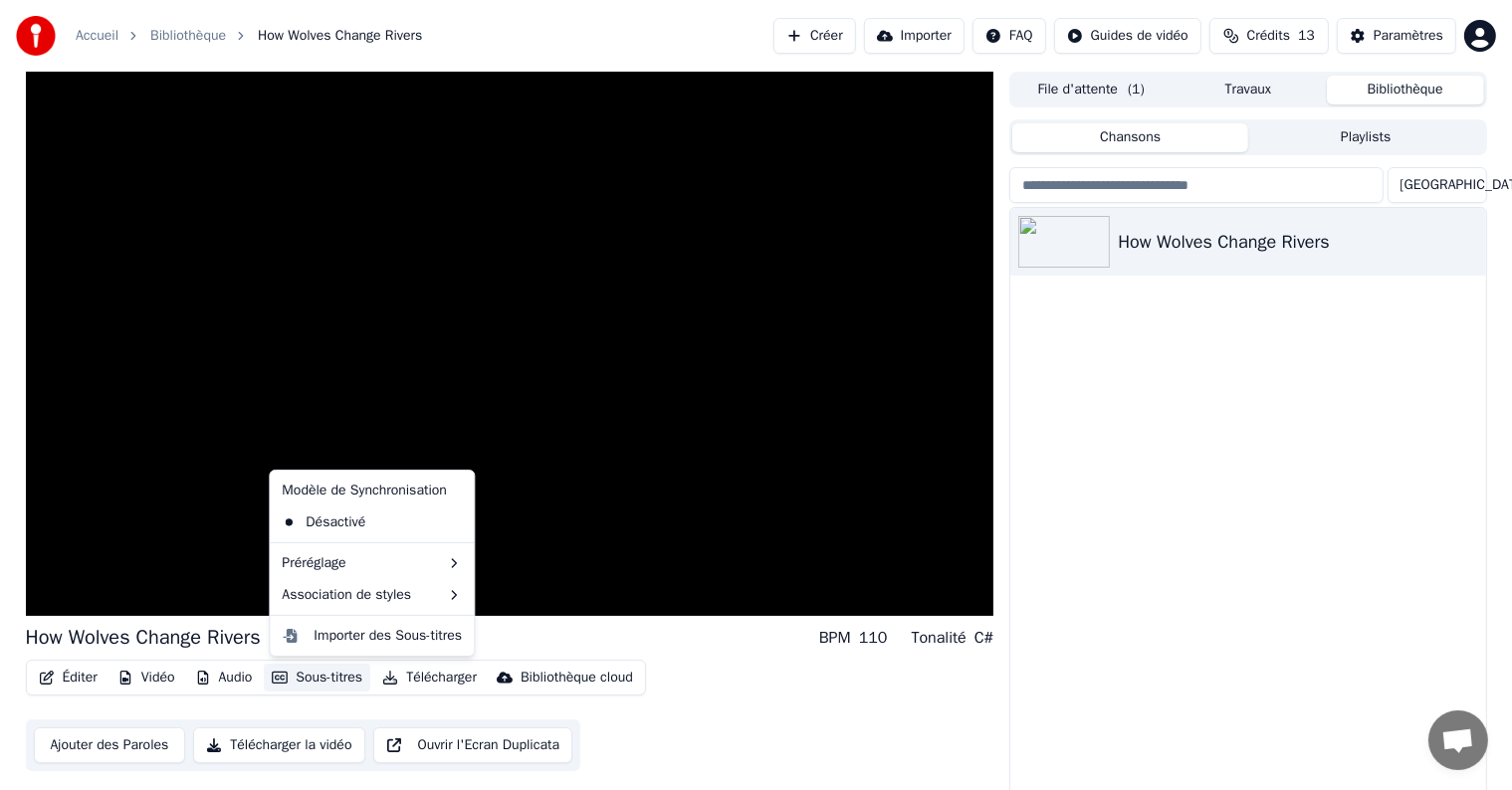 click on "Sous-titres" at bounding box center (317, 678) 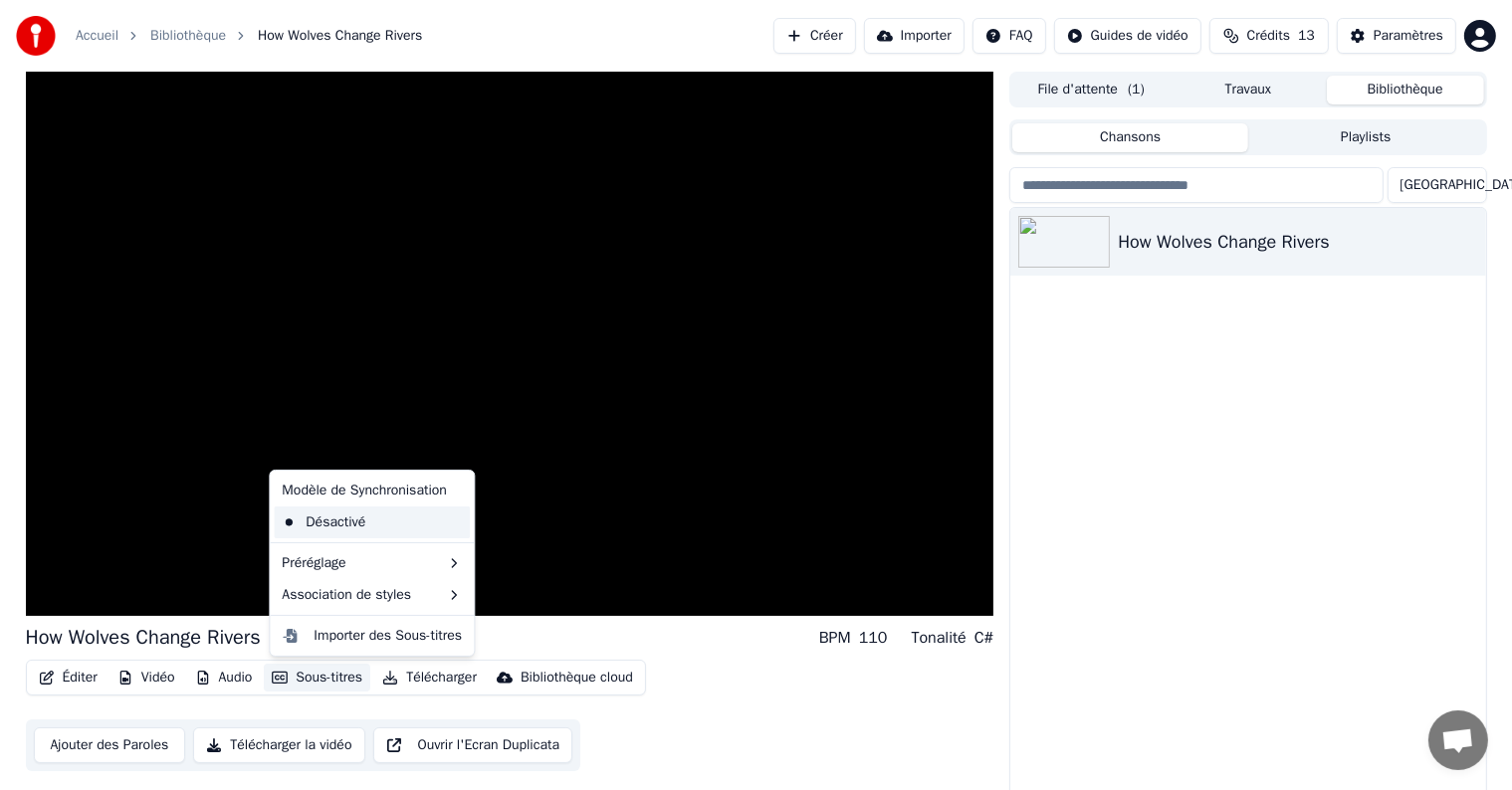 click on "Désactivé" at bounding box center [371, 522] 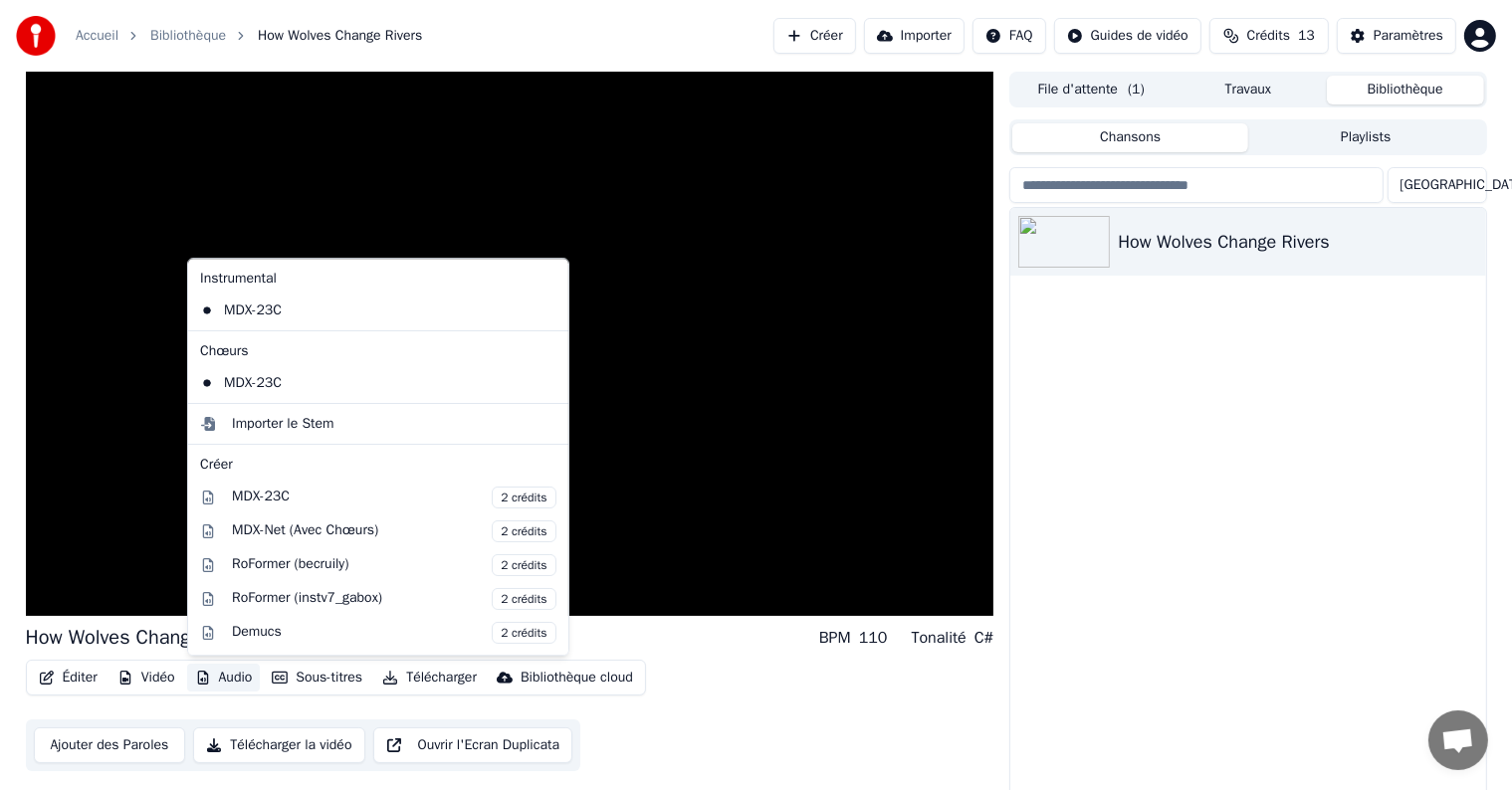 click 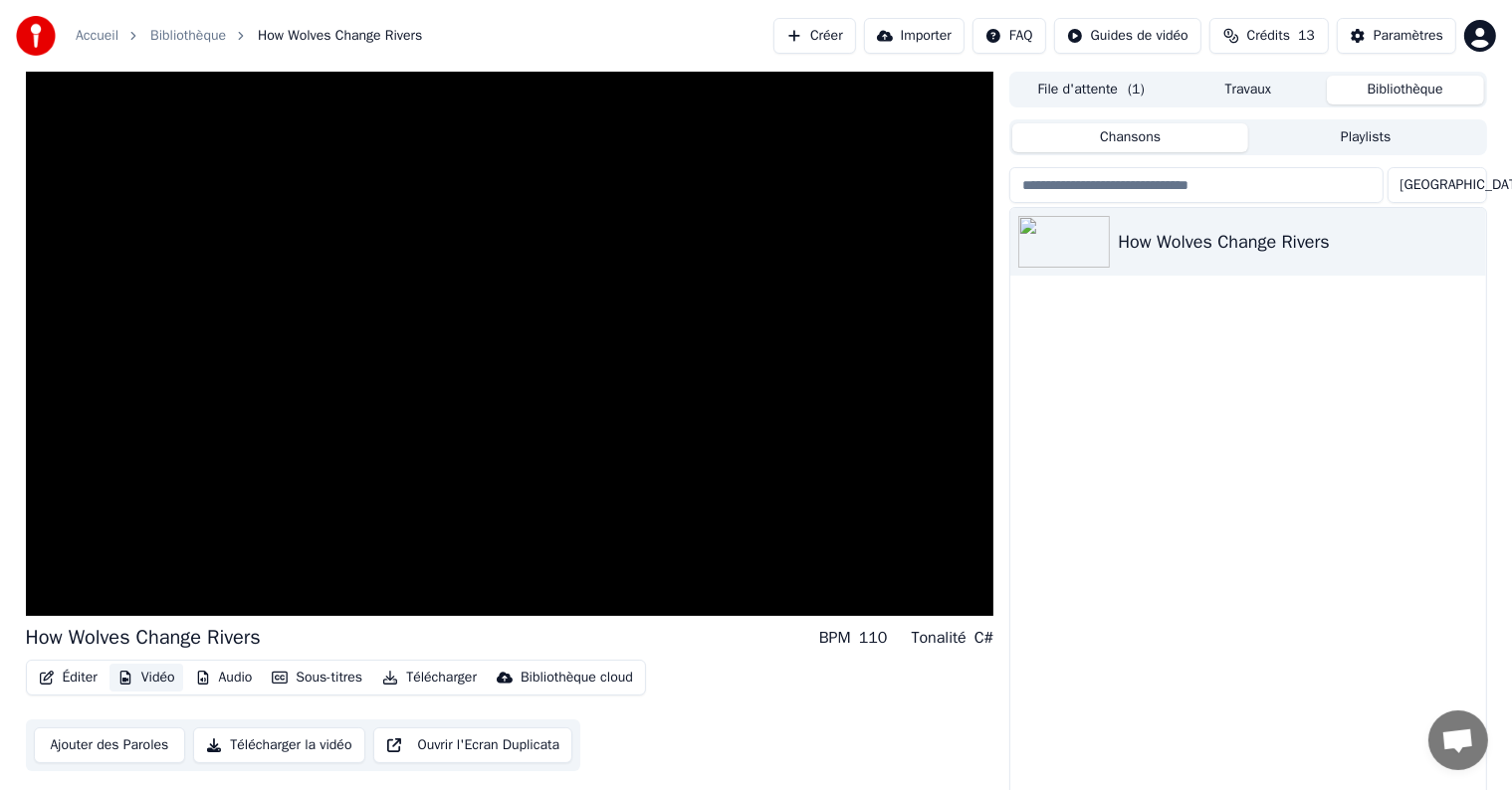 click on "Vidéo" at bounding box center [146, 678] 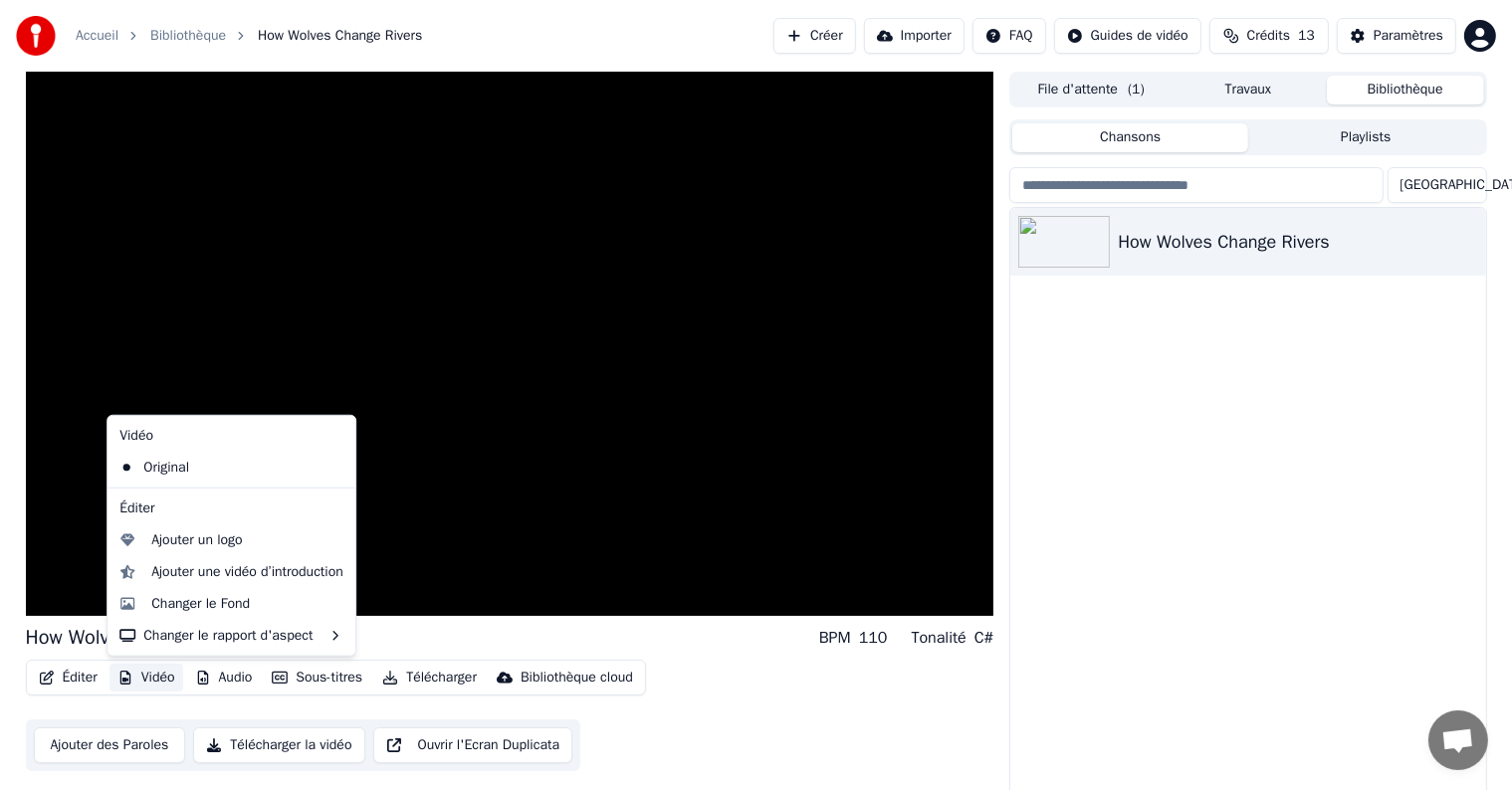 click on "Vidéo" at bounding box center (146, 678) 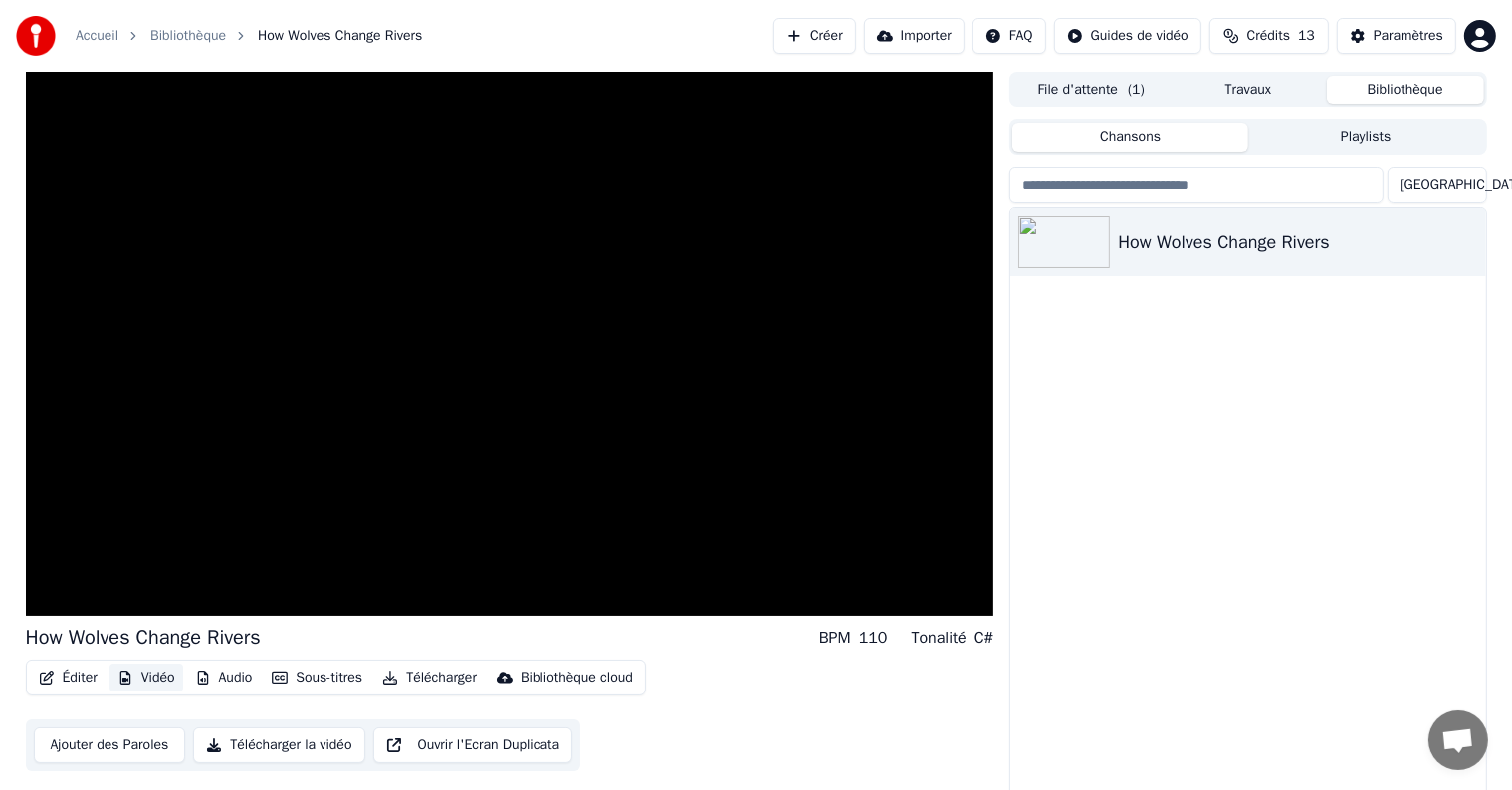 click on "Vidéo" at bounding box center [146, 678] 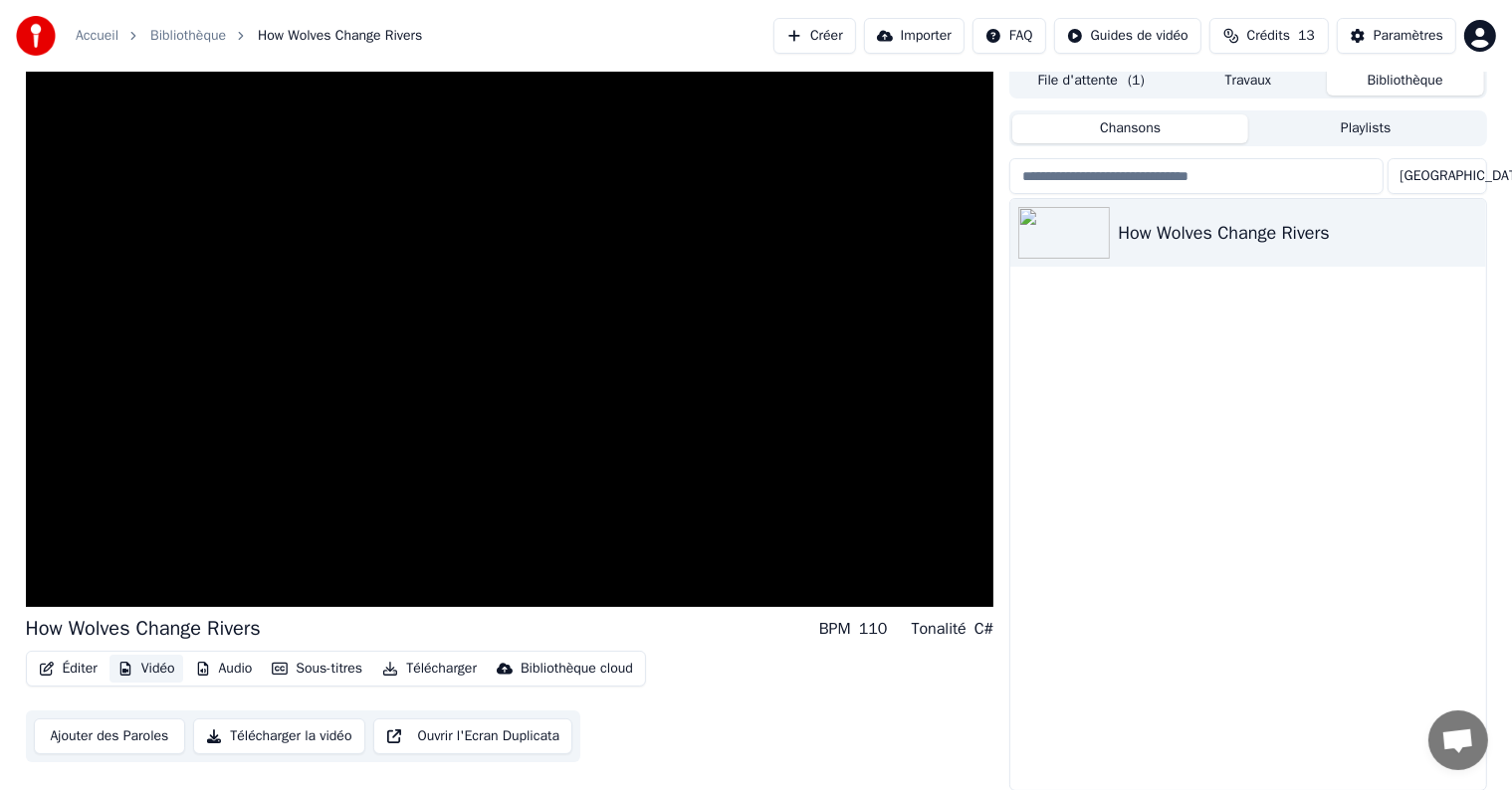 scroll, scrollTop: 0, scrollLeft: 0, axis: both 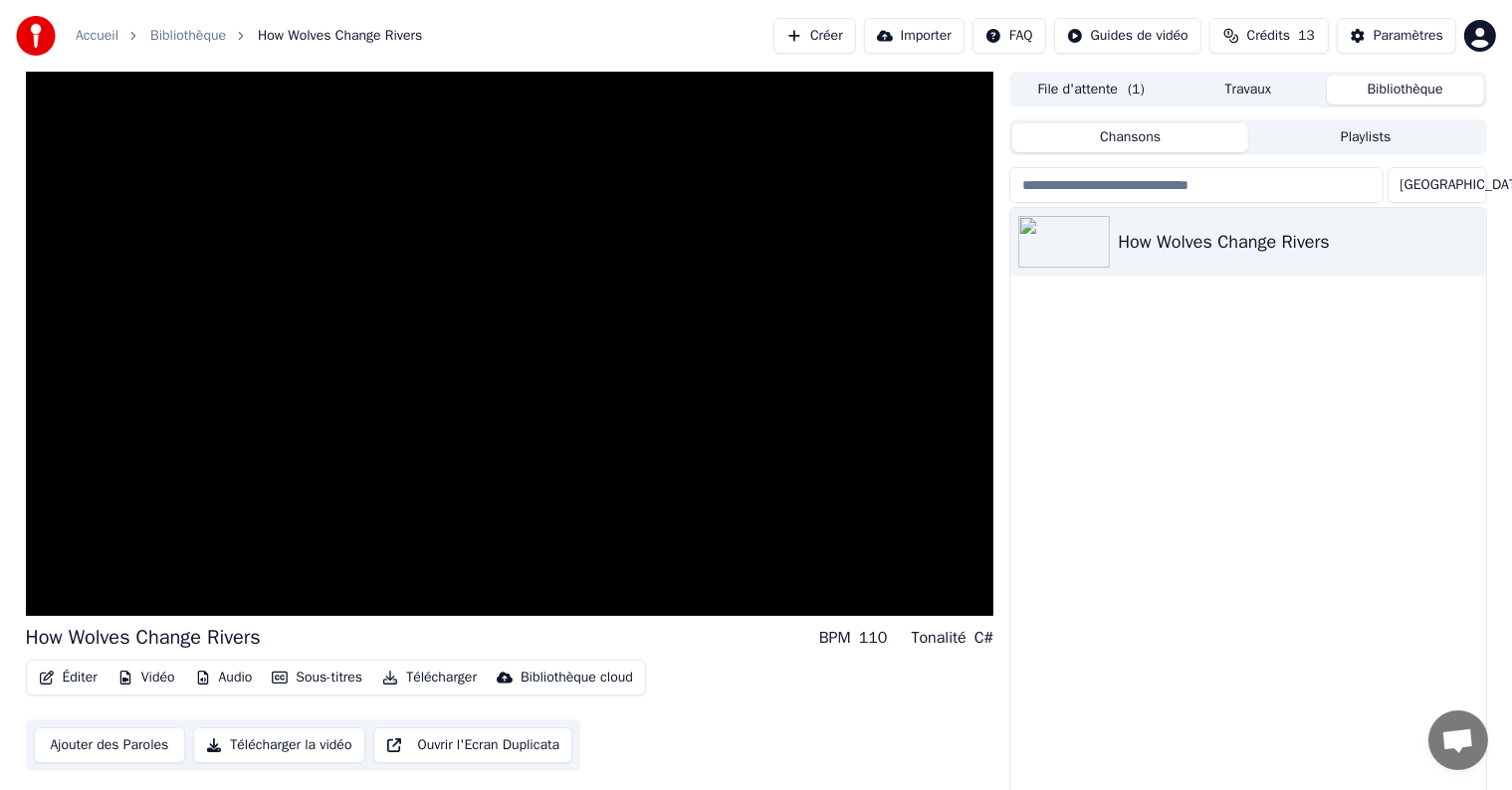 click on "Ajouter des Paroles" at bounding box center (109, 745) 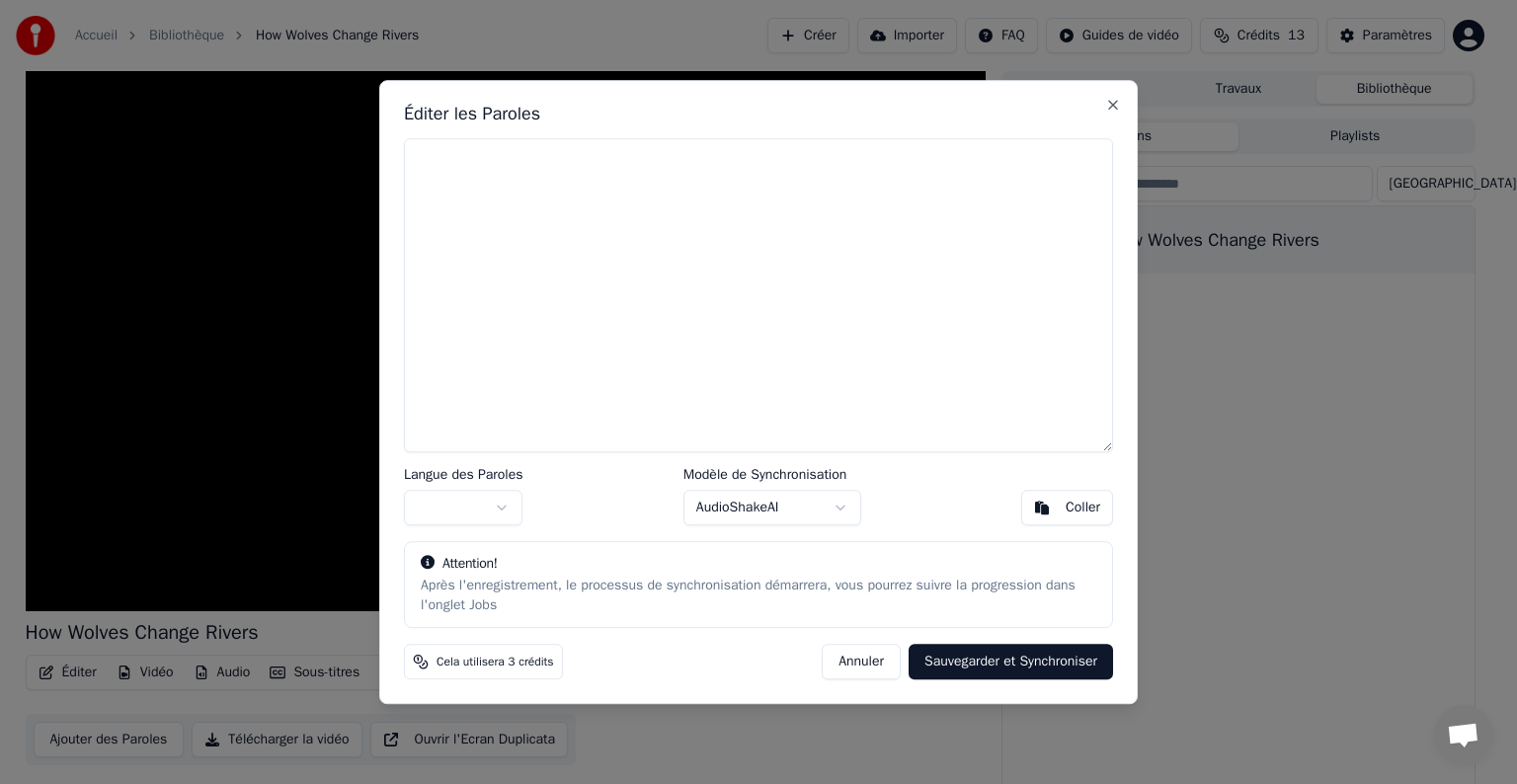 click on "Annuler" at bounding box center (861, 662) 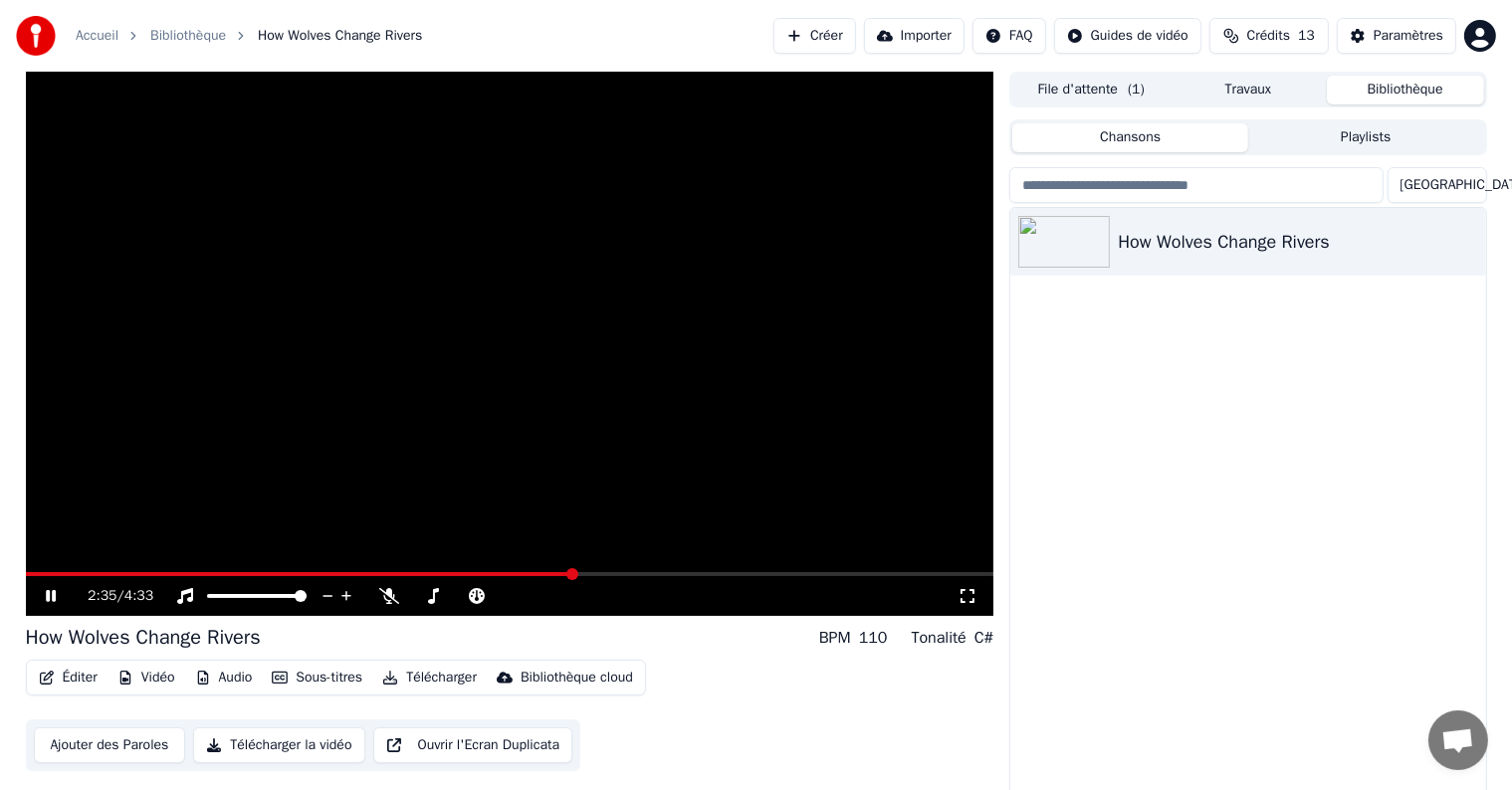 click at bounding box center [510, 574] 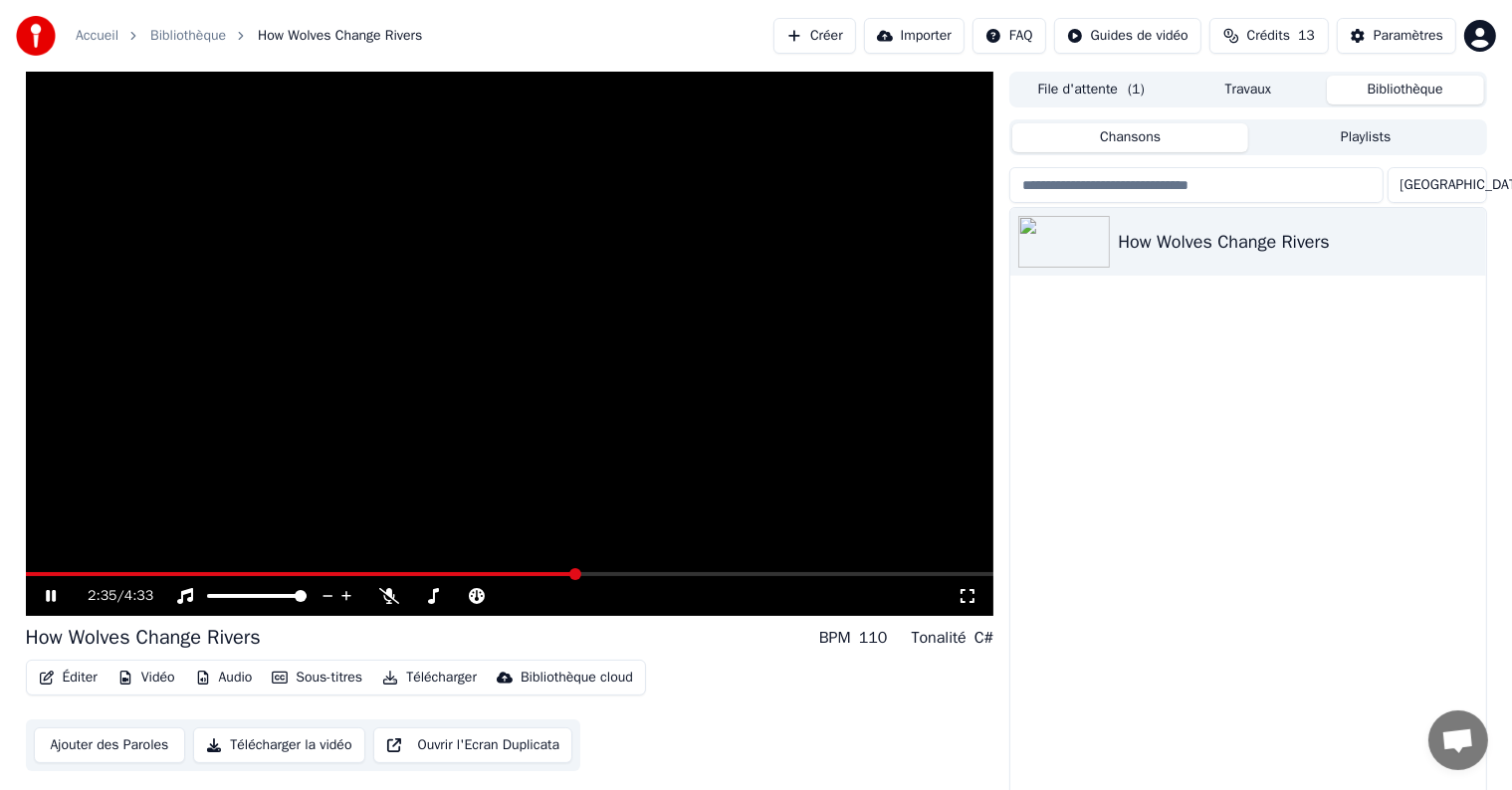 click at bounding box center [510, 343] 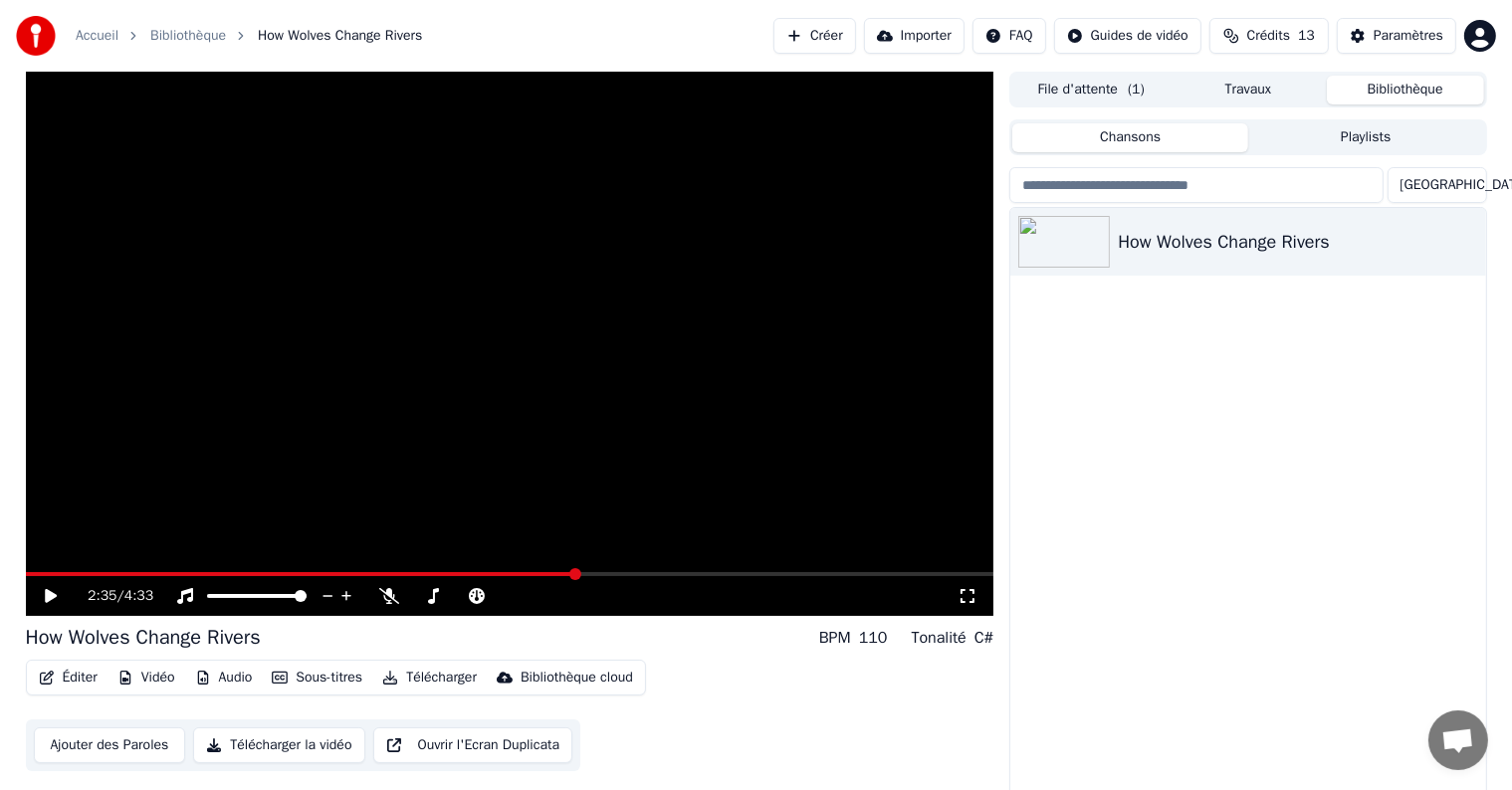 click at bounding box center (510, 343) 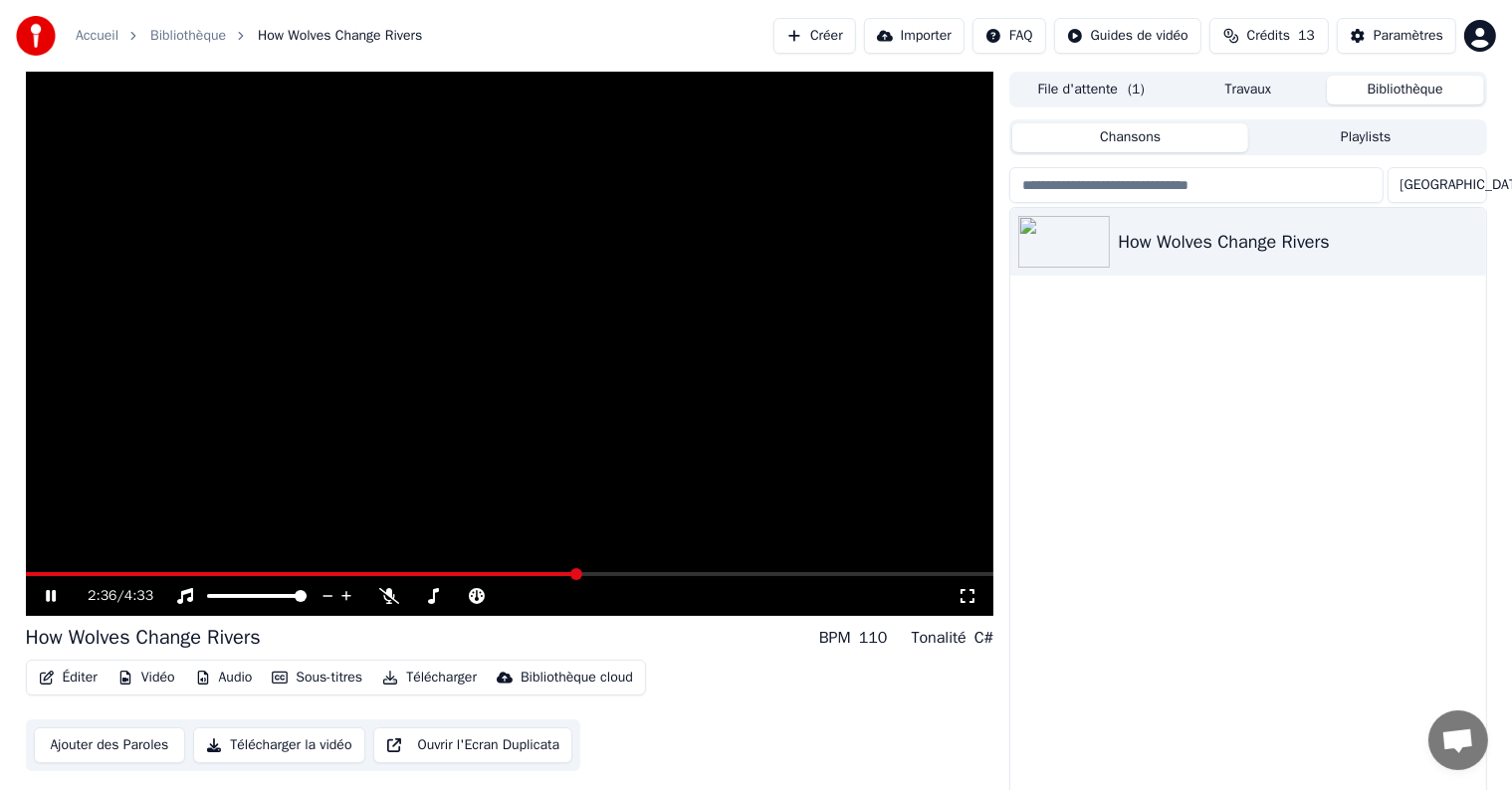 click at bounding box center (510, 574) 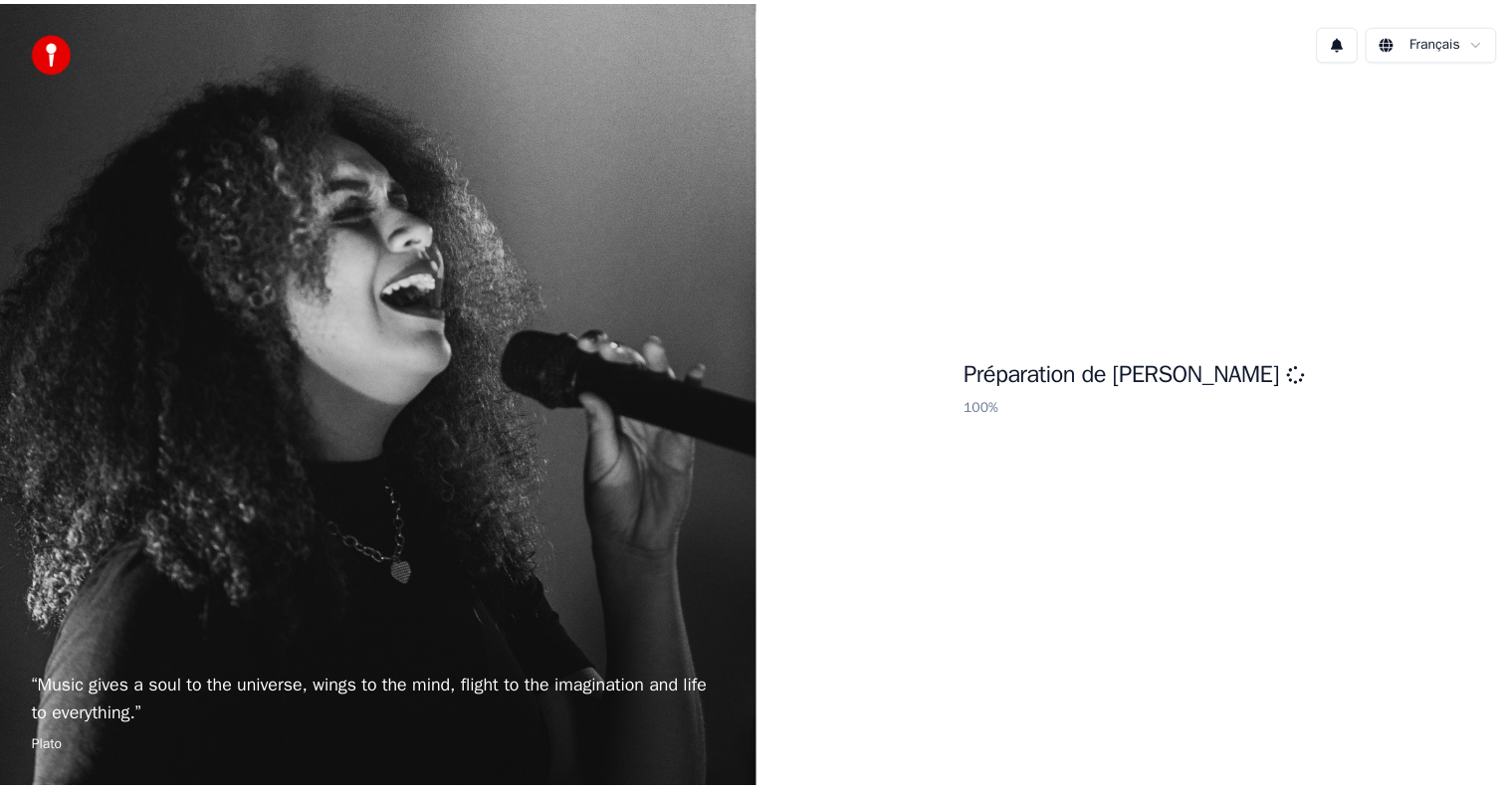 scroll, scrollTop: 0, scrollLeft: 0, axis: both 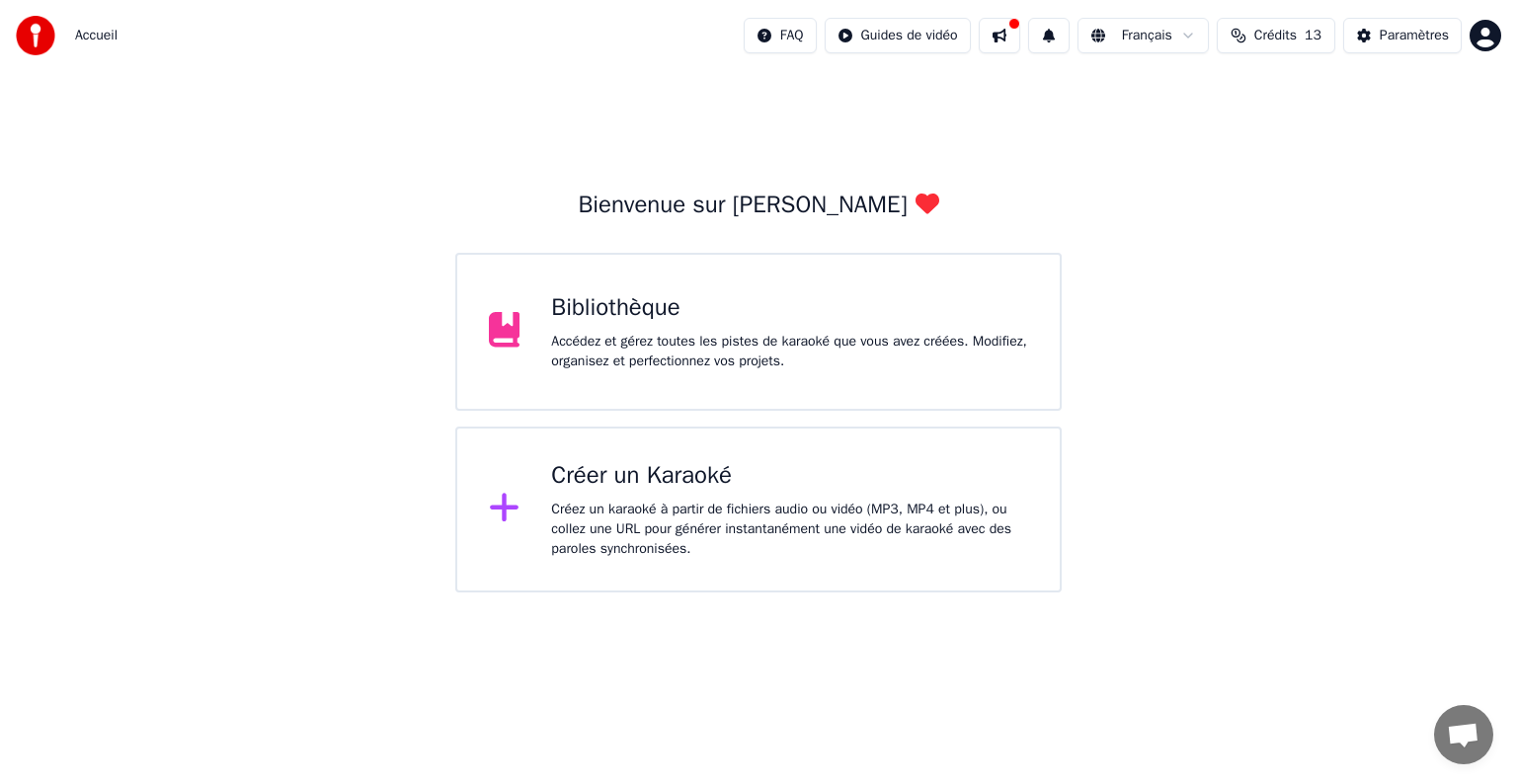 click on "Accédez et gérez toutes les pistes de karaoké que vous avez créées. Modifiez, organisez et perfectionnez vos projets." at bounding box center [789, 352] 